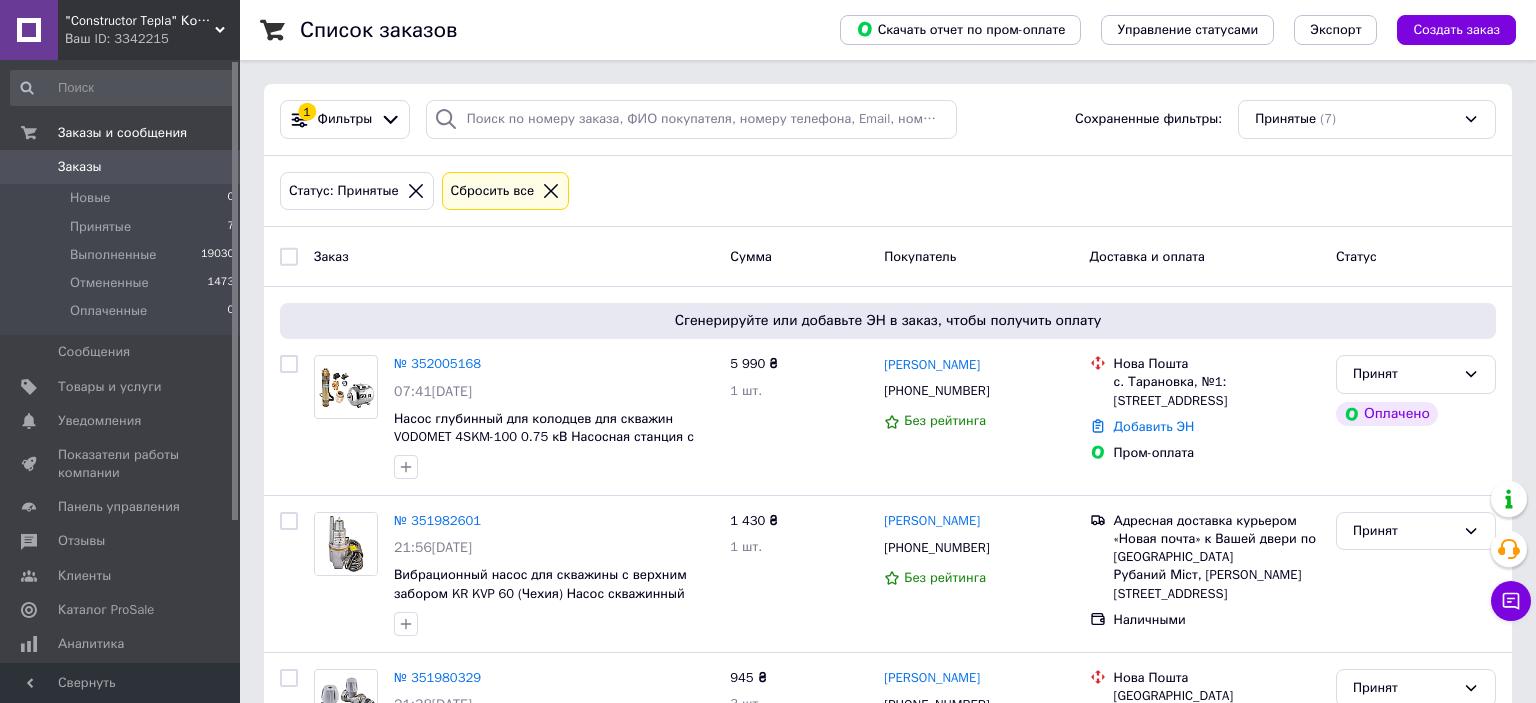click on "Принятые" at bounding box center [100, 227] 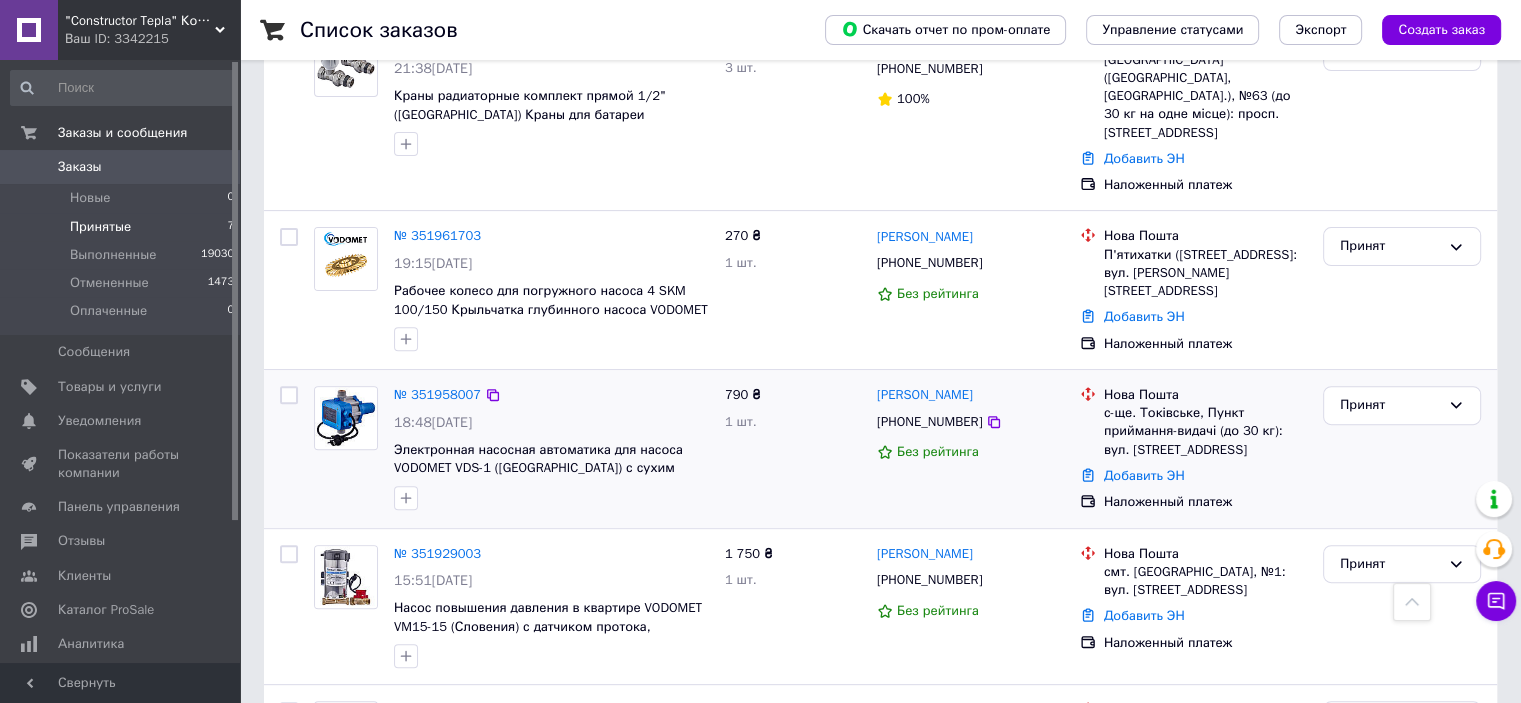 scroll, scrollTop: 777, scrollLeft: 0, axis: vertical 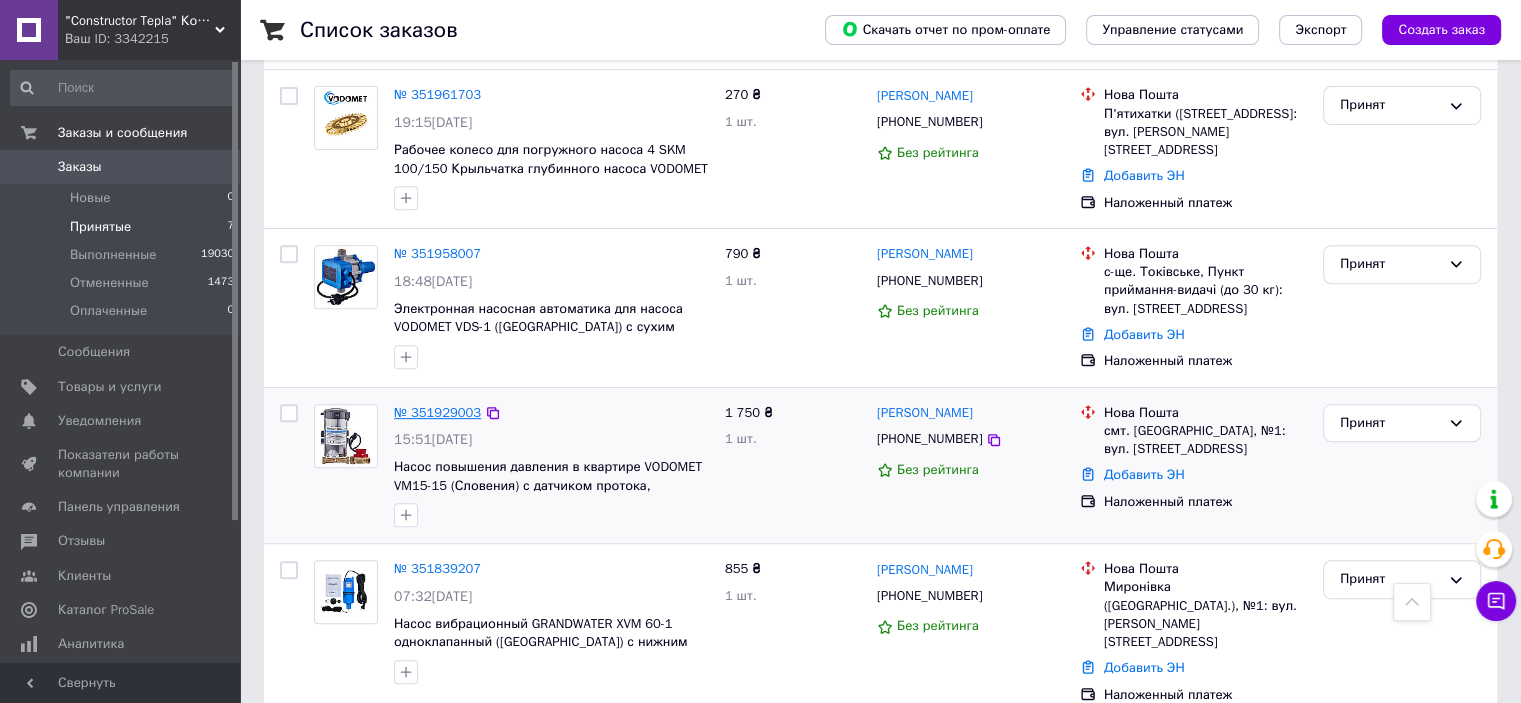 click on "№ 351929003" at bounding box center [437, 412] 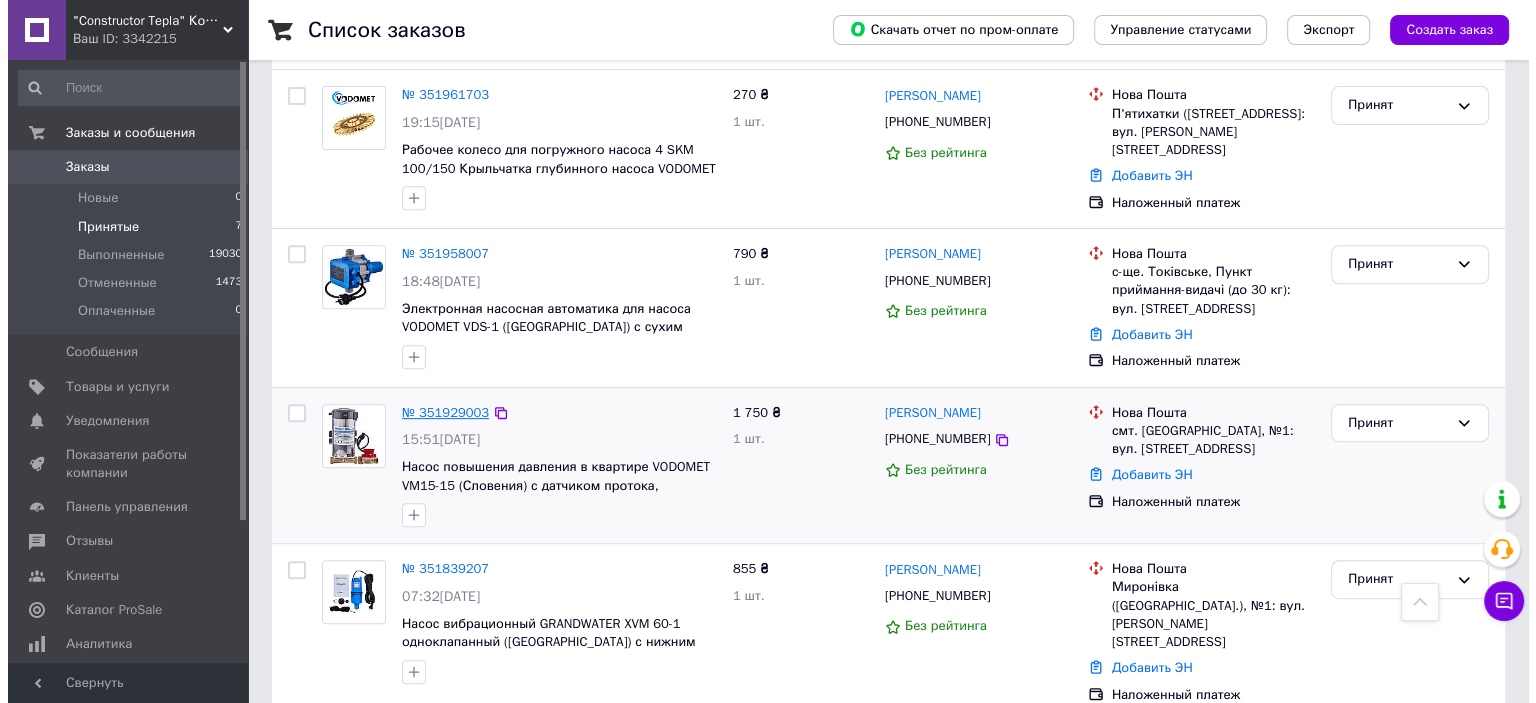 scroll, scrollTop: 0, scrollLeft: 0, axis: both 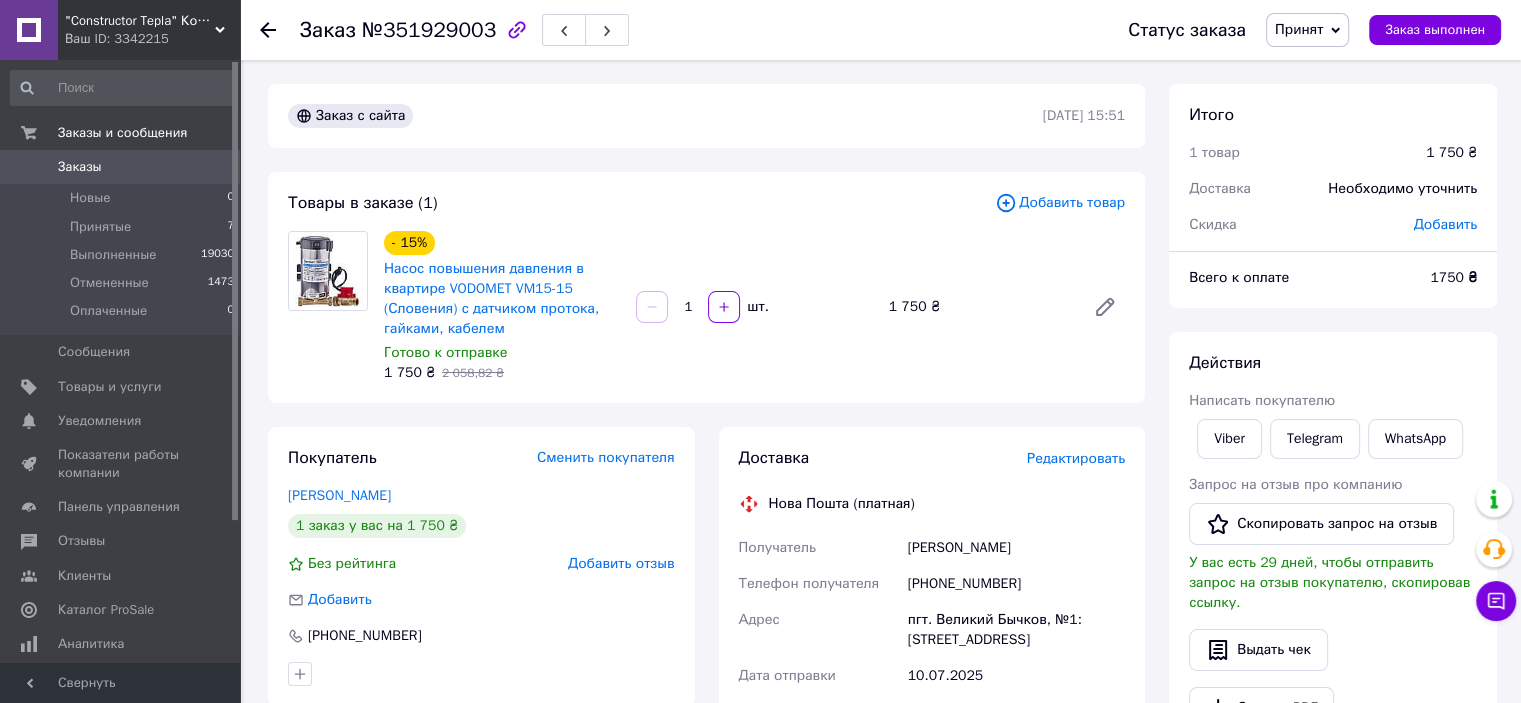 click on "Редактировать" at bounding box center [1076, 458] 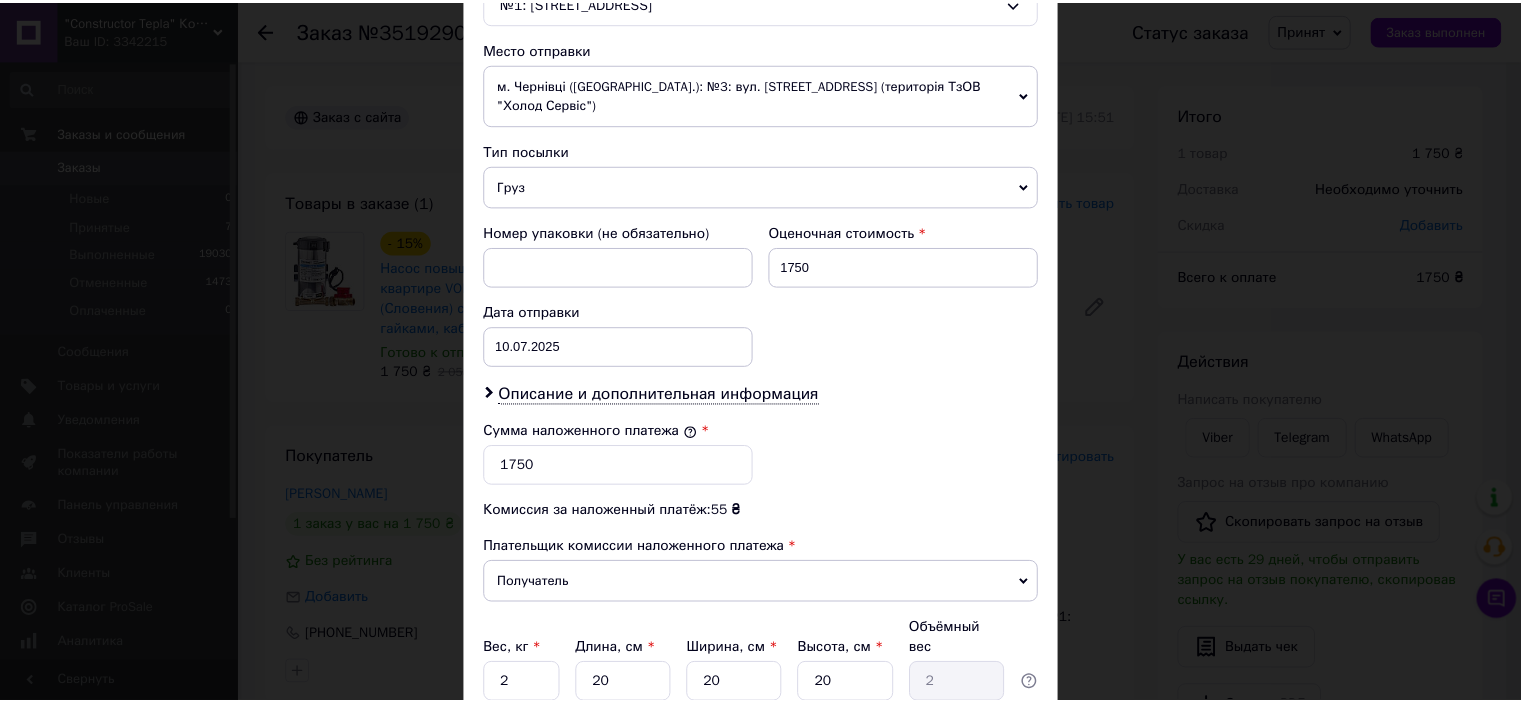 scroll, scrollTop: 836, scrollLeft: 0, axis: vertical 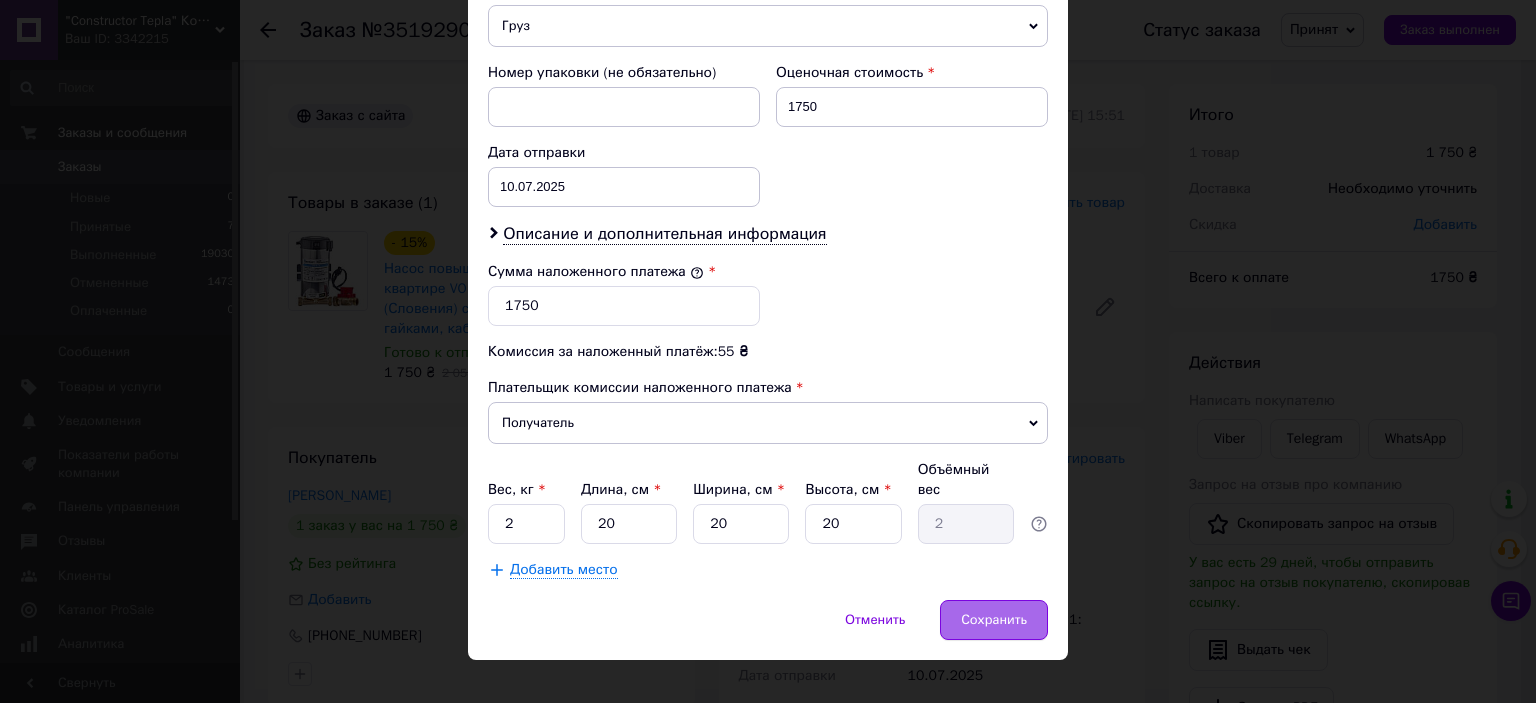 click on "Сохранить" at bounding box center (994, 620) 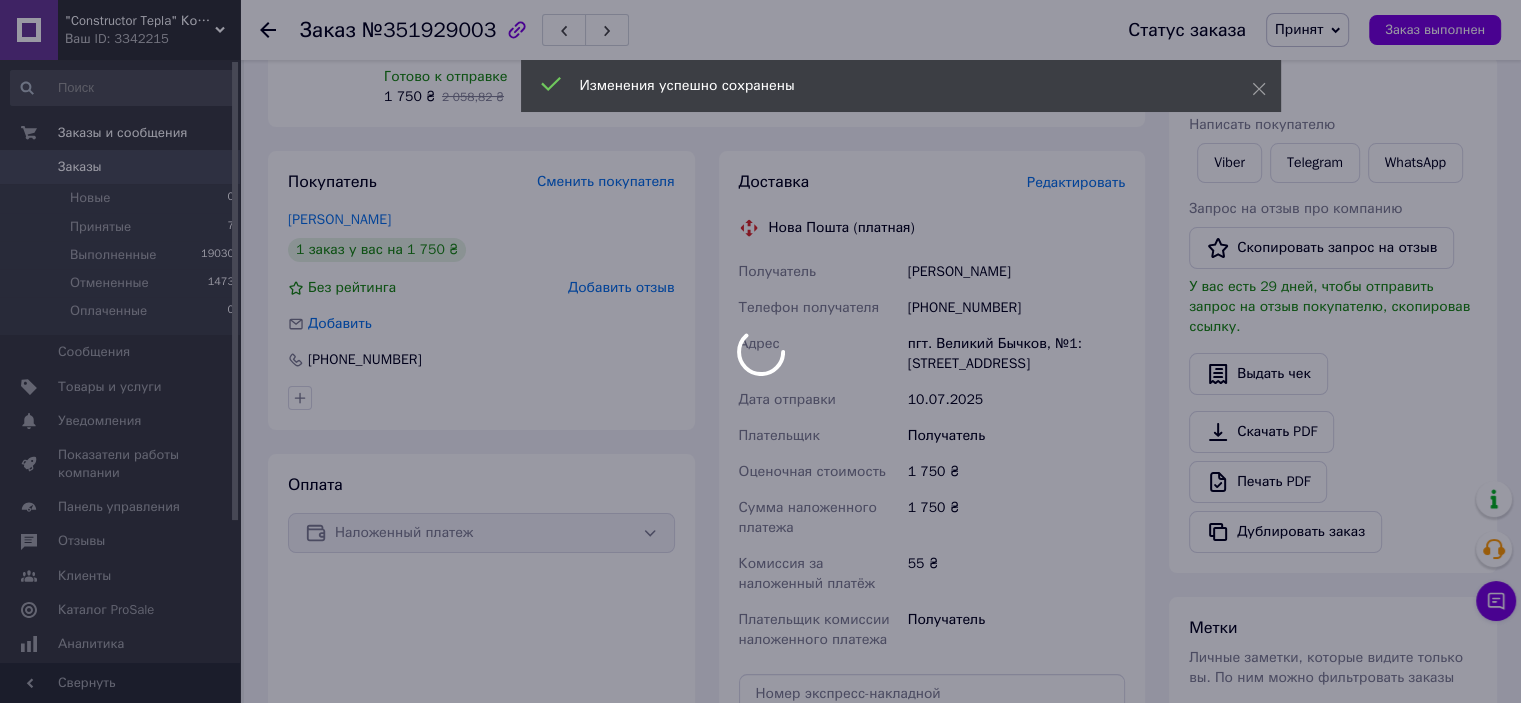 scroll, scrollTop: 600, scrollLeft: 0, axis: vertical 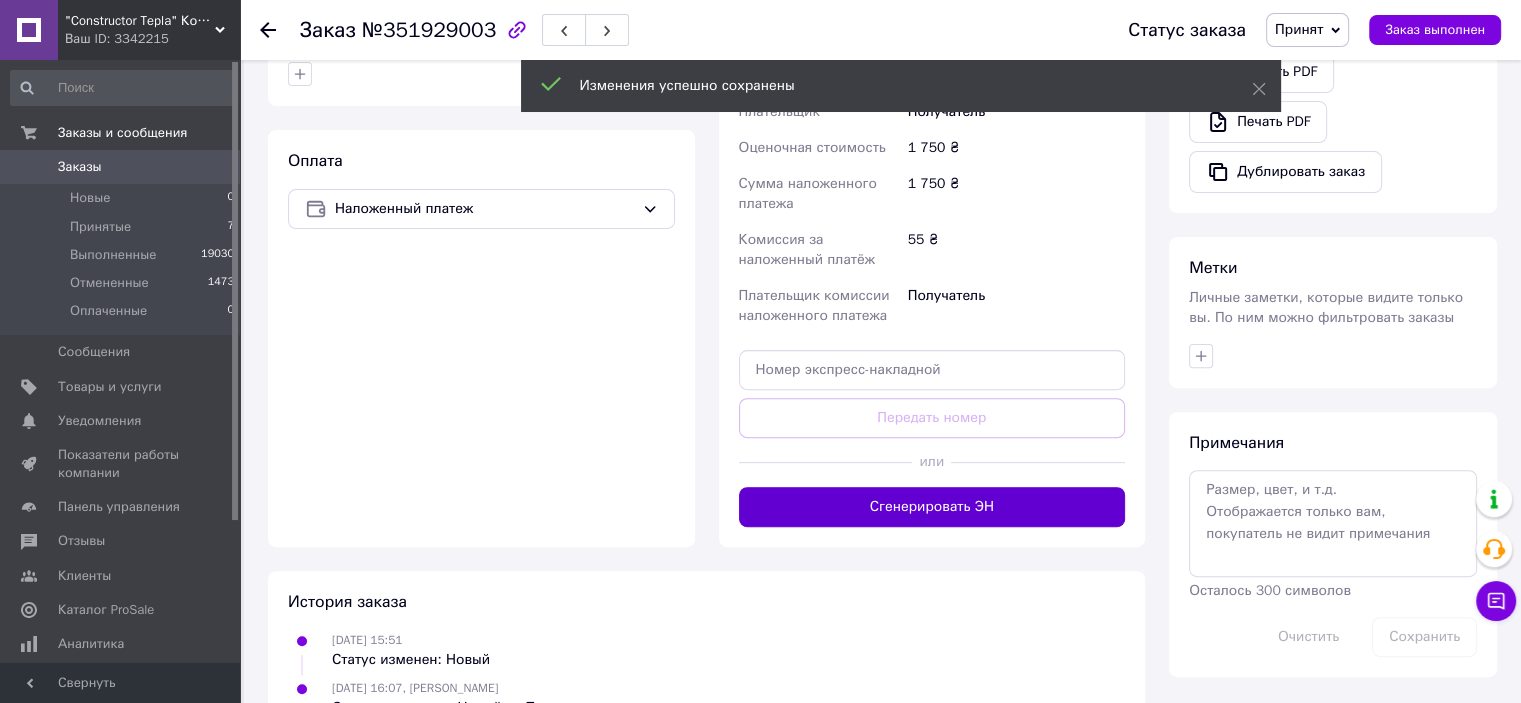 click on "Сгенерировать ЭН" at bounding box center (932, 507) 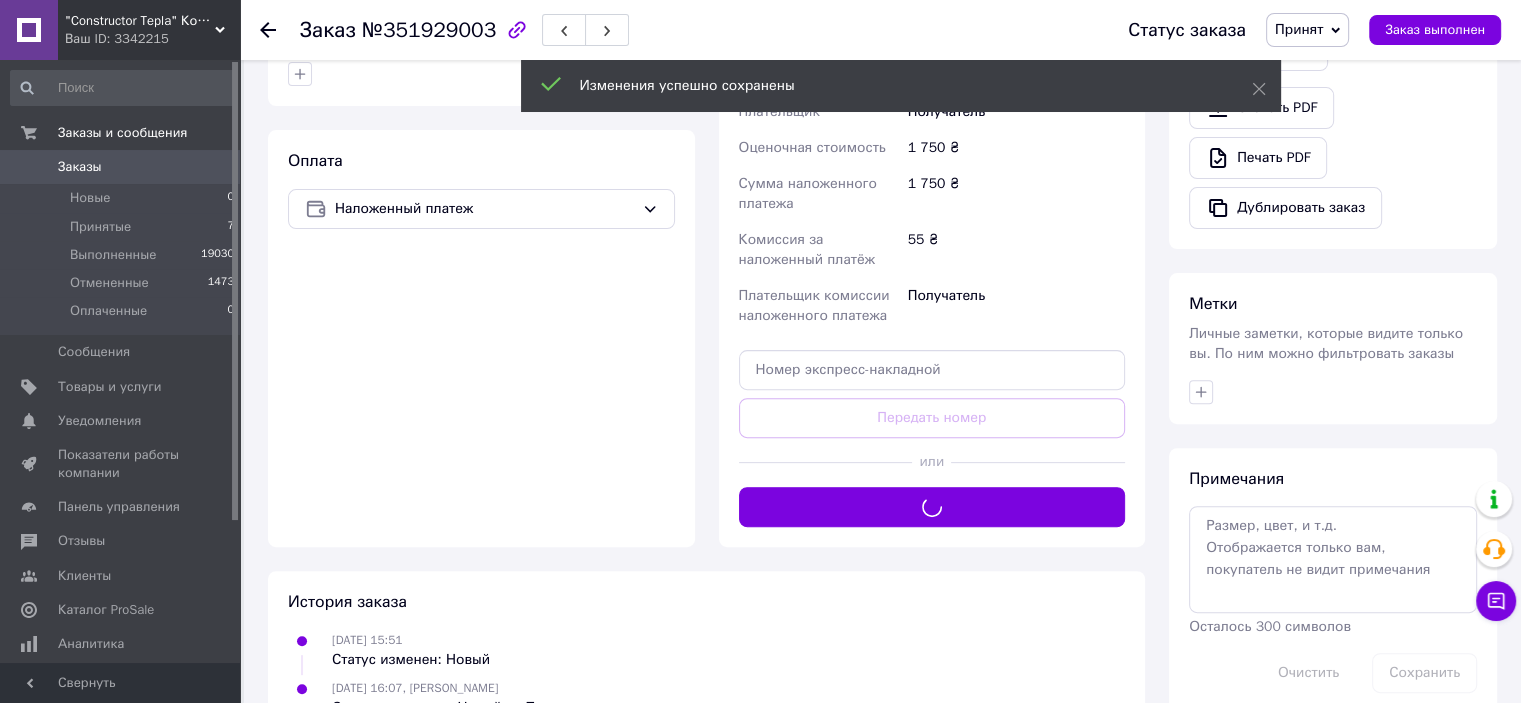 click 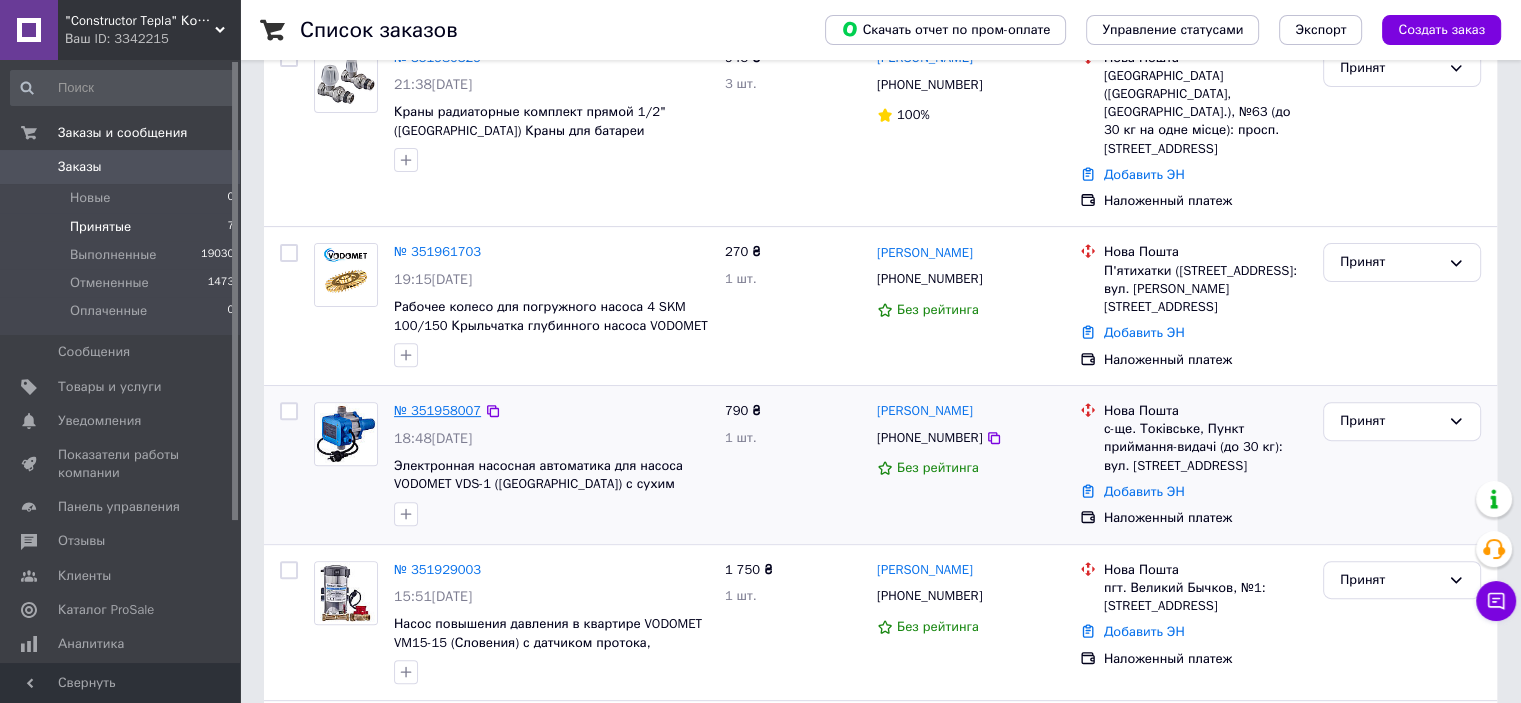 scroll, scrollTop: 777, scrollLeft: 0, axis: vertical 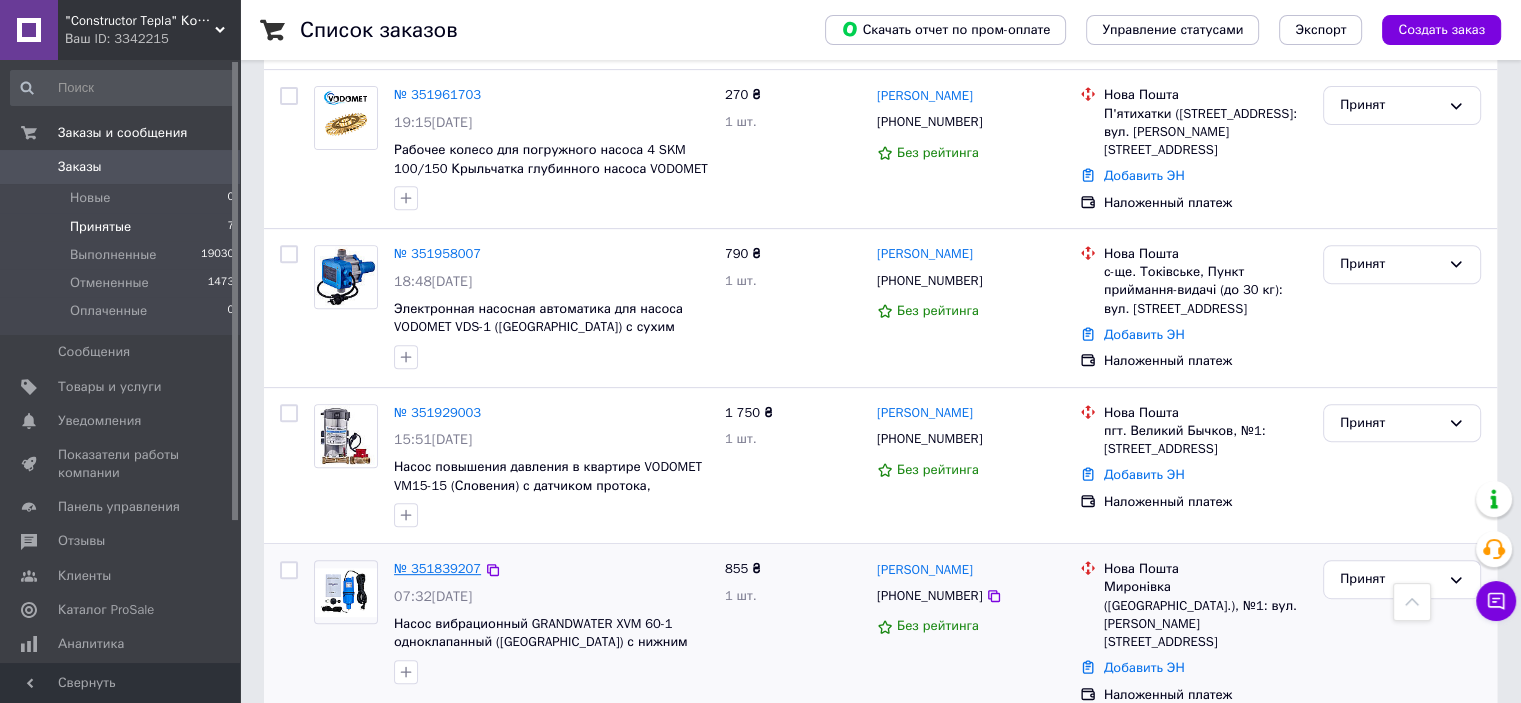click on "№ 351839207" at bounding box center (437, 568) 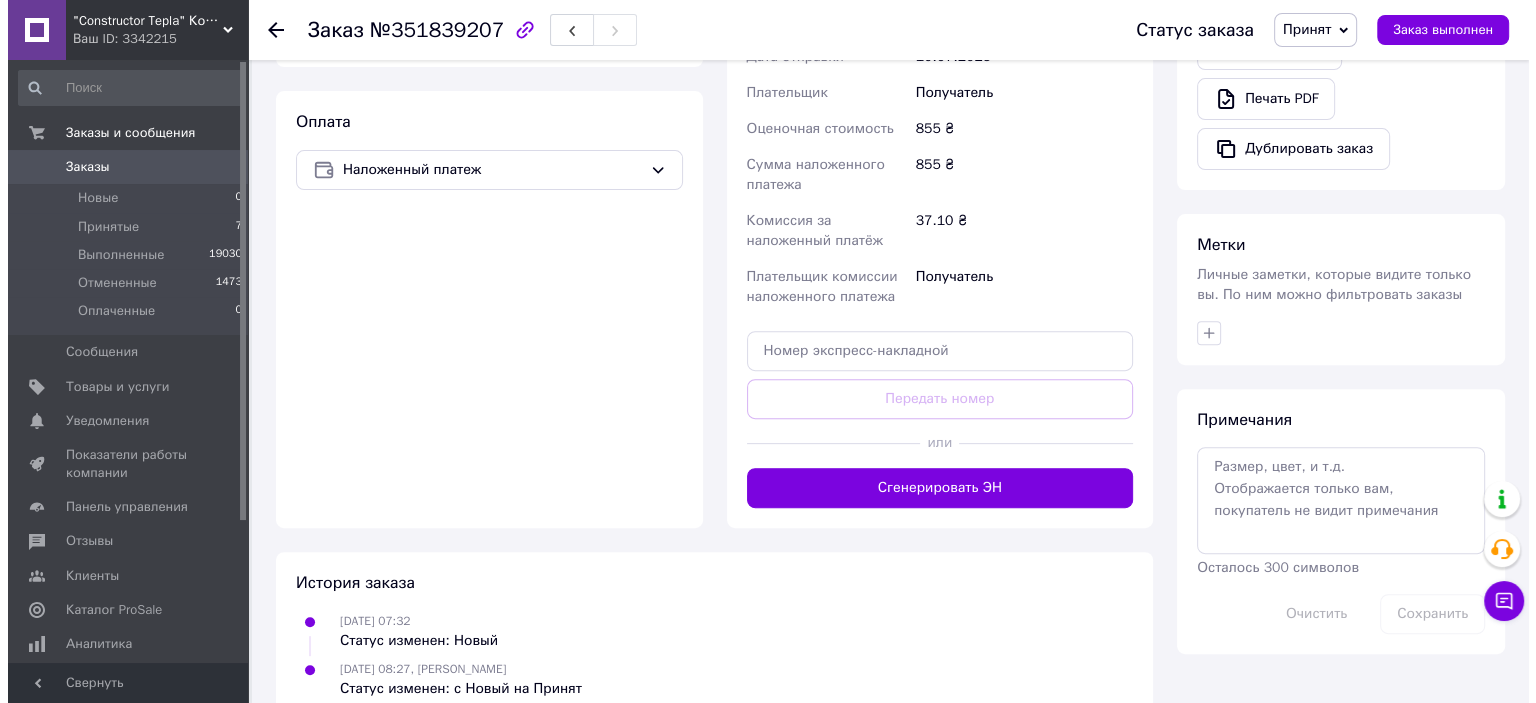 scroll, scrollTop: 59, scrollLeft: 0, axis: vertical 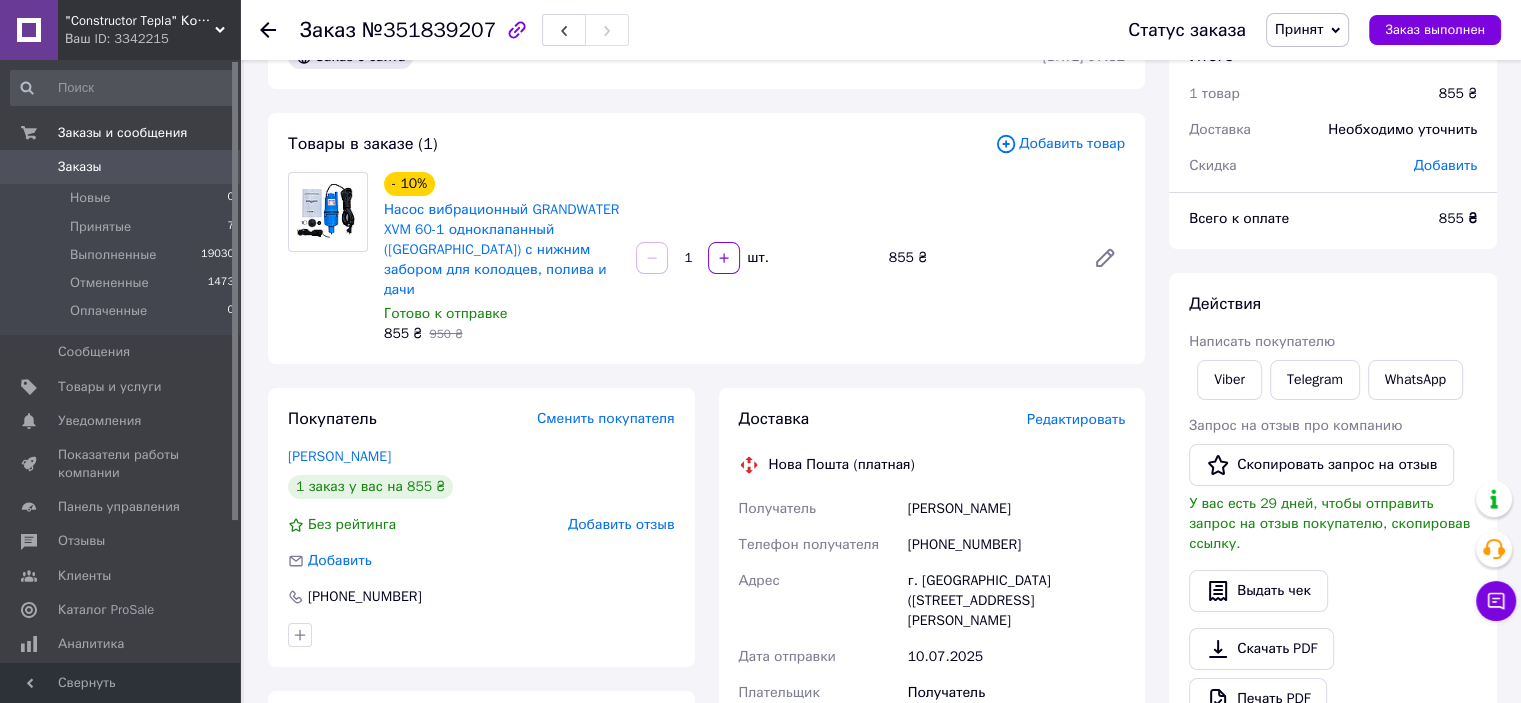 click on "Редактировать" at bounding box center [1076, 419] 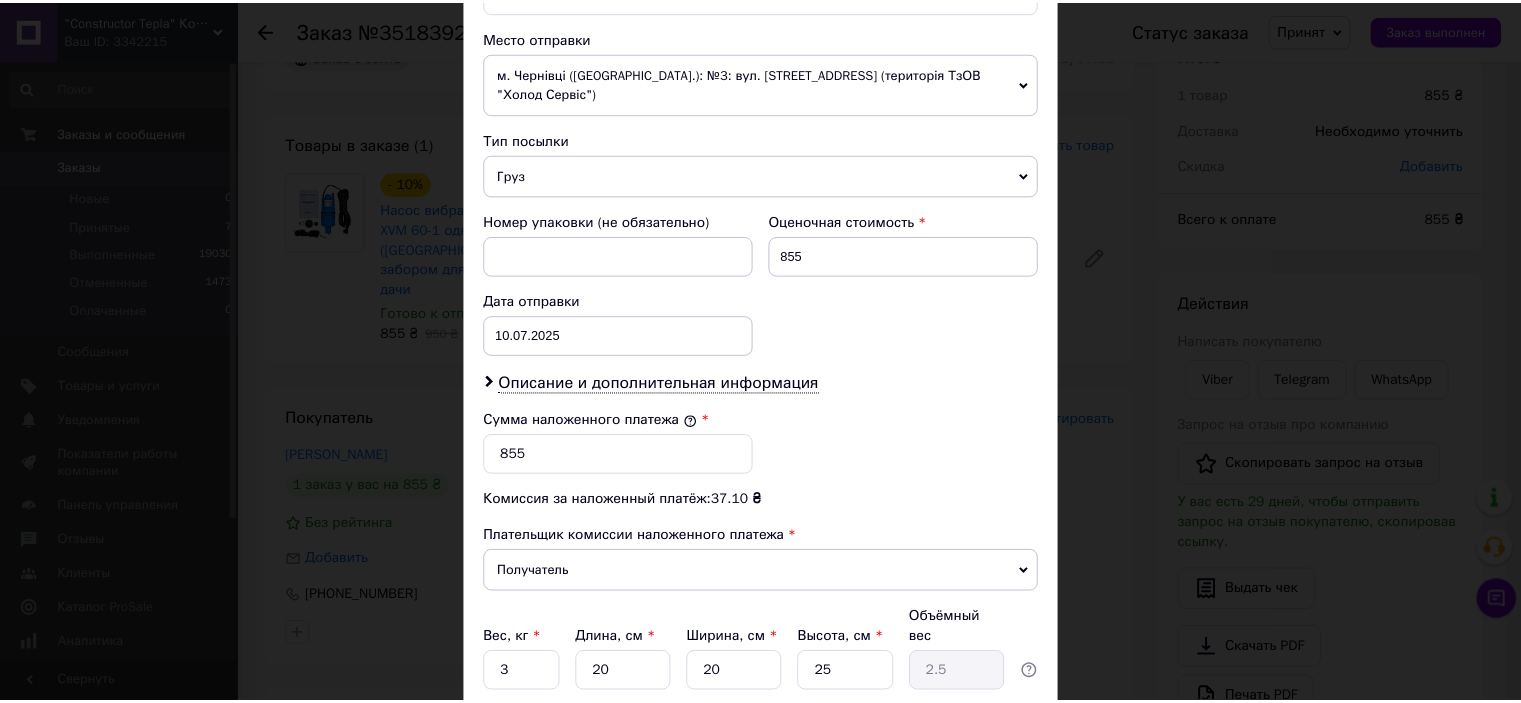 scroll, scrollTop: 700, scrollLeft: 0, axis: vertical 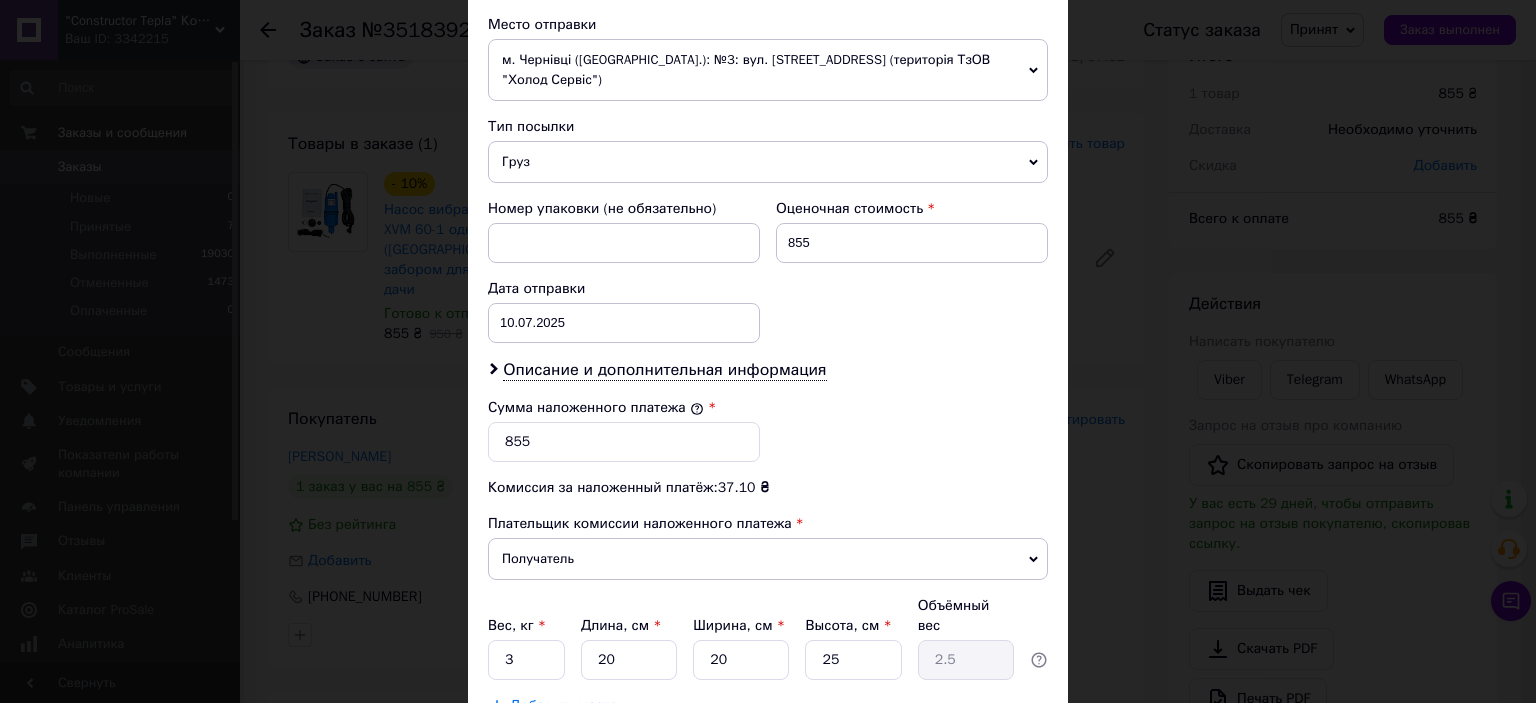 click on "× Редактирование доставки Способ доставки Нова Пошта (платная) Плательщик Получатель Отправитель Фамилия получателя Гайдай Имя получателя Олександр Отчество получателя Телефон получателя +380509407459 Тип доставки В отделении Курьером В почтомате Город г. Мироновка (Киевская обл.) Отделение №1: ул. Захарченко, 56А Место отправки м. Чернівці (Чернівецька обл.): №3: вул. Коломийська, 9г (територія ТзОВ "Холод Сервіс") Нет совпадений. Попробуйте изменить условия поиска Добавить еще место отправки Тип посылки Груз Документы Номер упаковки (не обязательно) 855 10.07.2025 < >" at bounding box center (768, 351) 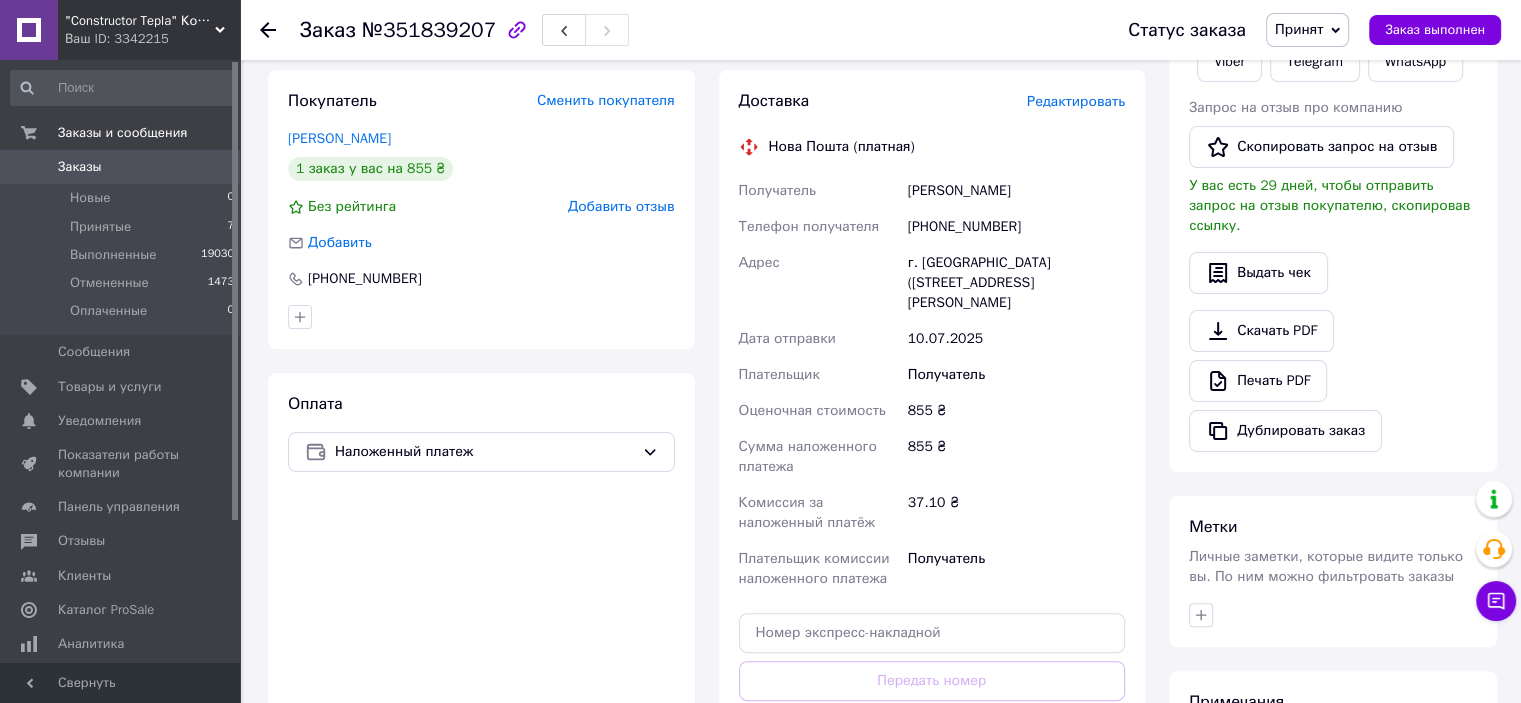 scroll, scrollTop: 659, scrollLeft: 0, axis: vertical 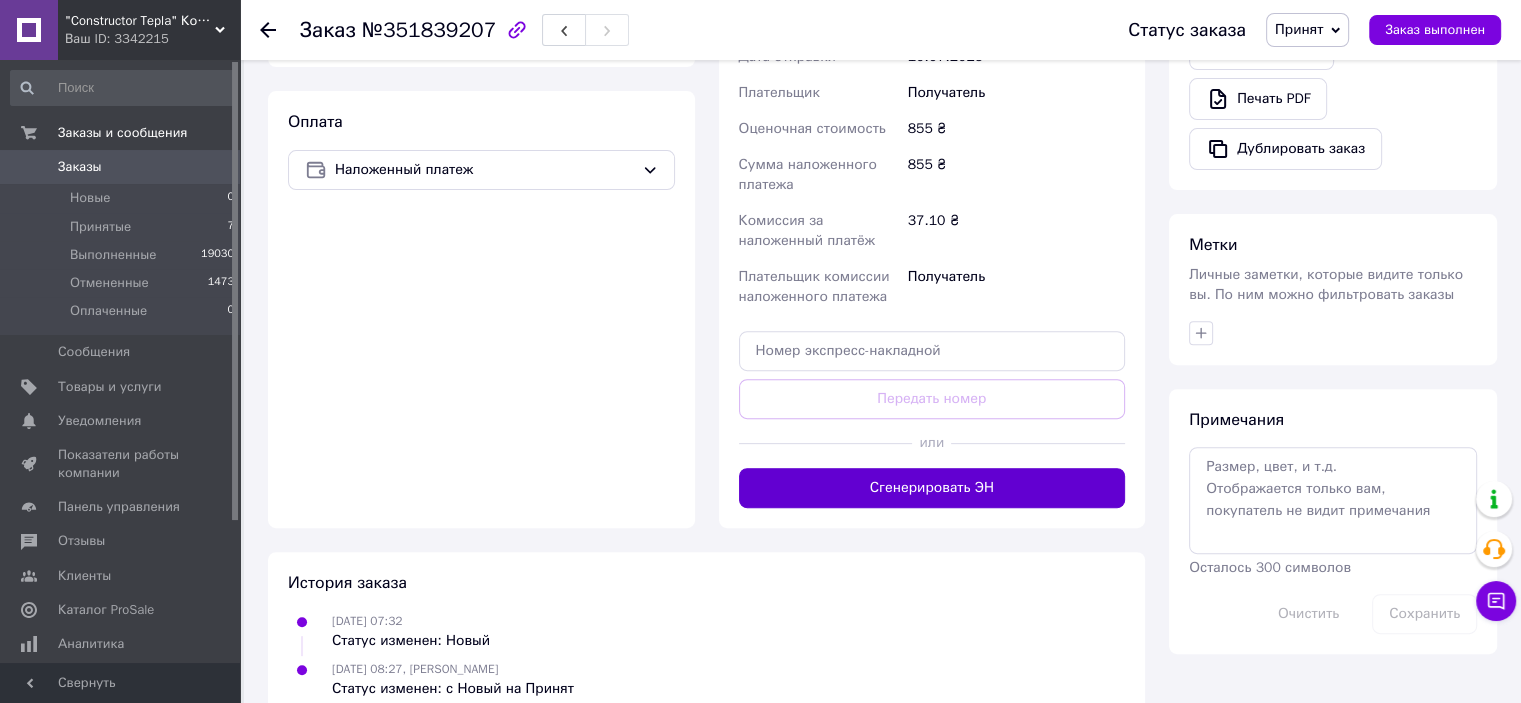 click on "Сгенерировать ЭН" at bounding box center [932, 488] 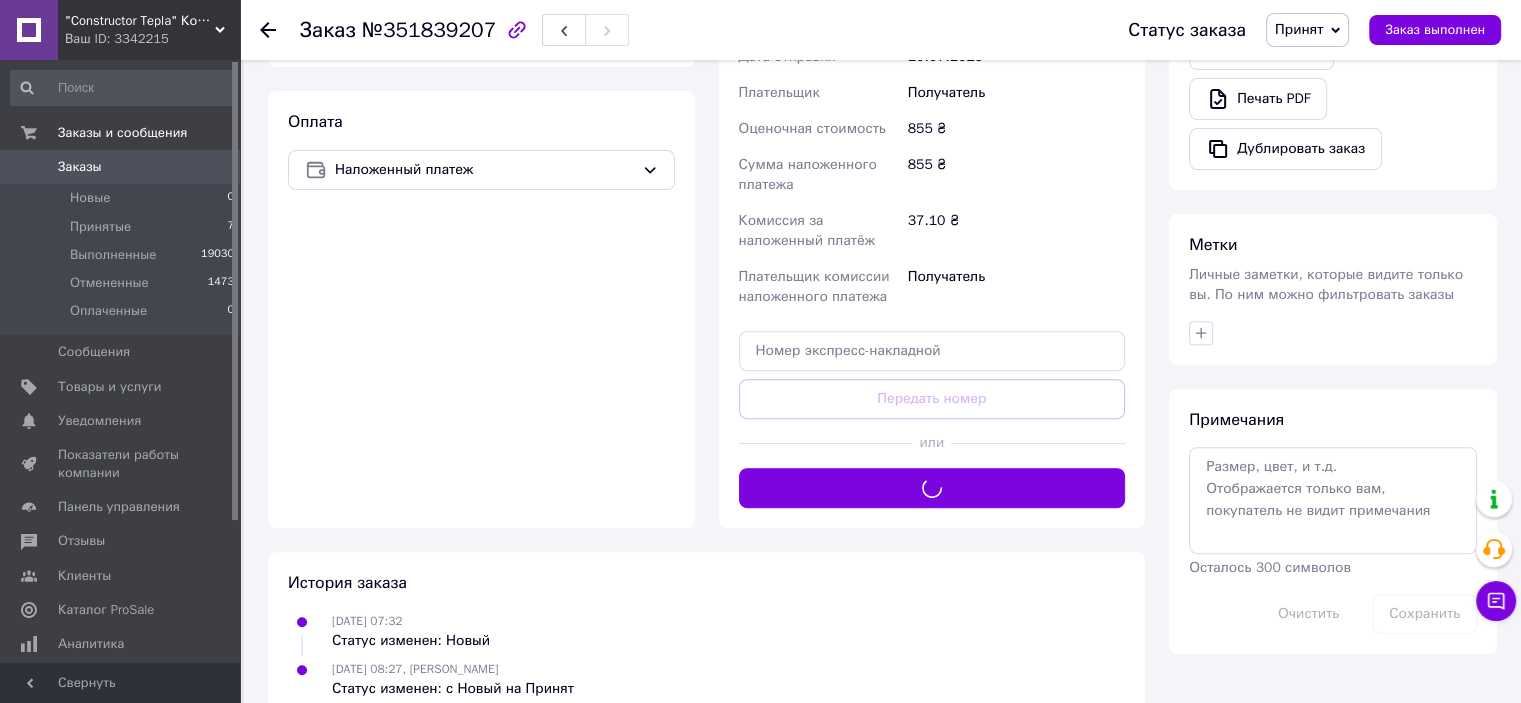 click 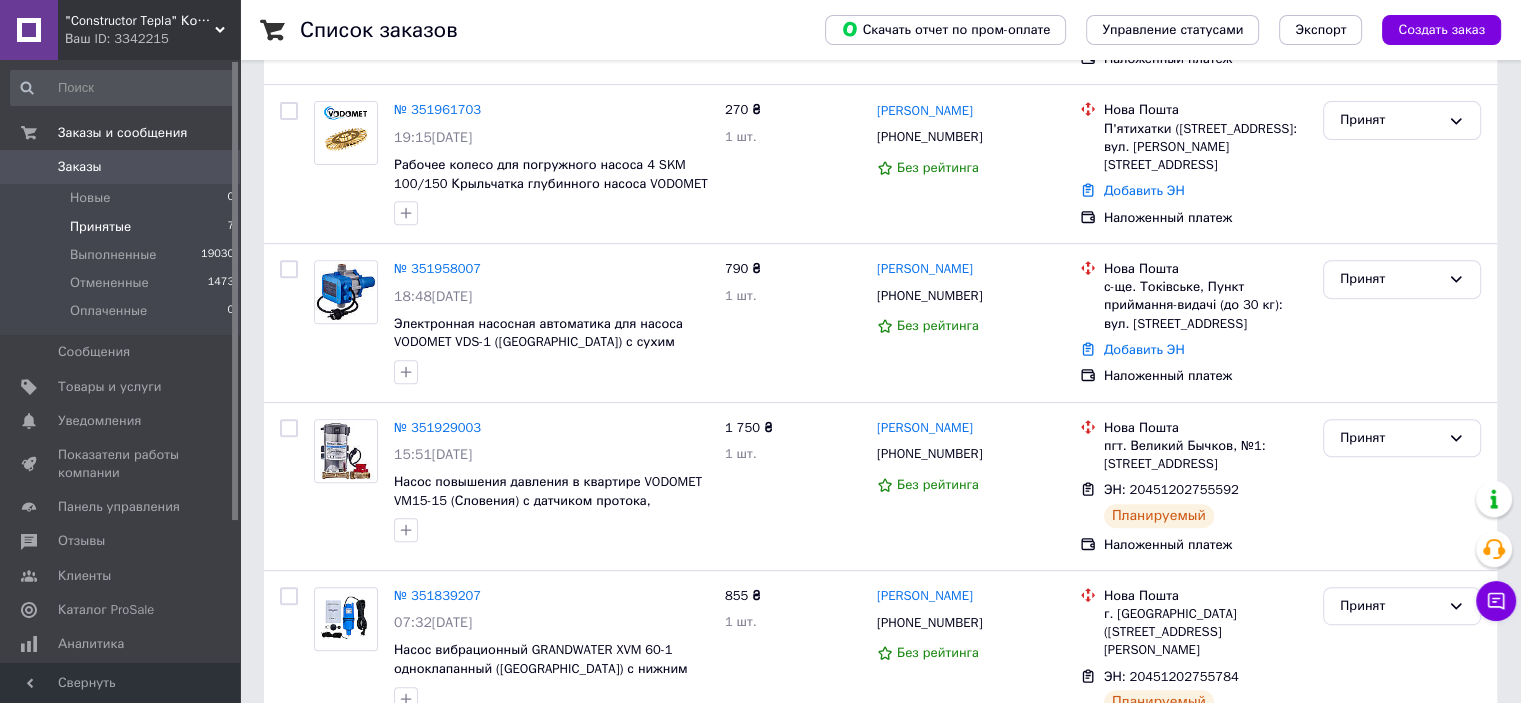scroll, scrollTop: 800, scrollLeft: 0, axis: vertical 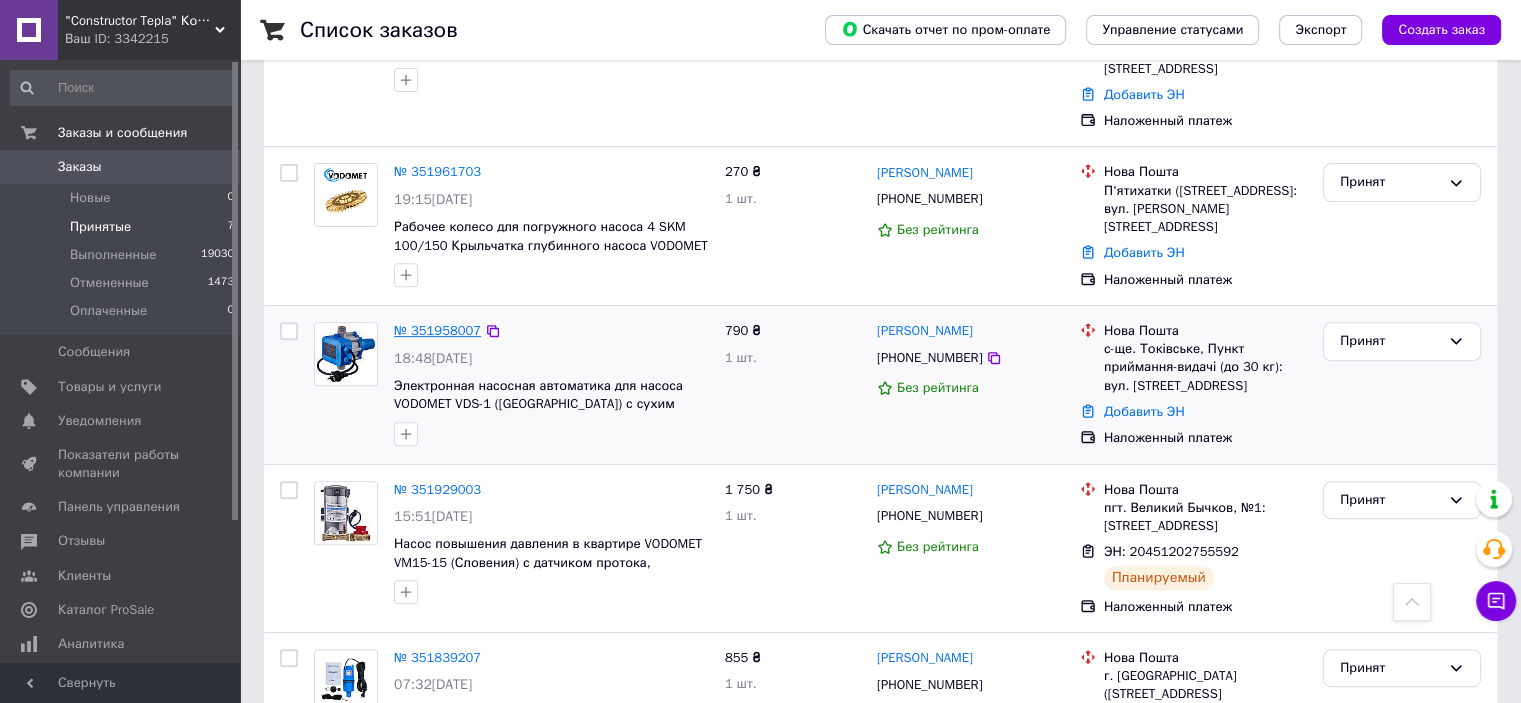 click on "№ 351958007" at bounding box center (437, 330) 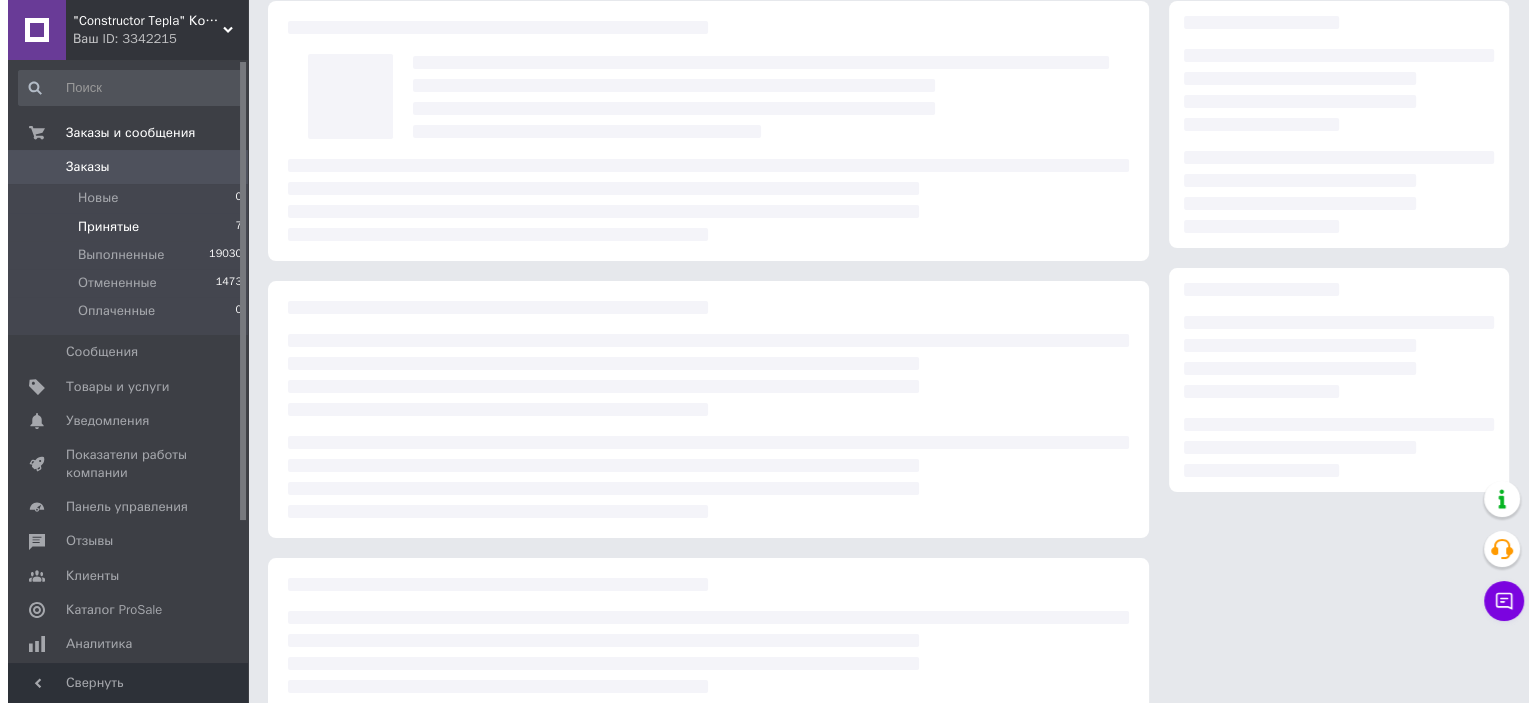 scroll, scrollTop: 0, scrollLeft: 0, axis: both 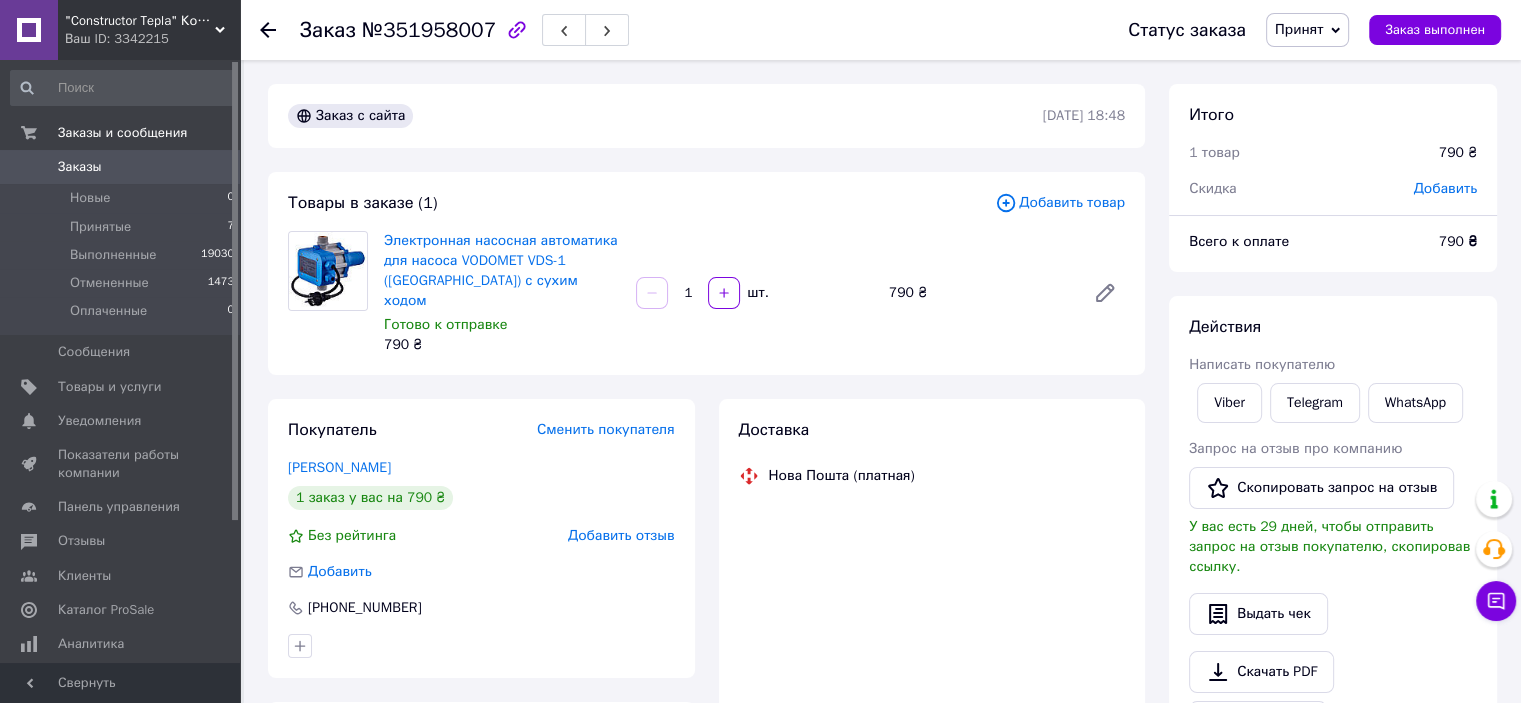 click on "Доставка" at bounding box center (932, 430) 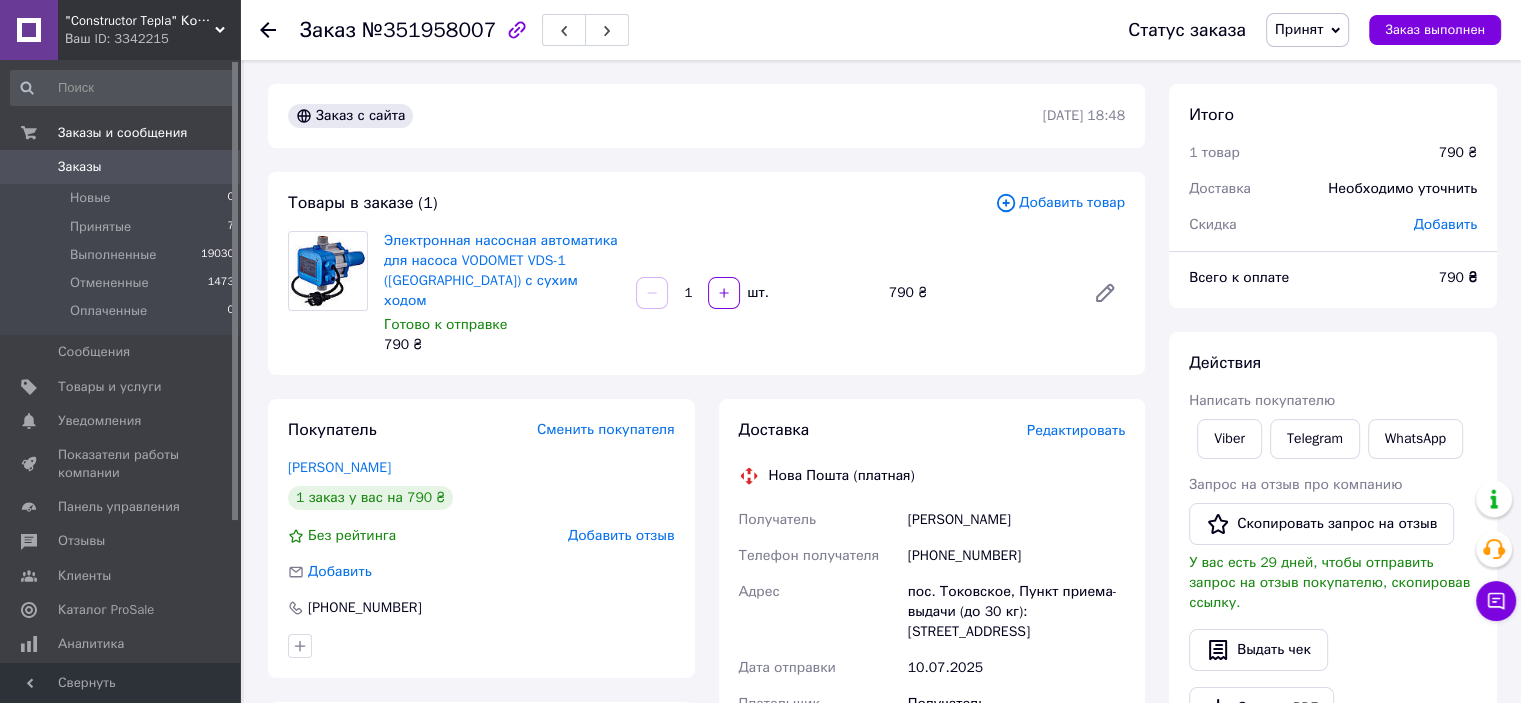 click on "Редактировать" at bounding box center (1076, 430) 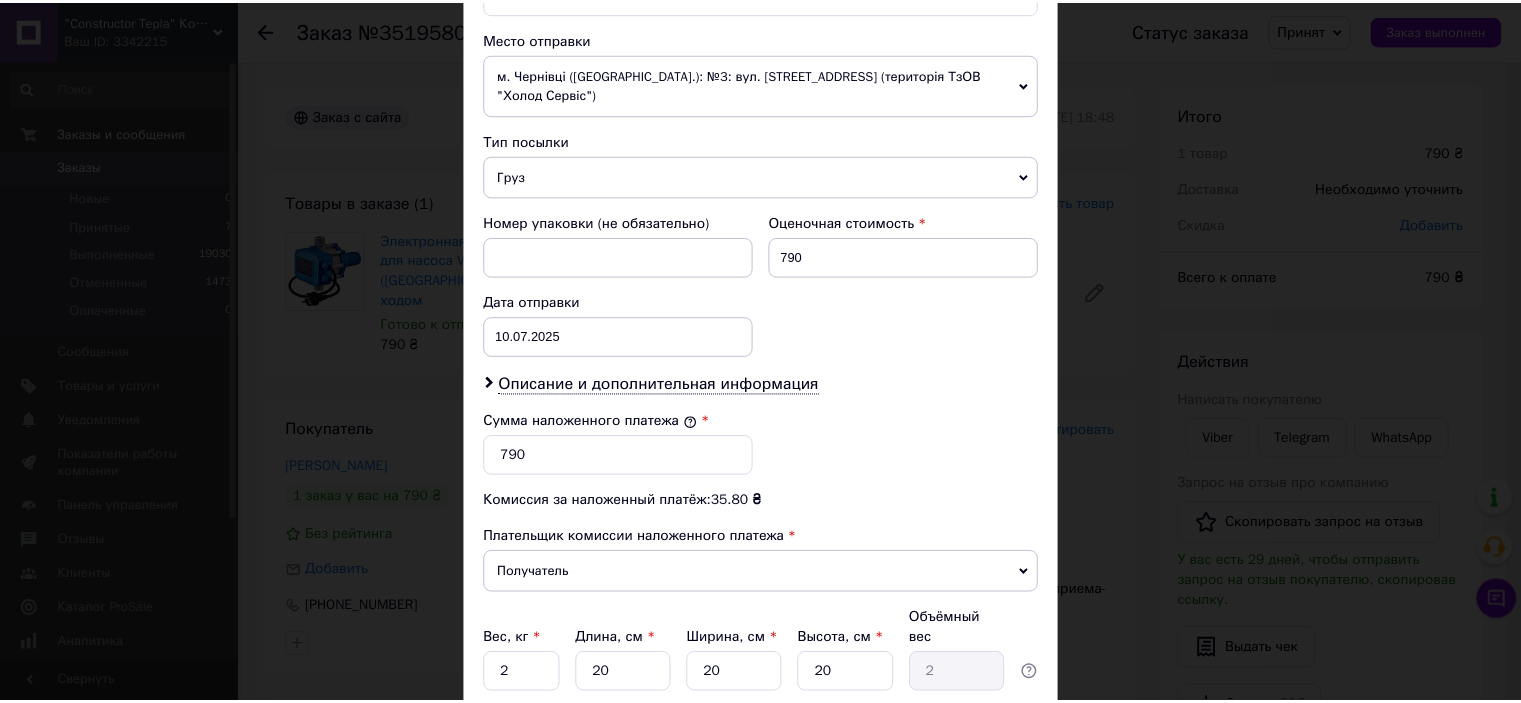 scroll, scrollTop: 836, scrollLeft: 0, axis: vertical 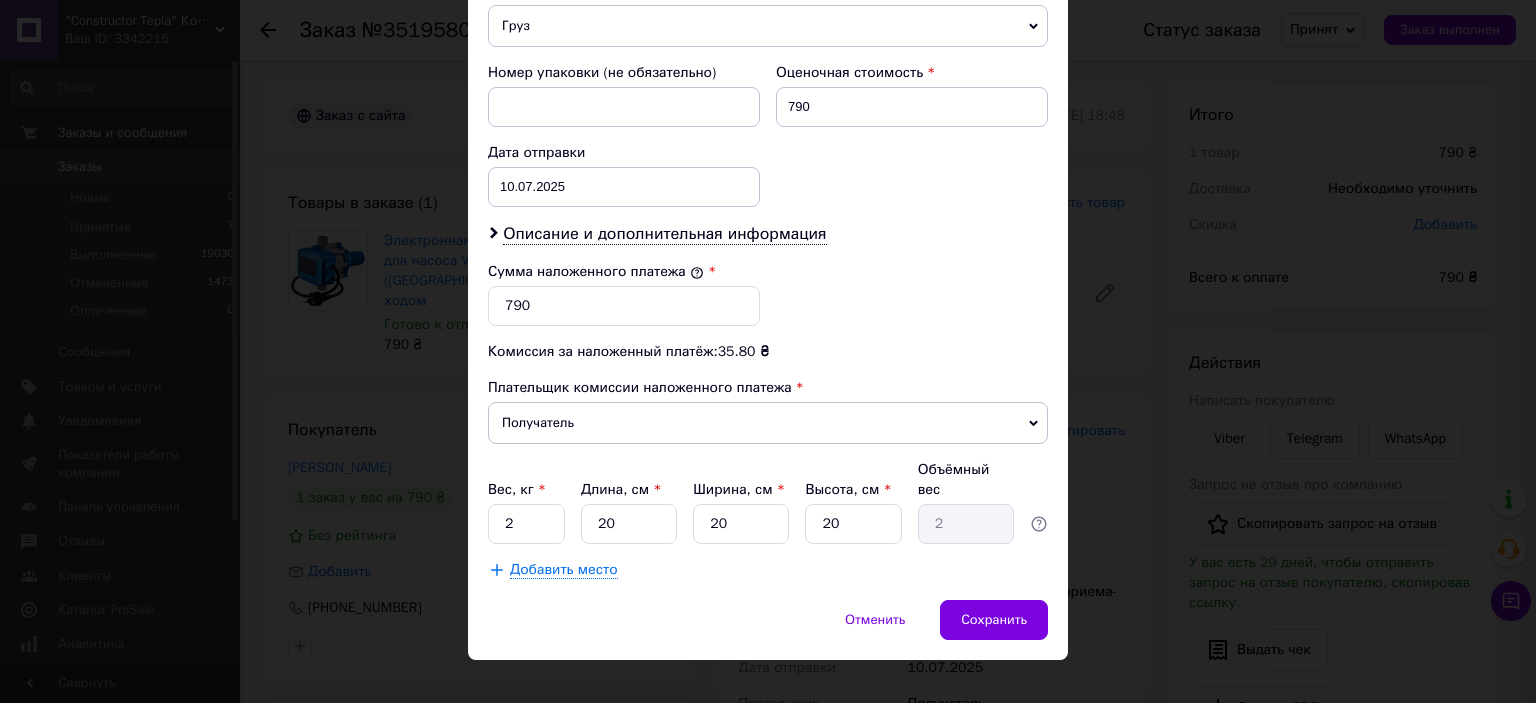 click on "× Редактирование доставки Способ доставки Нова Пошта (платная) Плательщик Получатель Отправитель Фамилия получателя Ковтун Имя получателя Вадим Отчество получателя Телефон получателя +380968310709 Тип доставки В отделении Курьером В почтомате Город пос. Токовское Отделение Пункт приема-выдачи (до 30 кг): ул. Верхняя, 50а Место отправки м. Чернівці (Чернівецька обл.): №3: вул. Коломийська, 9г (територія ТзОВ "Холод Сервіс") Нет совпадений. Попробуйте изменить условия поиска Добавить еще место отправки Тип посылки Груз Документы Номер упаковки (не обязательно) 790 < > <" at bounding box center [768, 351] 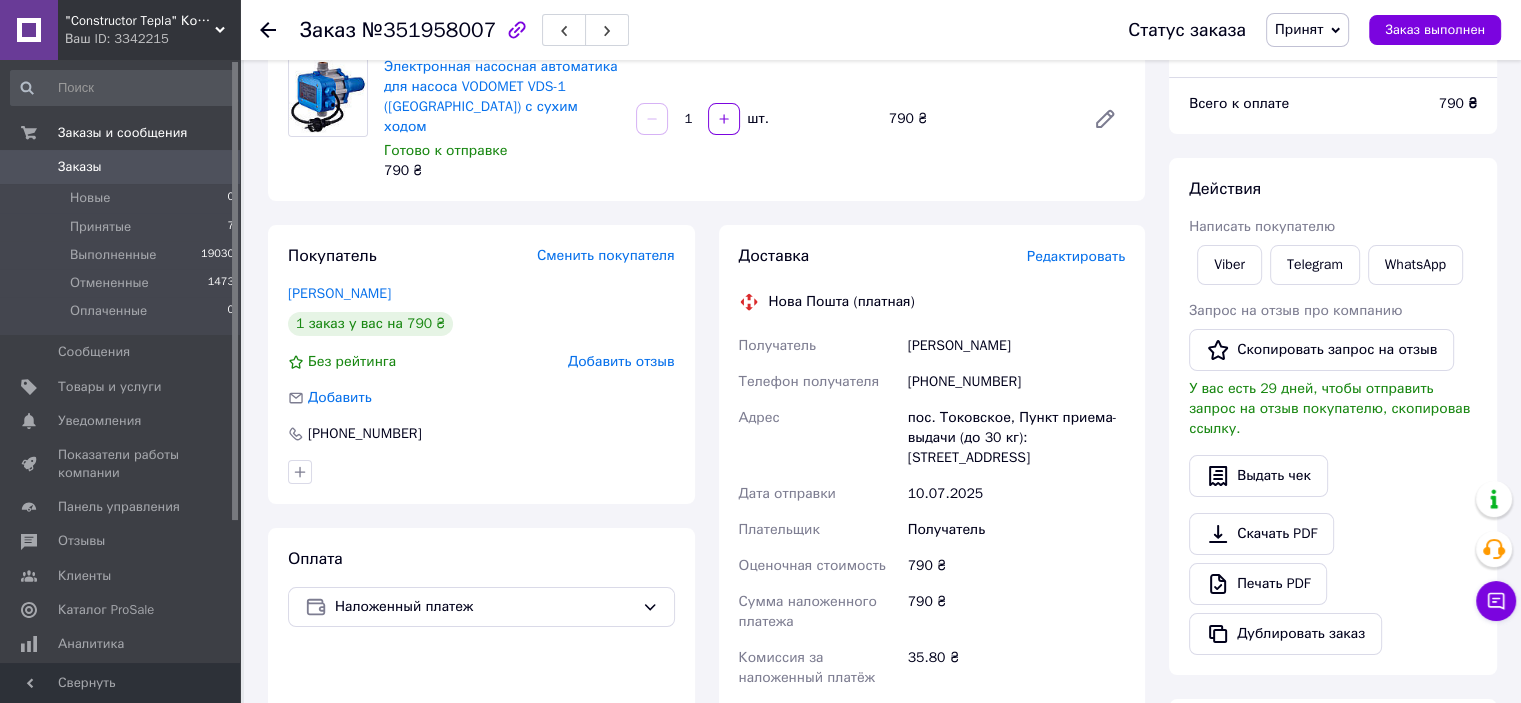 scroll, scrollTop: 630, scrollLeft: 0, axis: vertical 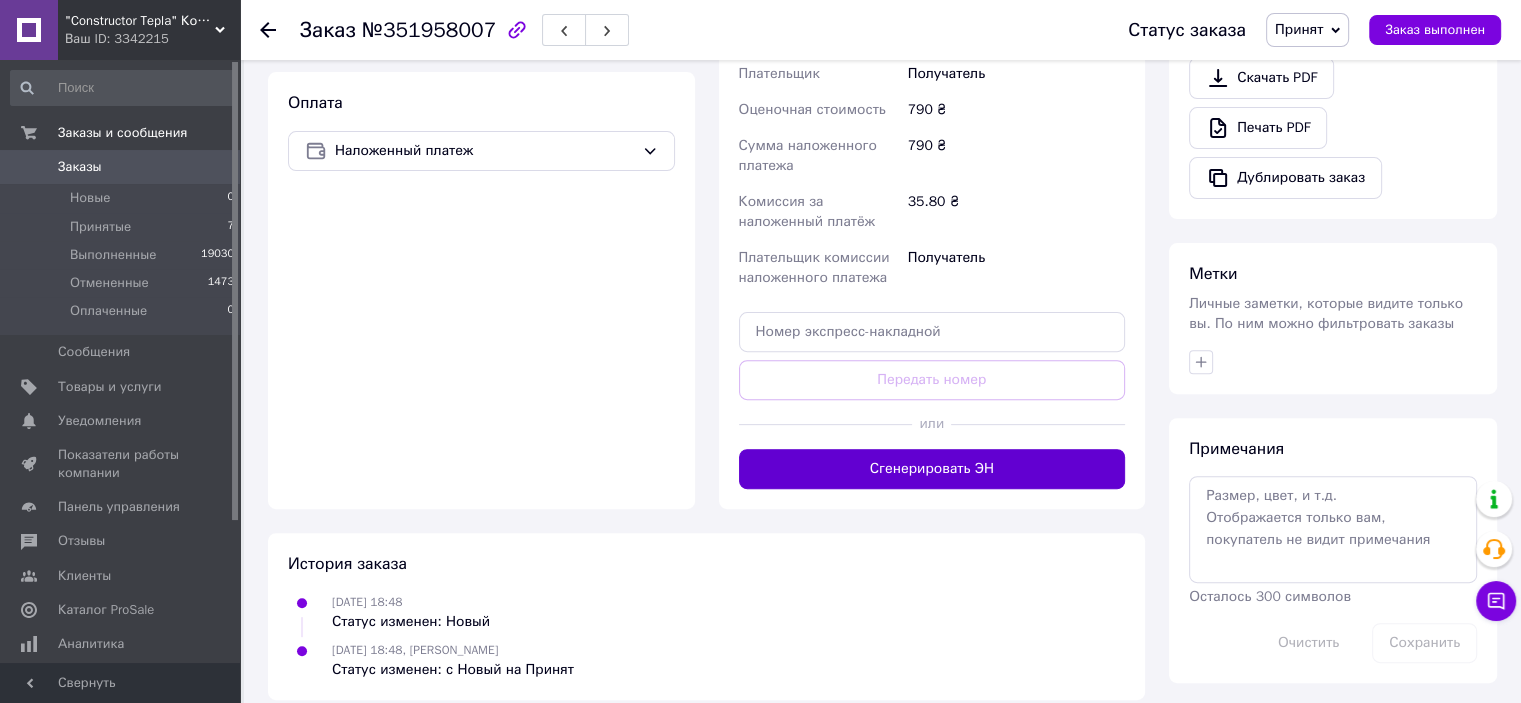 click on "Сгенерировать ЭН" at bounding box center [932, 469] 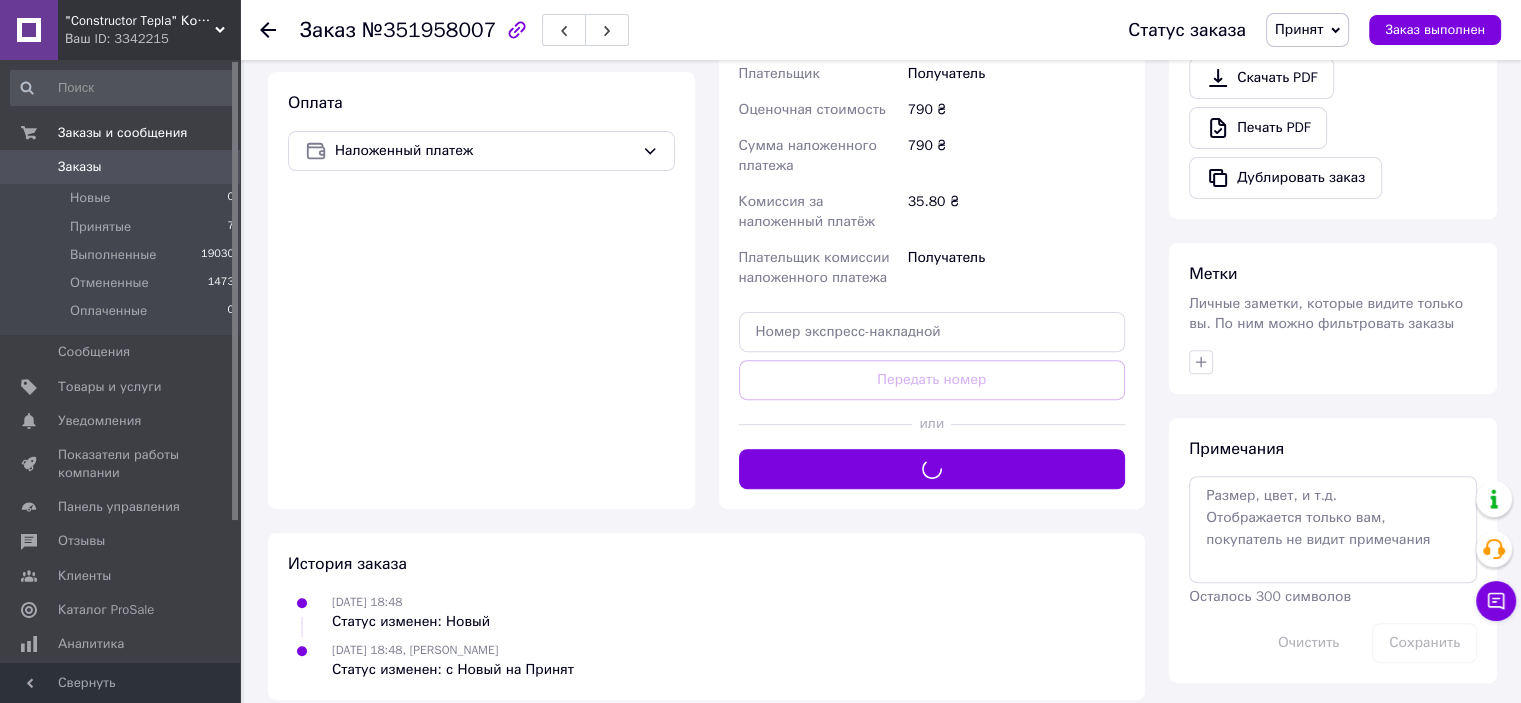 click 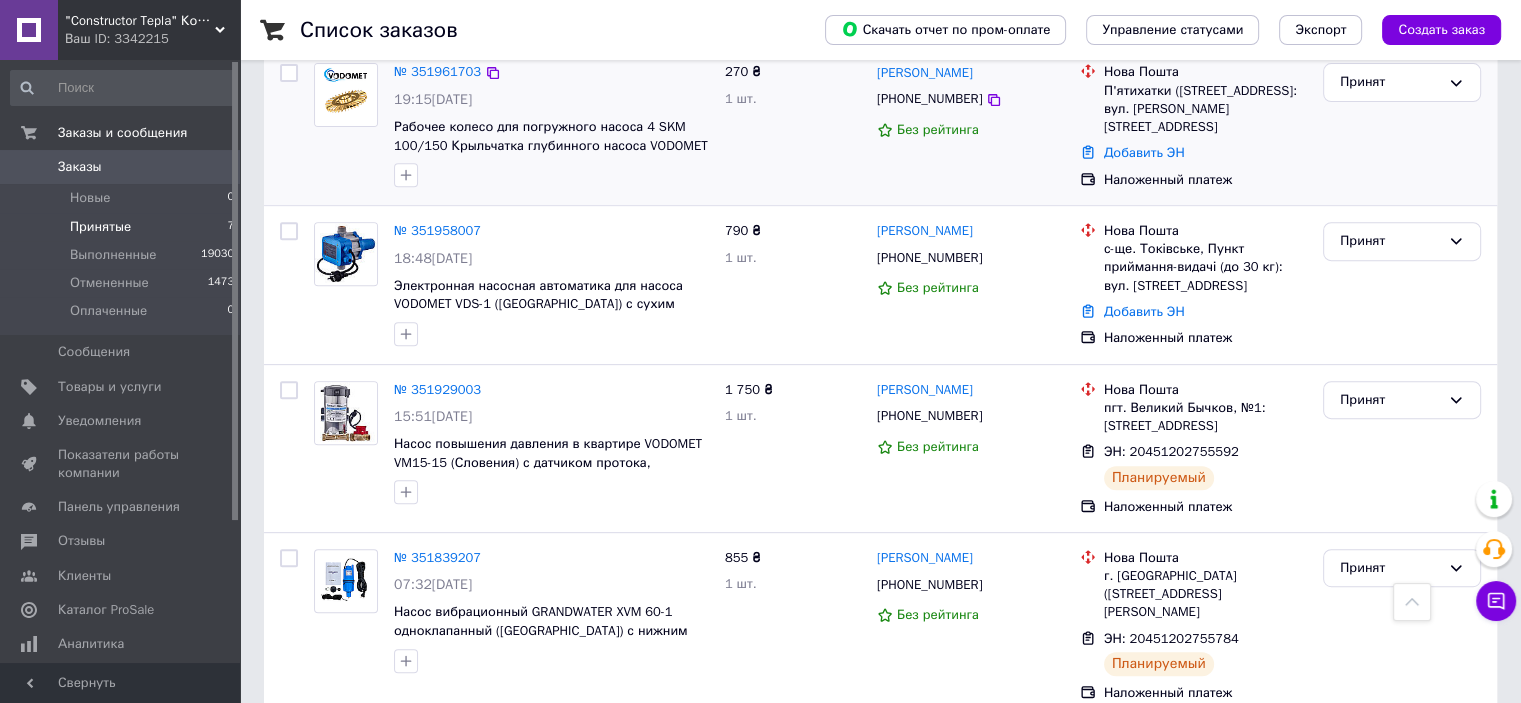 scroll, scrollTop: 700, scrollLeft: 0, axis: vertical 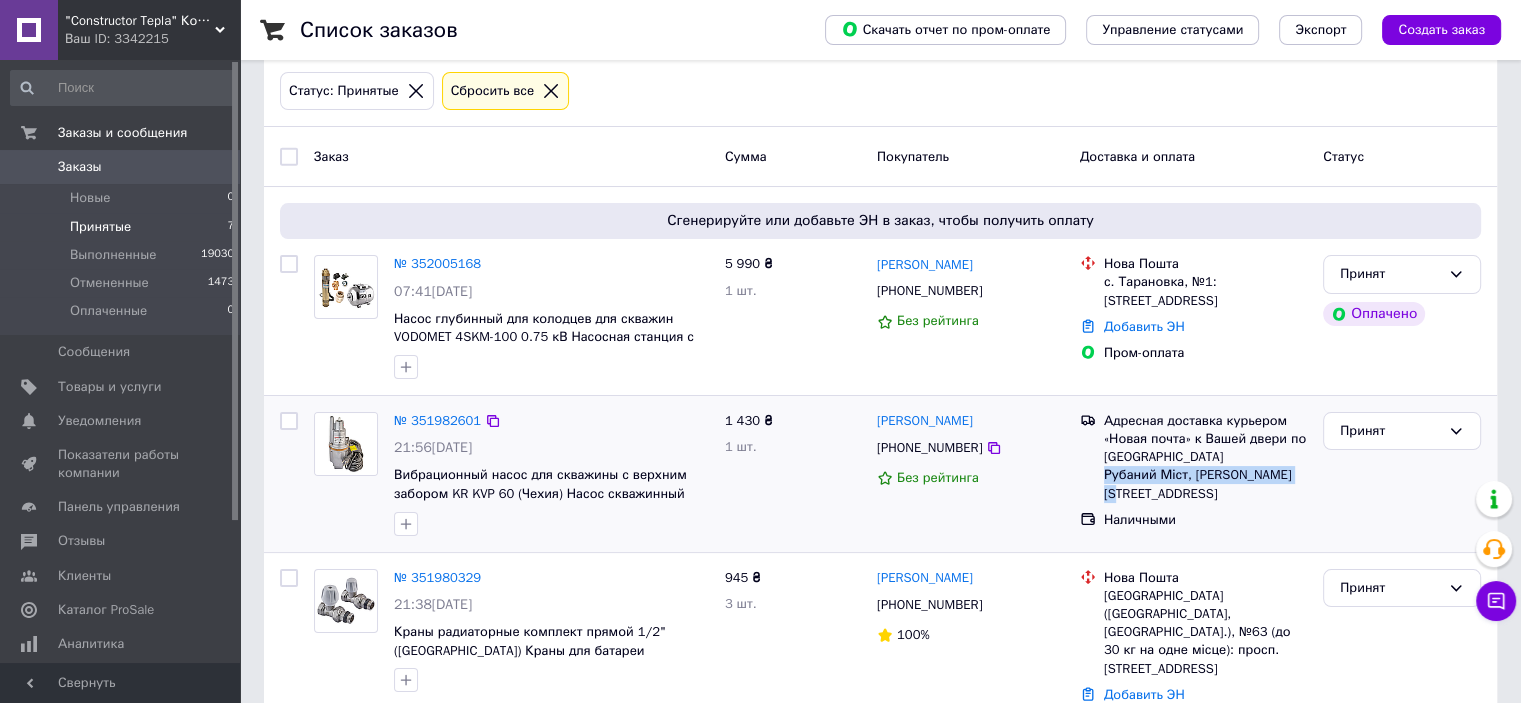 drag, startPoint x: 1104, startPoint y: 478, endPoint x: 1296, endPoint y: 475, distance: 192.02344 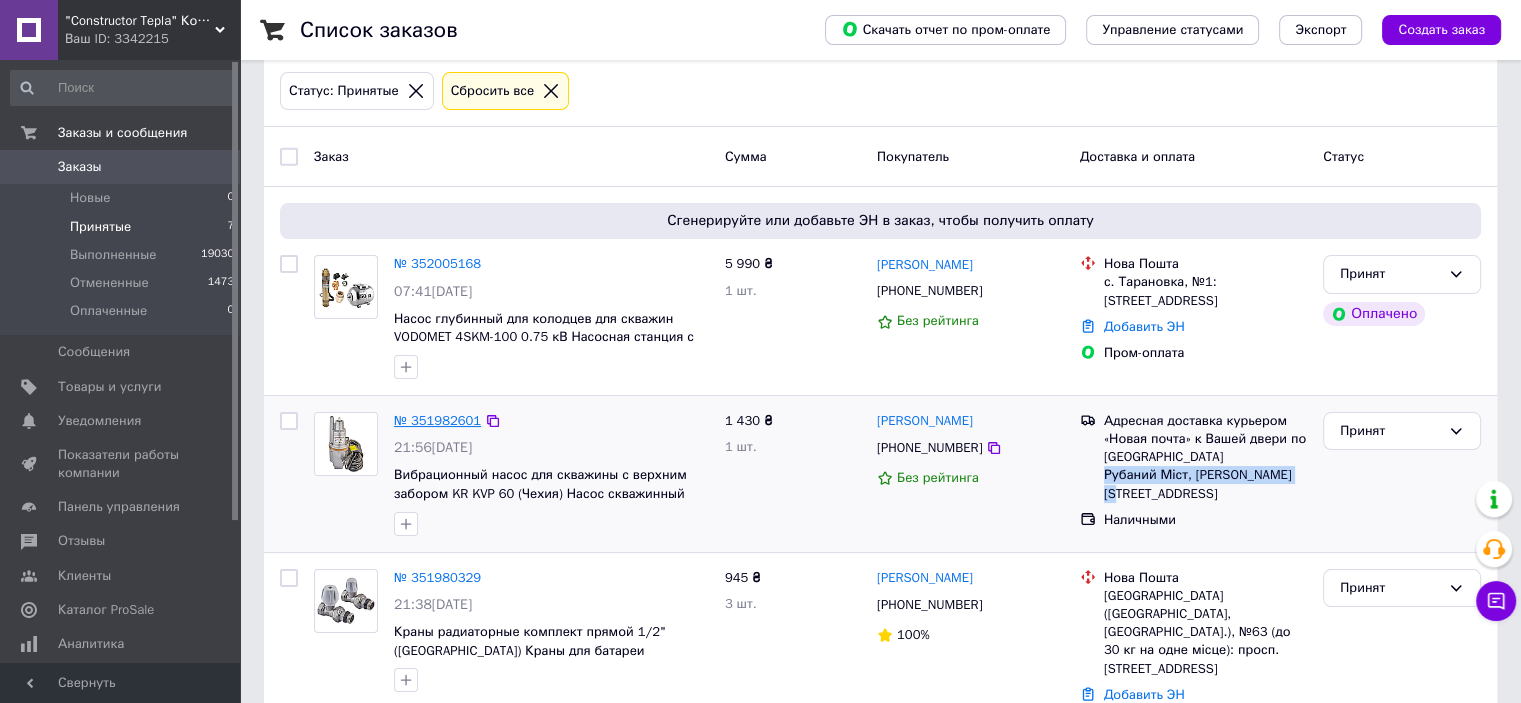 click on "№ 351982601" at bounding box center [437, 420] 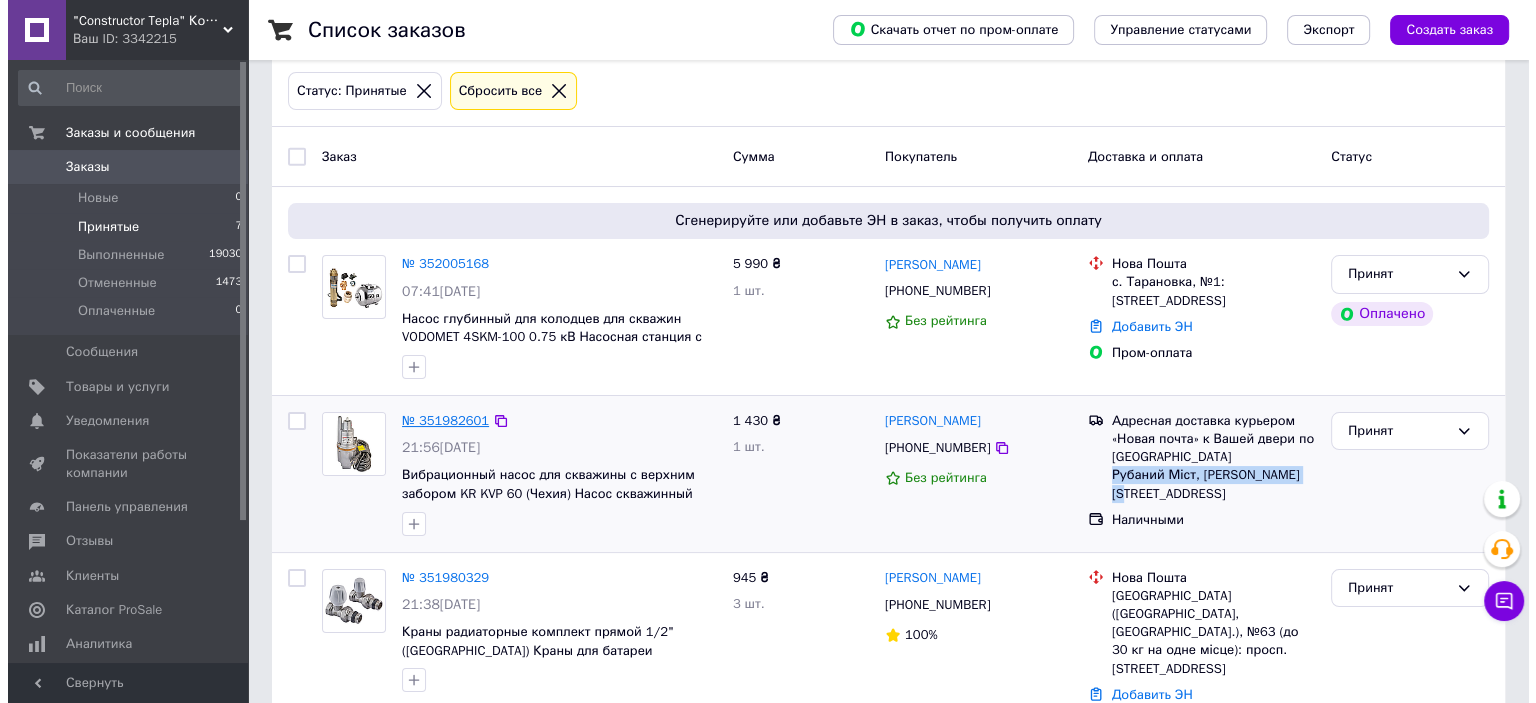 scroll, scrollTop: 0, scrollLeft: 0, axis: both 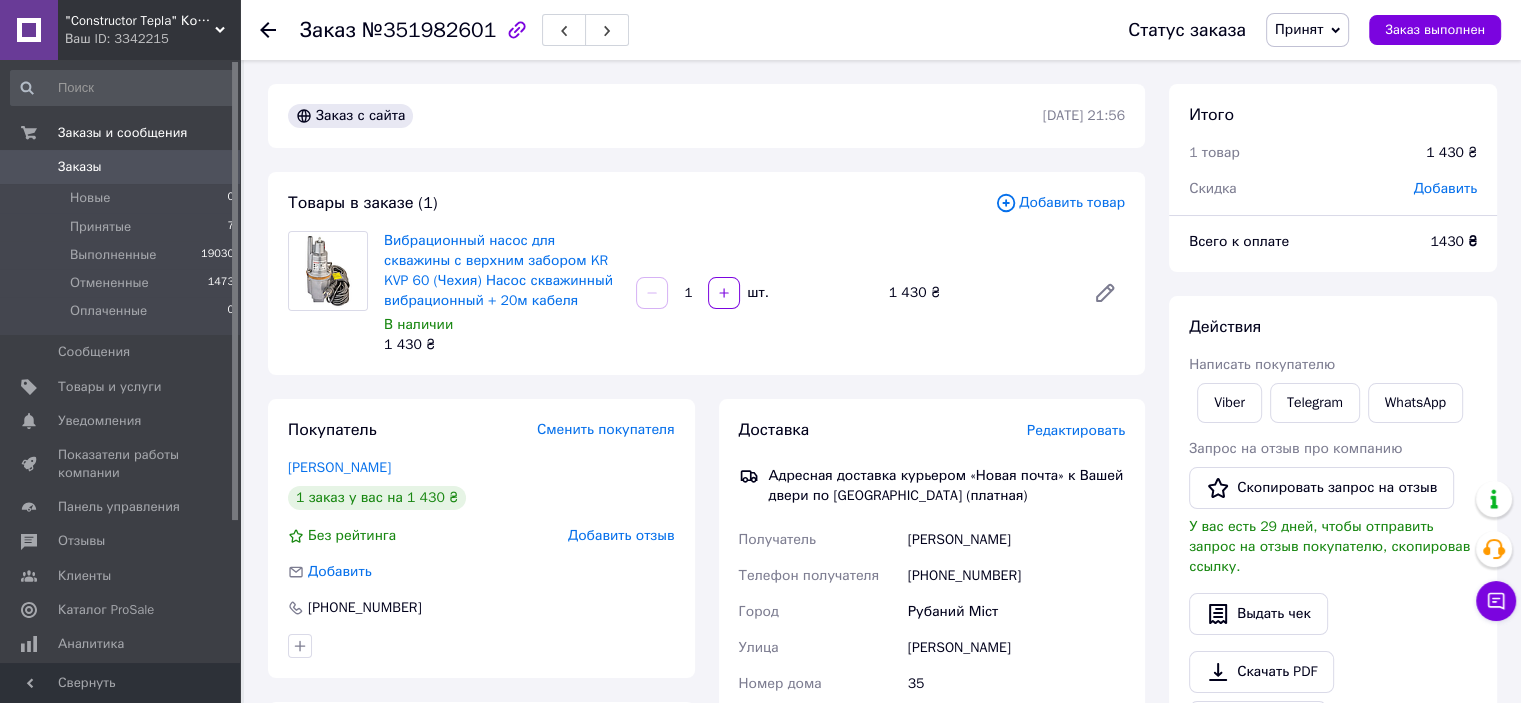 click on "Доставка Редактировать" at bounding box center [932, 430] 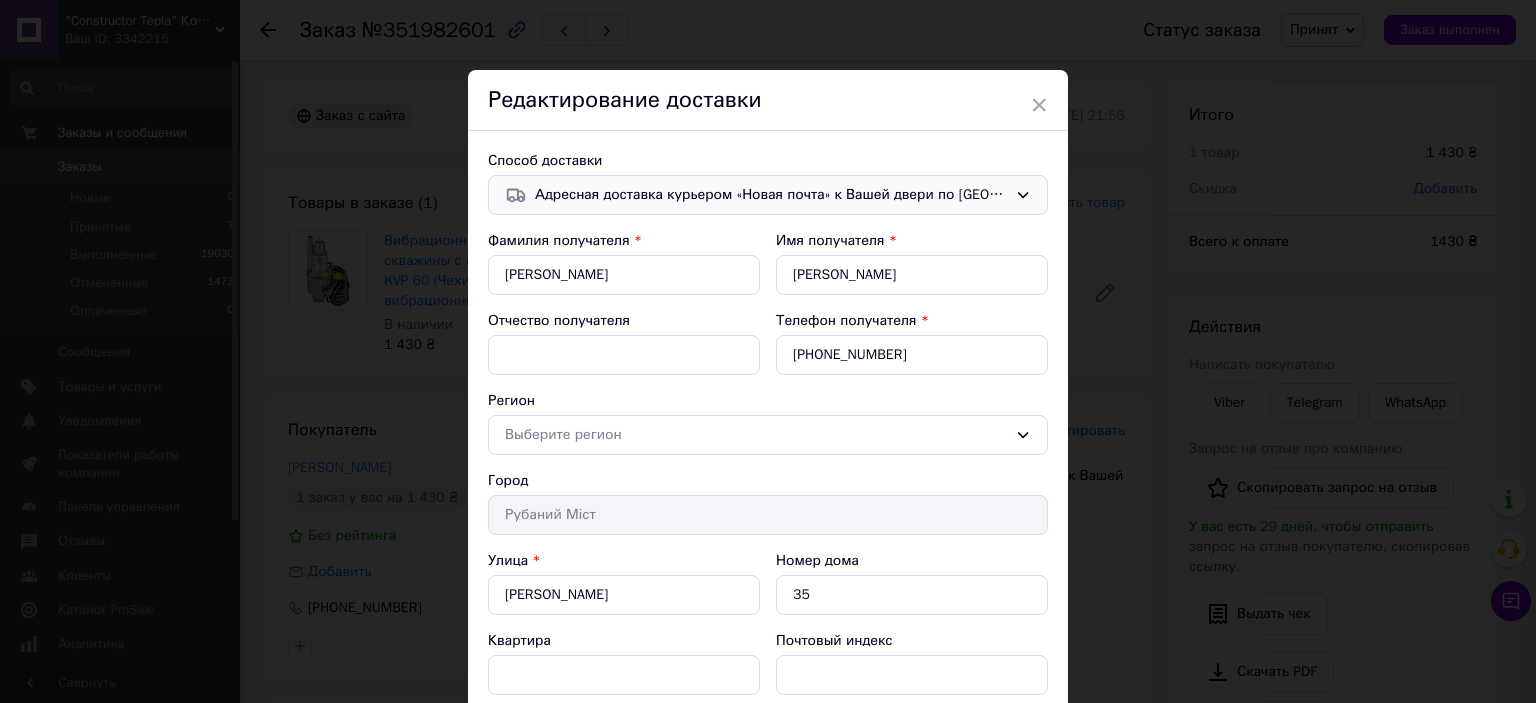 click on "Адресная доставка курьером «Новая почта» к Вашей двери по Украине (платная)" at bounding box center [771, 195] 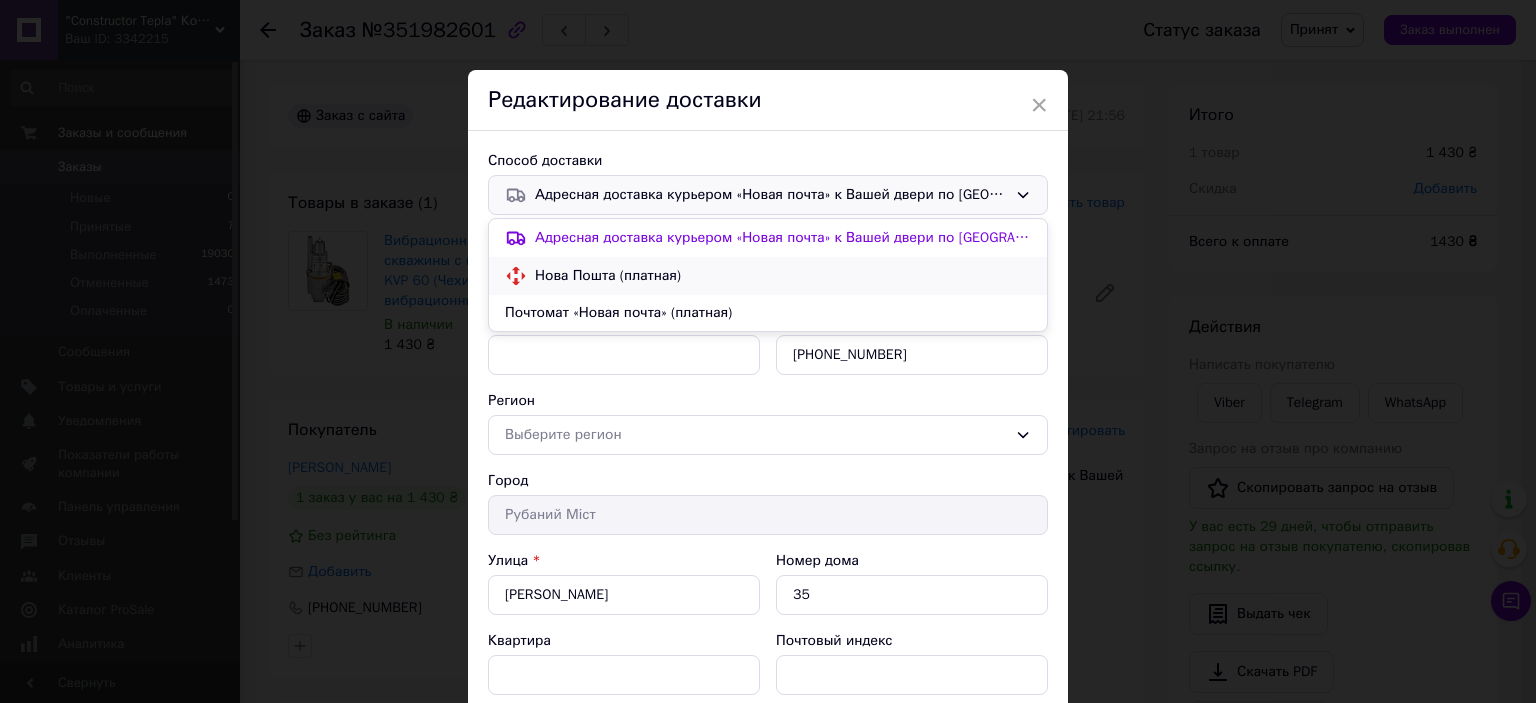 click on "Нова Пошта (платная)" at bounding box center [783, 276] 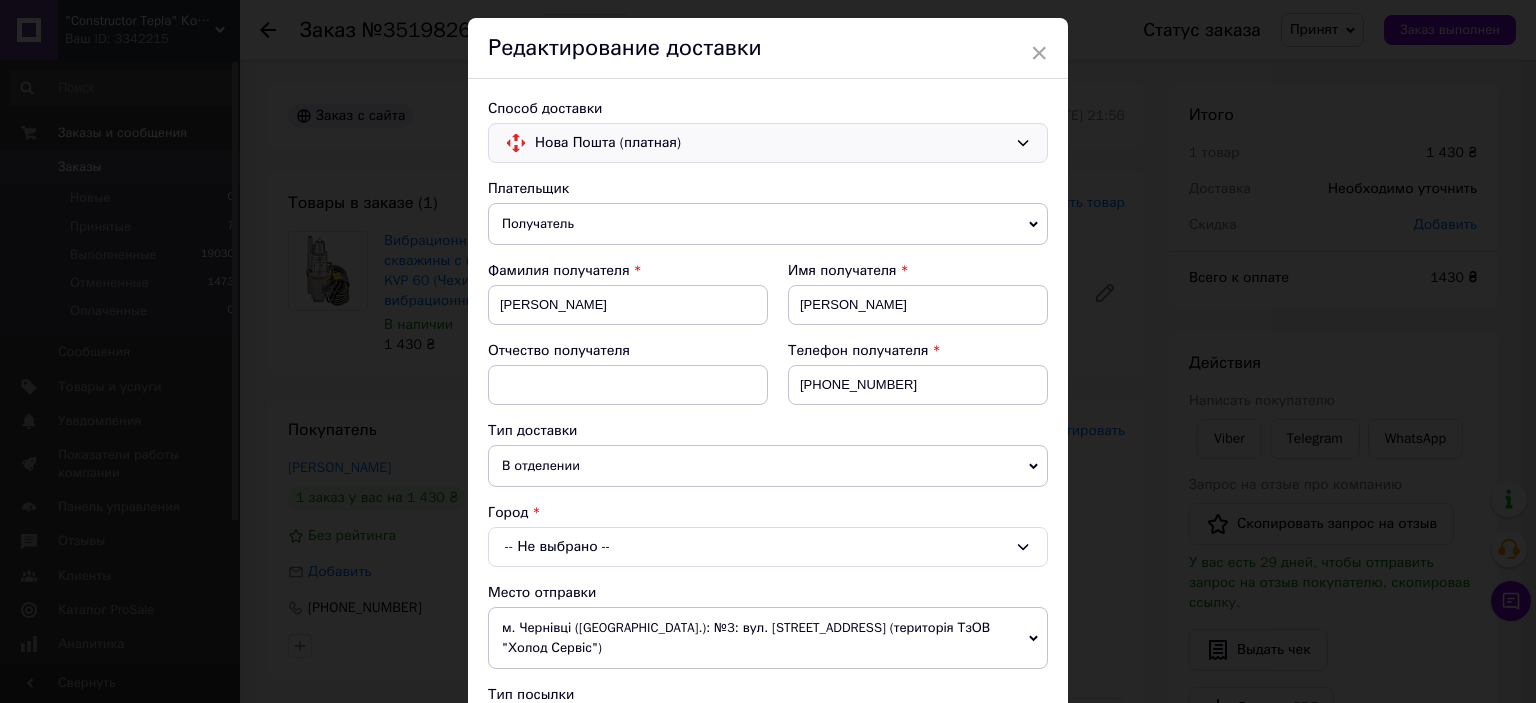 scroll, scrollTop: 100, scrollLeft: 0, axis: vertical 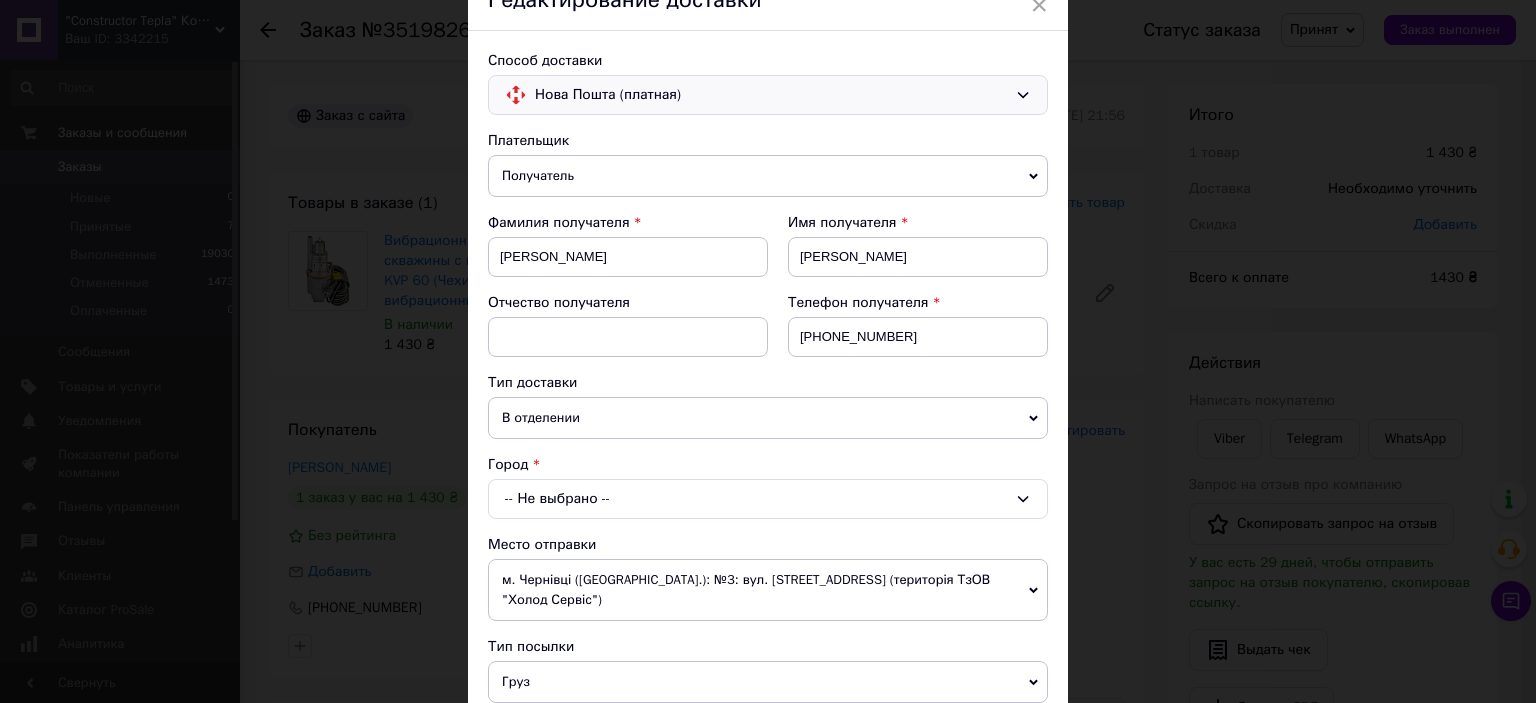click on "В отделении" at bounding box center [768, 418] 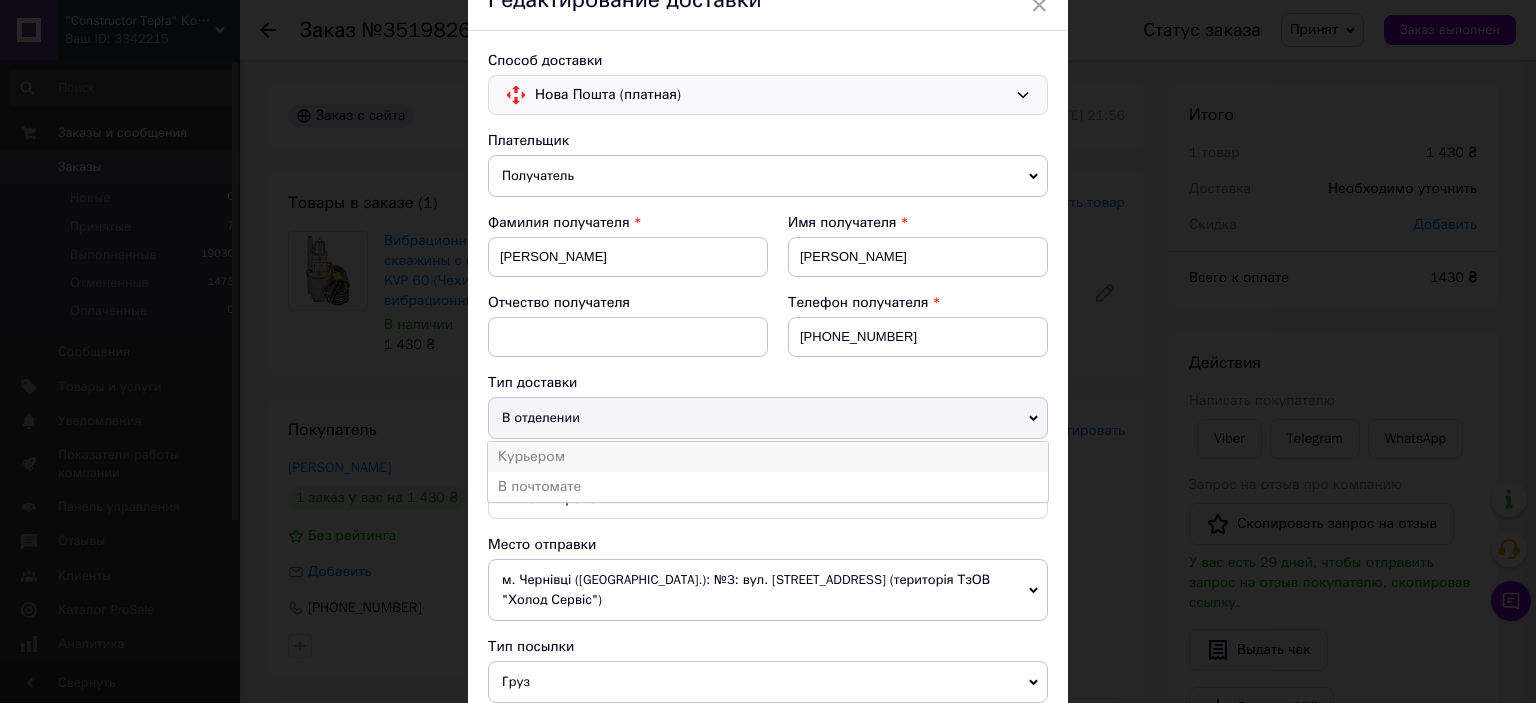 click on "Курьером" at bounding box center [768, 457] 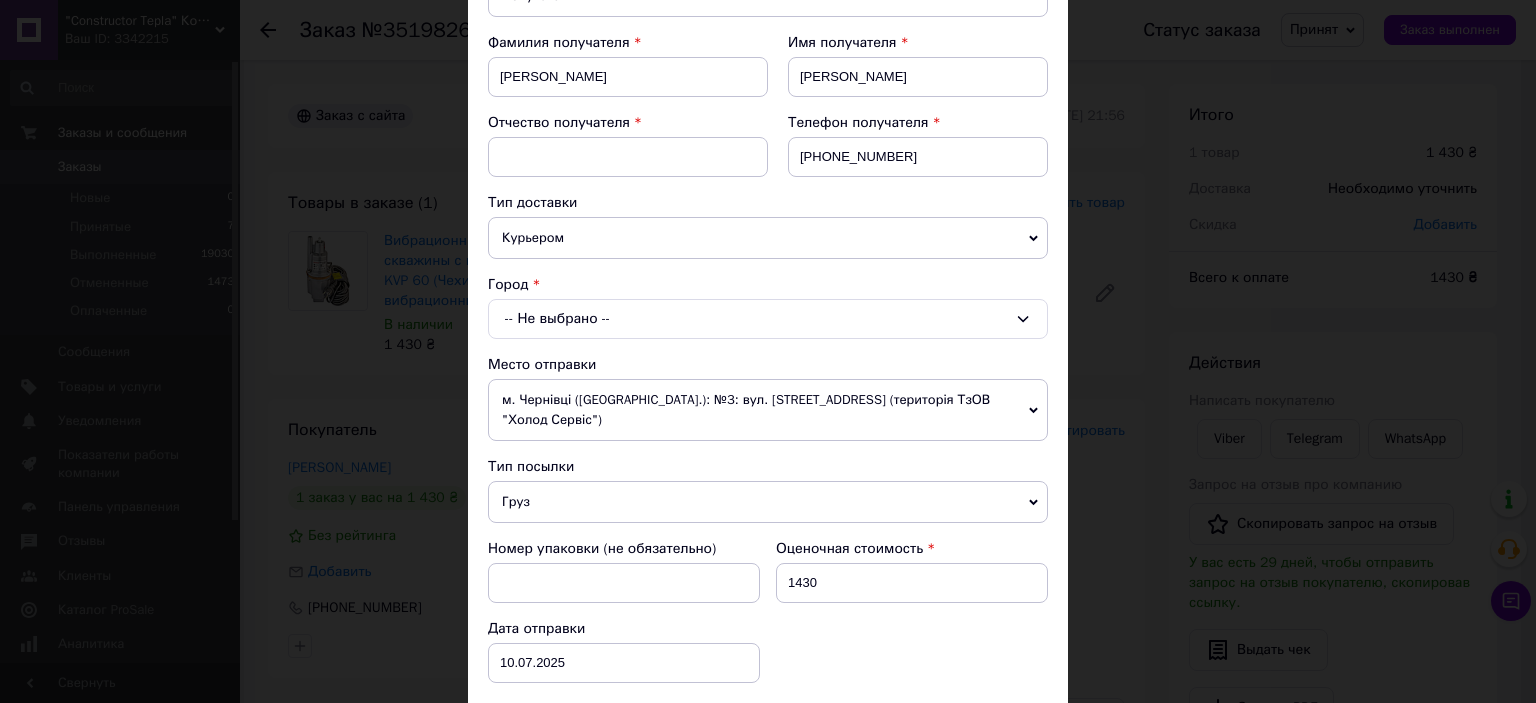 scroll, scrollTop: 400, scrollLeft: 0, axis: vertical 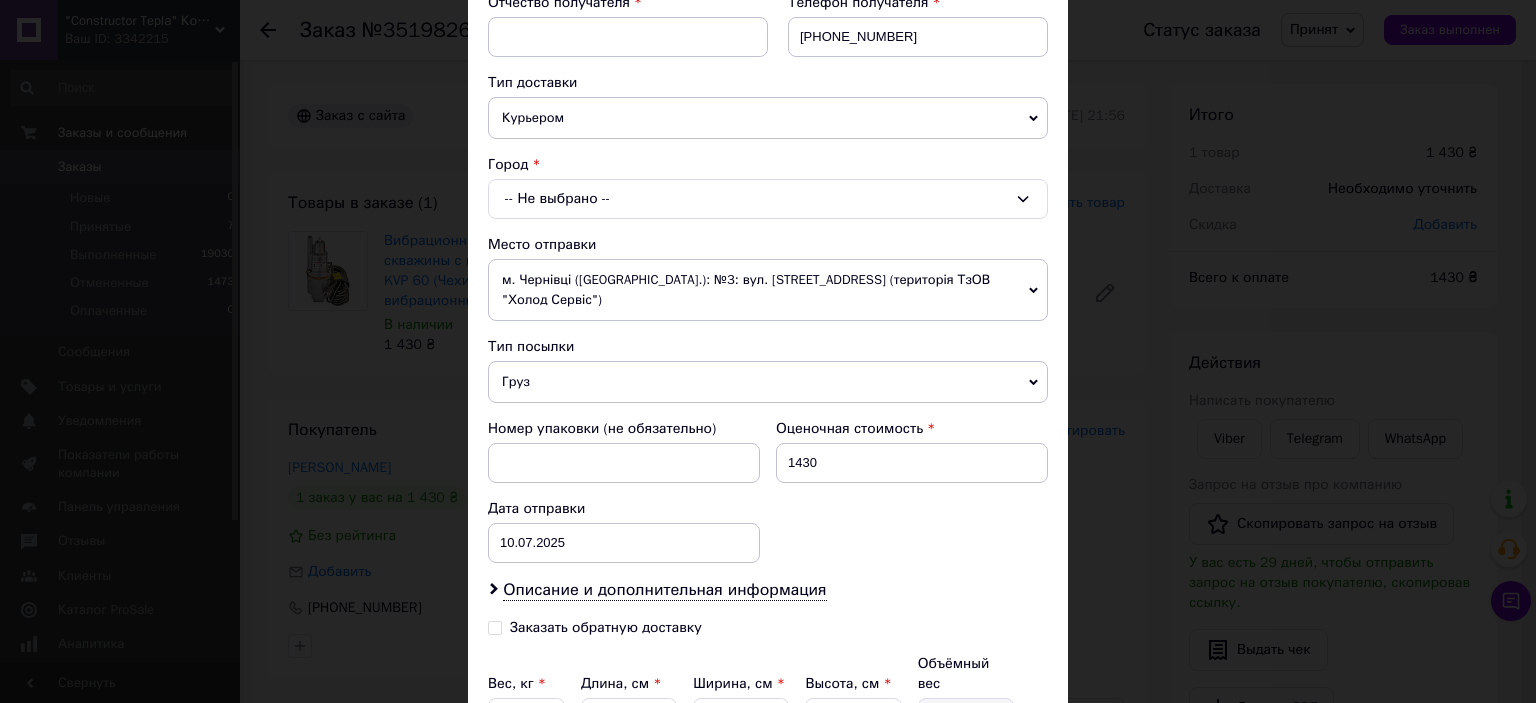 click on "-- Не выбрано --" at bounding box center [768, 199] 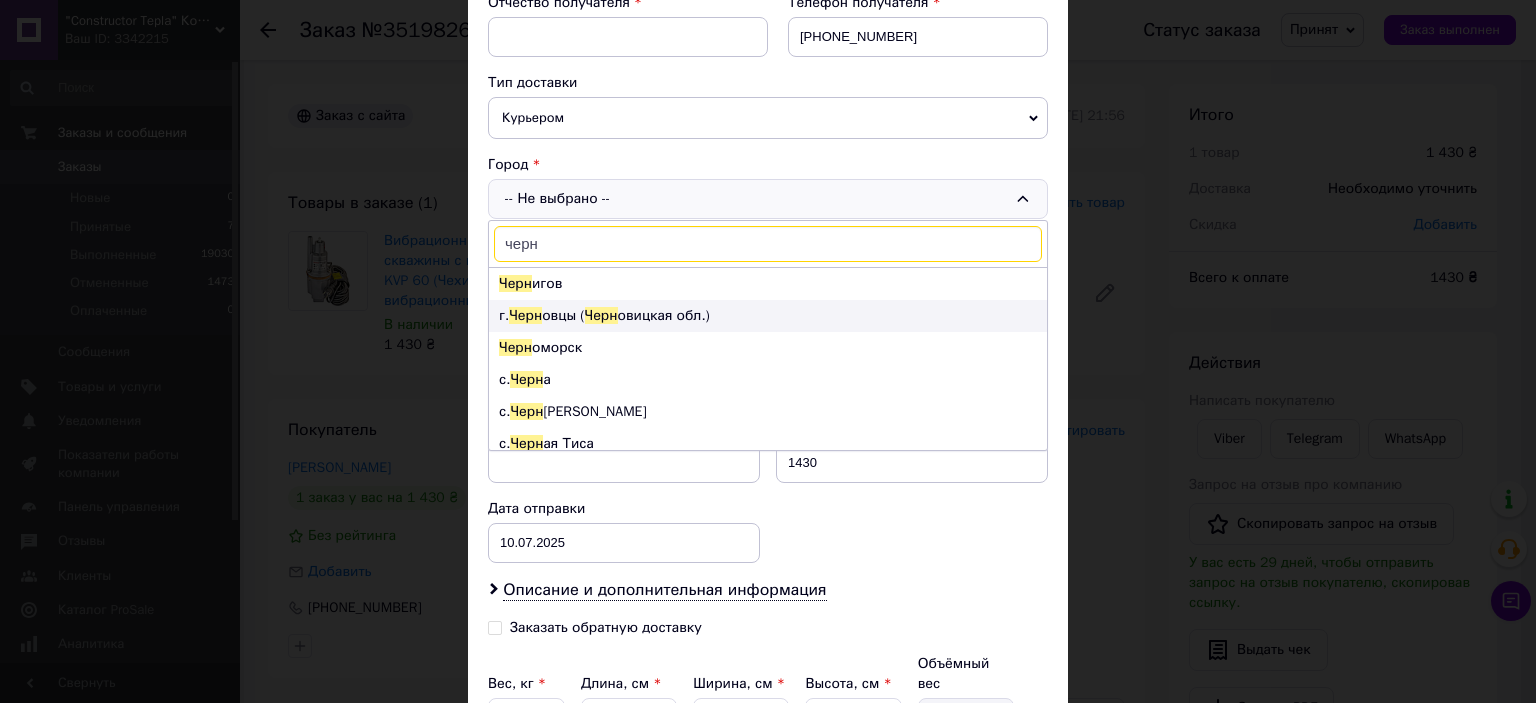 type on "черн" 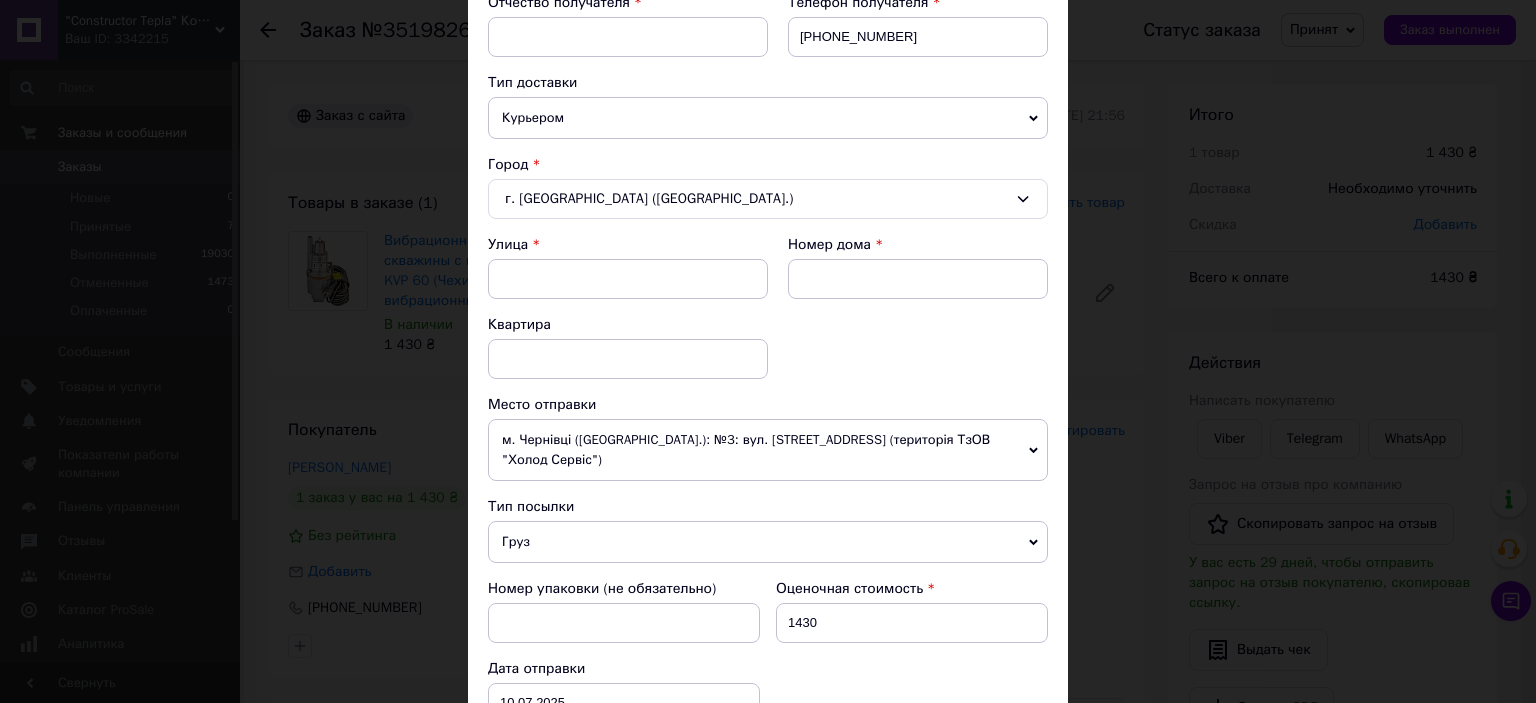 click on "Курьером" at bounding box center (768, 118) 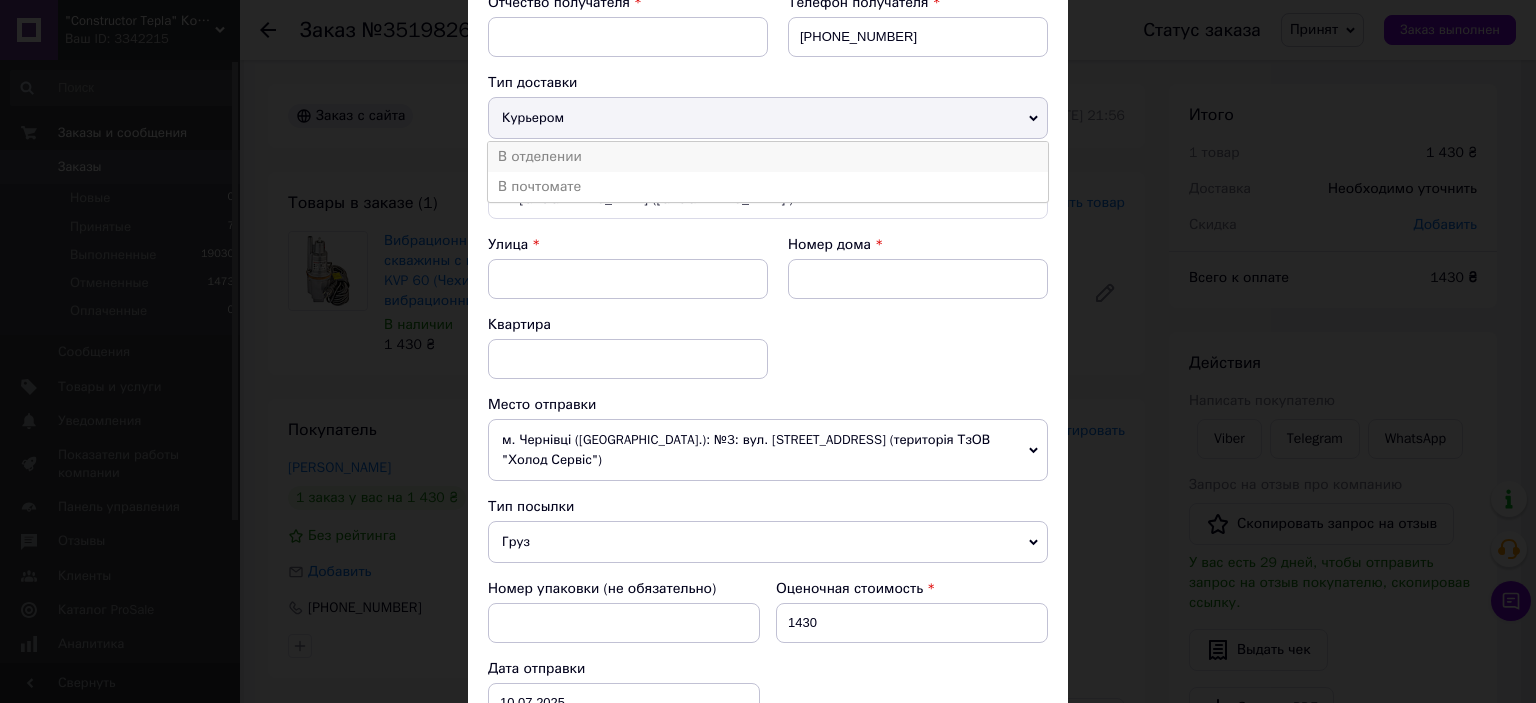click on "В отделении" at bounding box center (768, 157) 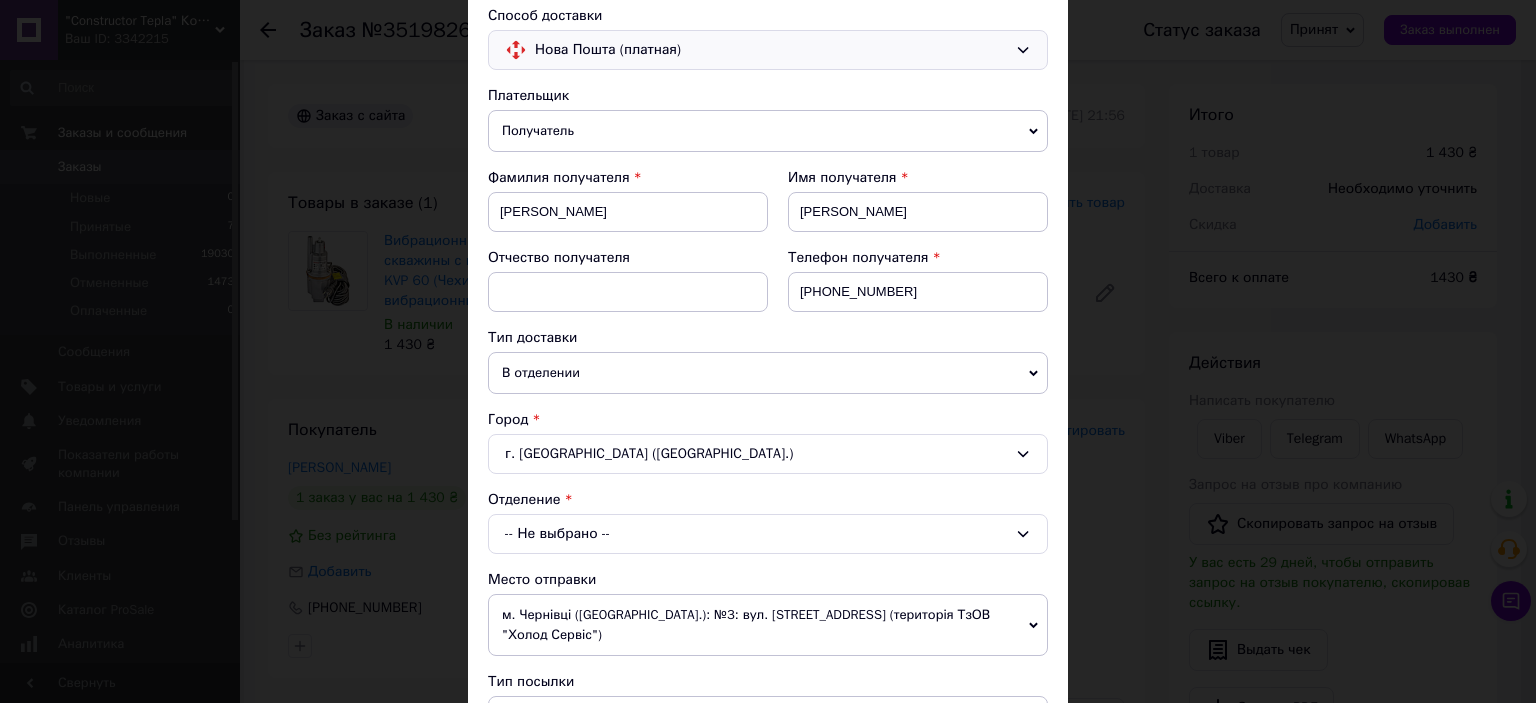 scroll, scrollTop: 175, scrollLeft: 0, axis: vertical 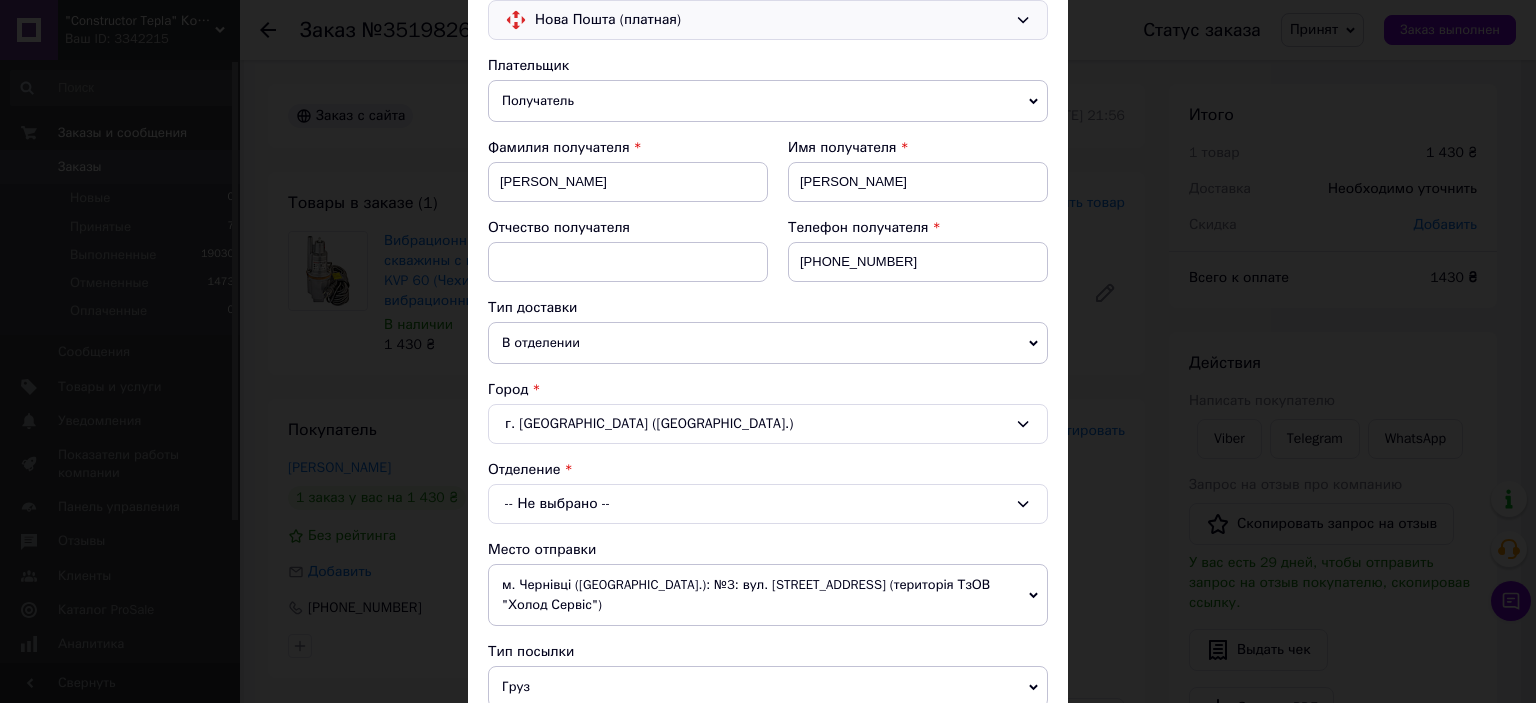 click on "В отделении" at bounding box center (768, 343) 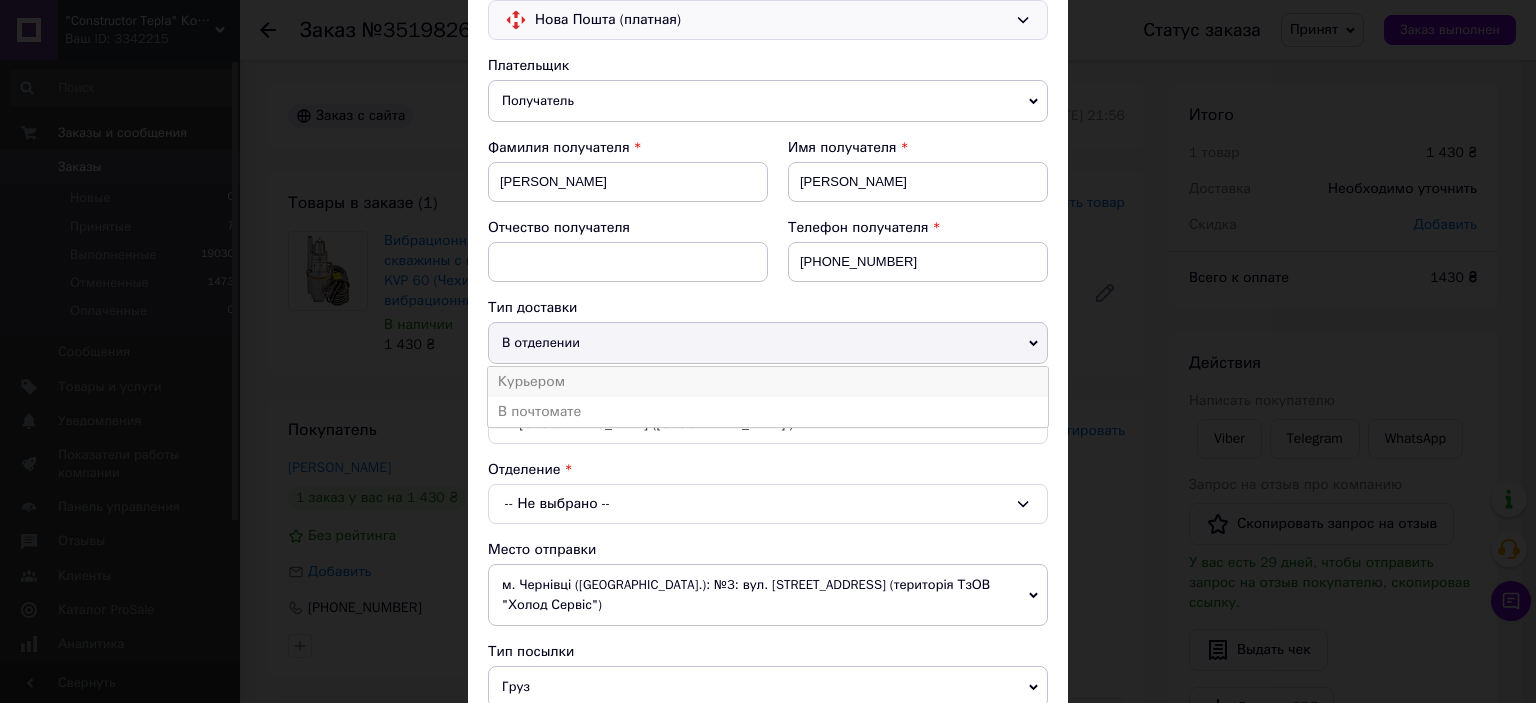 click on "Курьером" at bounding box center (768, 382) 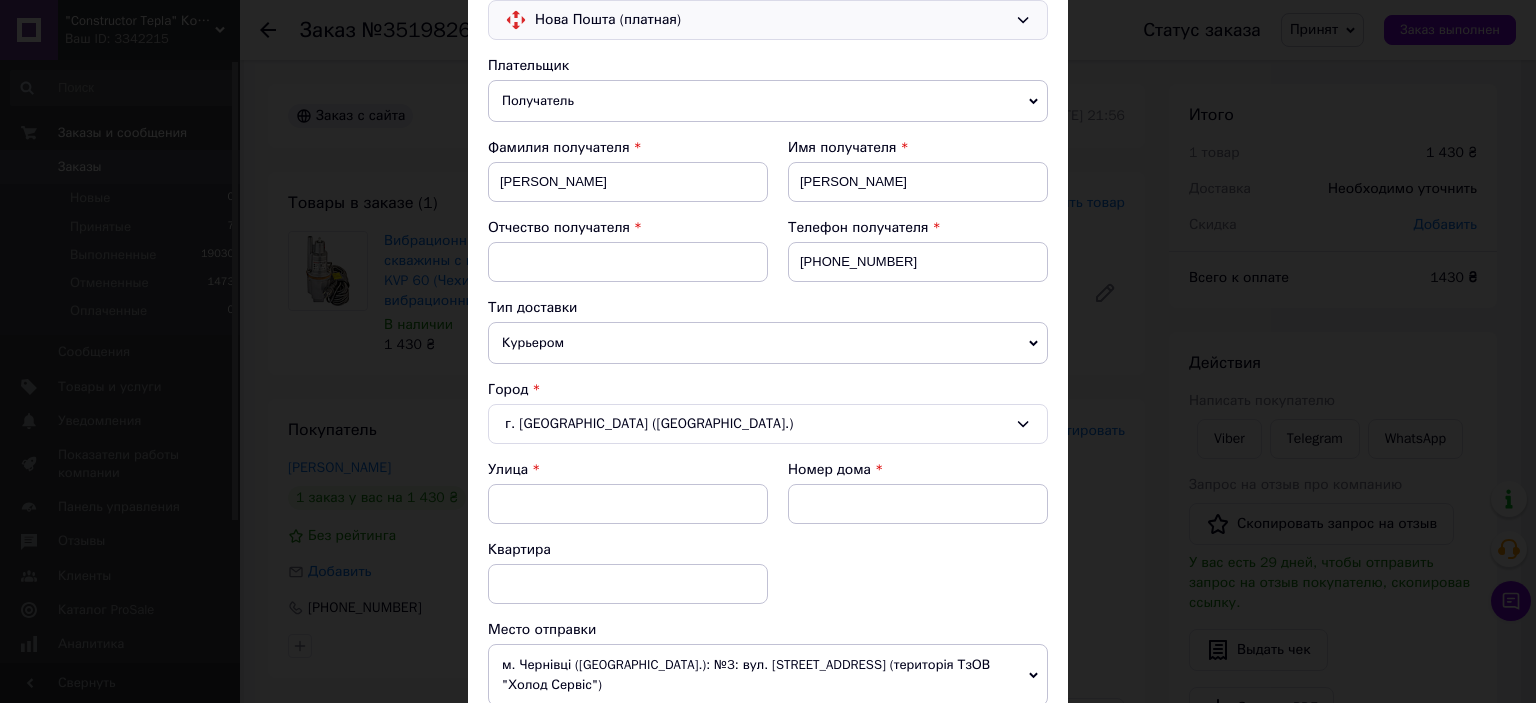 click on "г. Черновцы (Черновицкая обл.)" at bounding box center [768, 424] 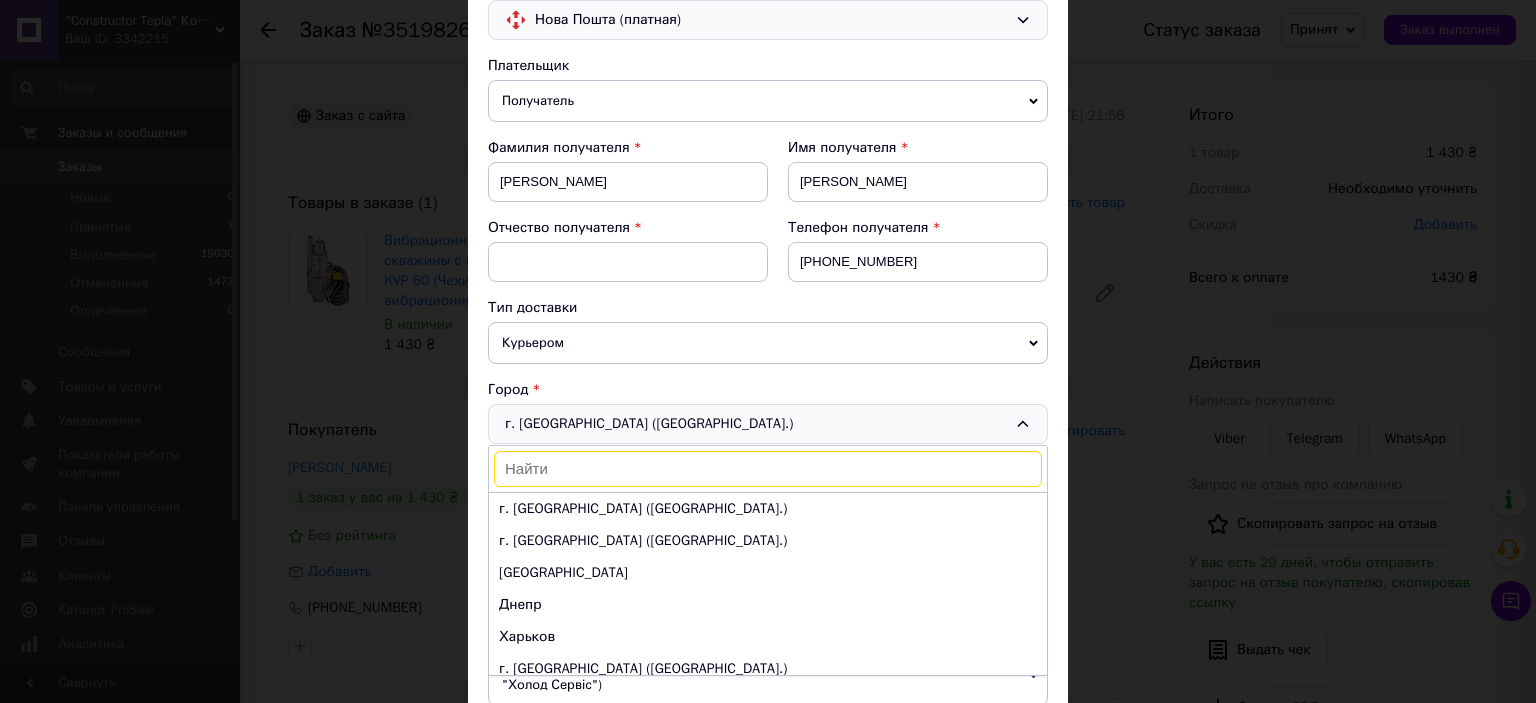 click on "Курьером" at bounding box center (768, 343) 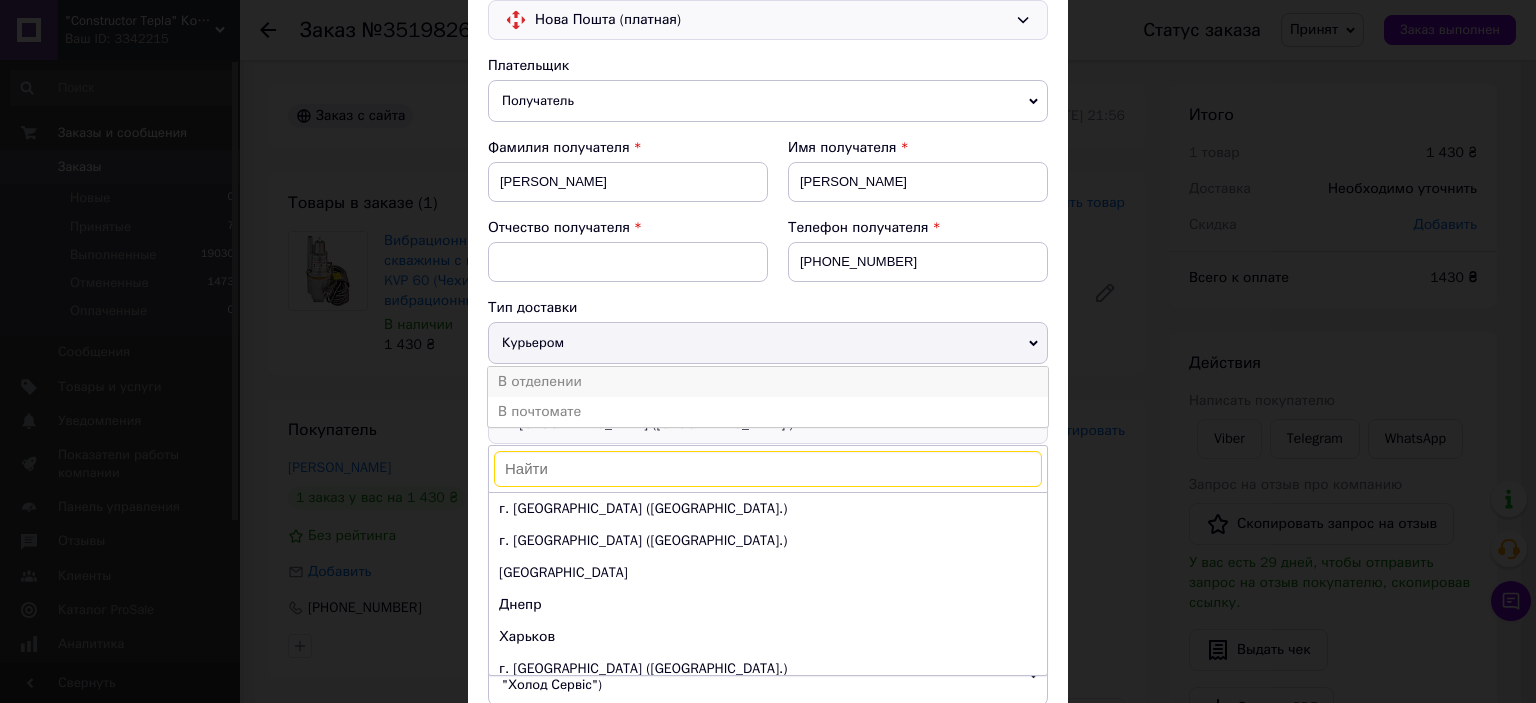 click on "В отделении" at bounding box center [768, 382] 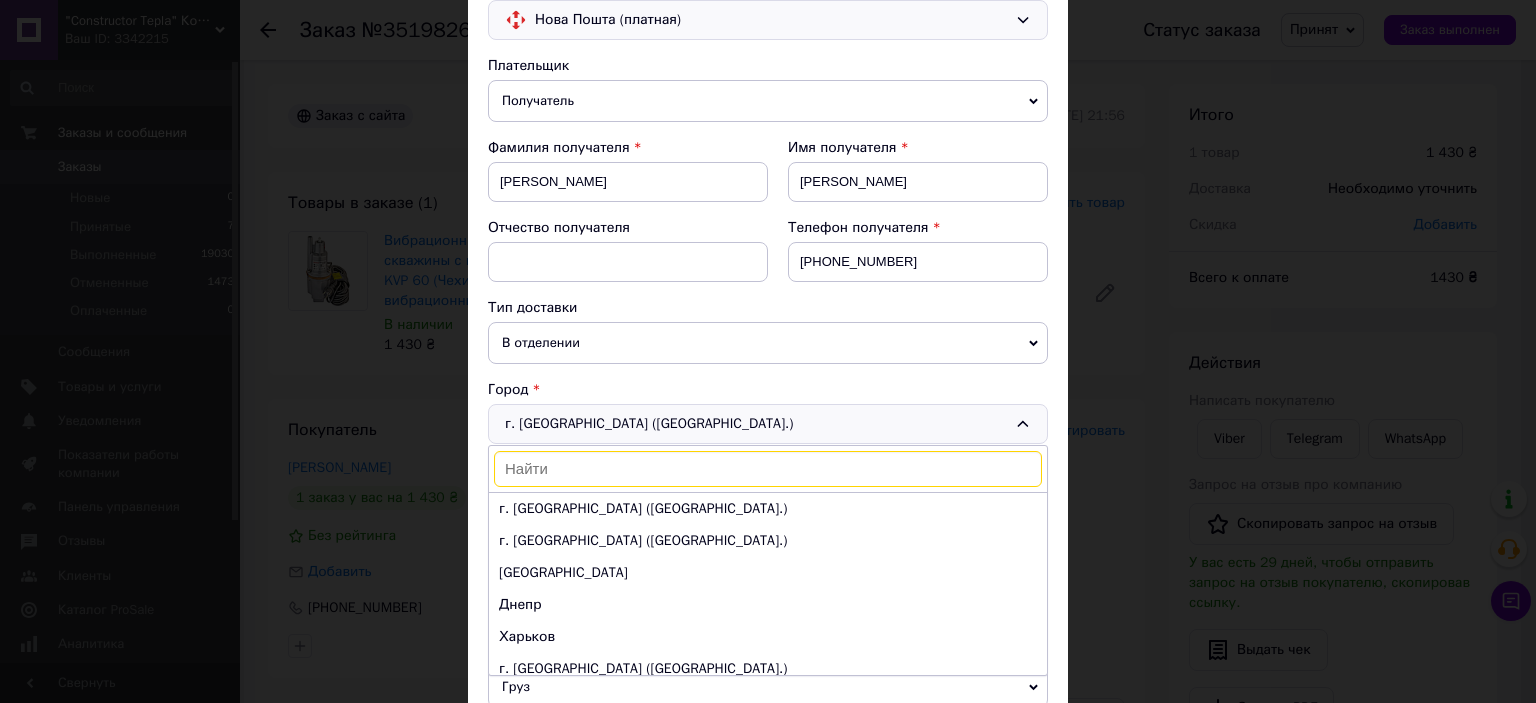 click on "г. Черновцы (Черновицкая обл.) г. Черновцы (Черновицкая обл.) г. Киев (Киевская обл.) Одесса Днепр Харьков г. Львов (Львовская обл.) г. Запорожье (Запорожская обл., Запорожский р-н.) г. Кривой Рог (Днепропетровская обл.) г. Николаев (Николаевская обл.) Винница г. Полтава (Полтавская обл.) г. Хмельницкий (Хмельницкая обл.) г. Черкассы (Черкасская обл.) Сумы Житомир Ивано-Франковск г. Ровно (Ровенская обл.) Чернигов Кропивницкий Тернополь" at bounding box center [768, 424] 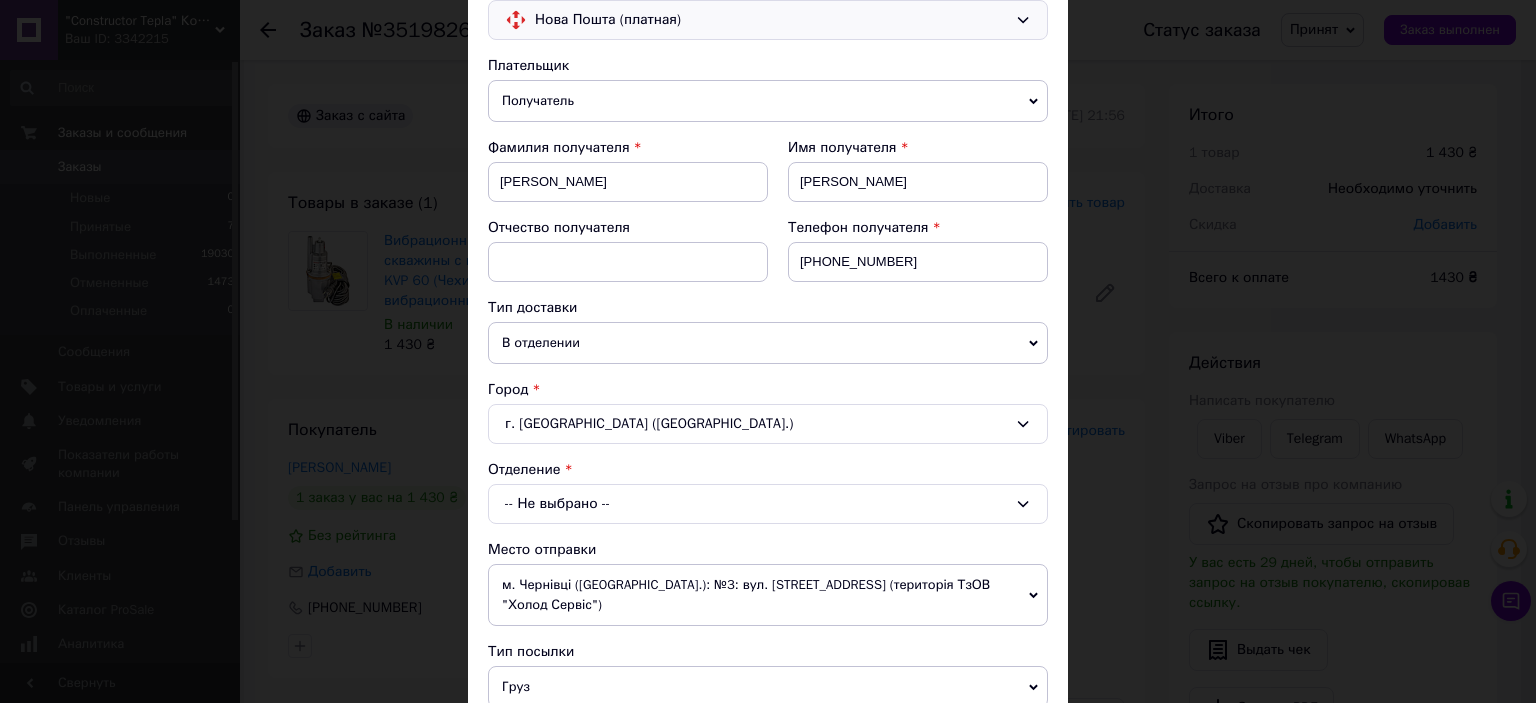 click on "г. Черновцы (Черновицкая обл.)" at bounding box center (768, 424) 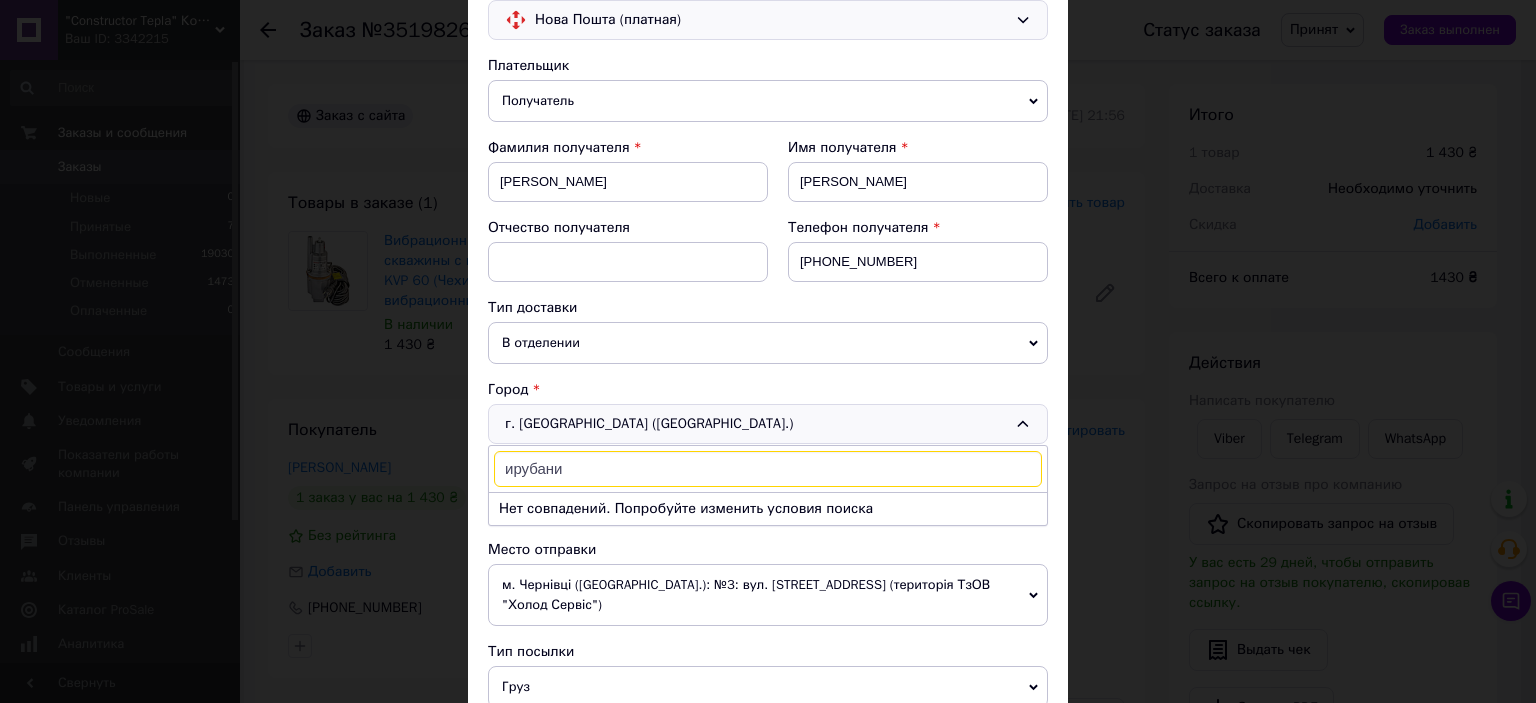 click on "ирубани" at bounding box center (768, 469) 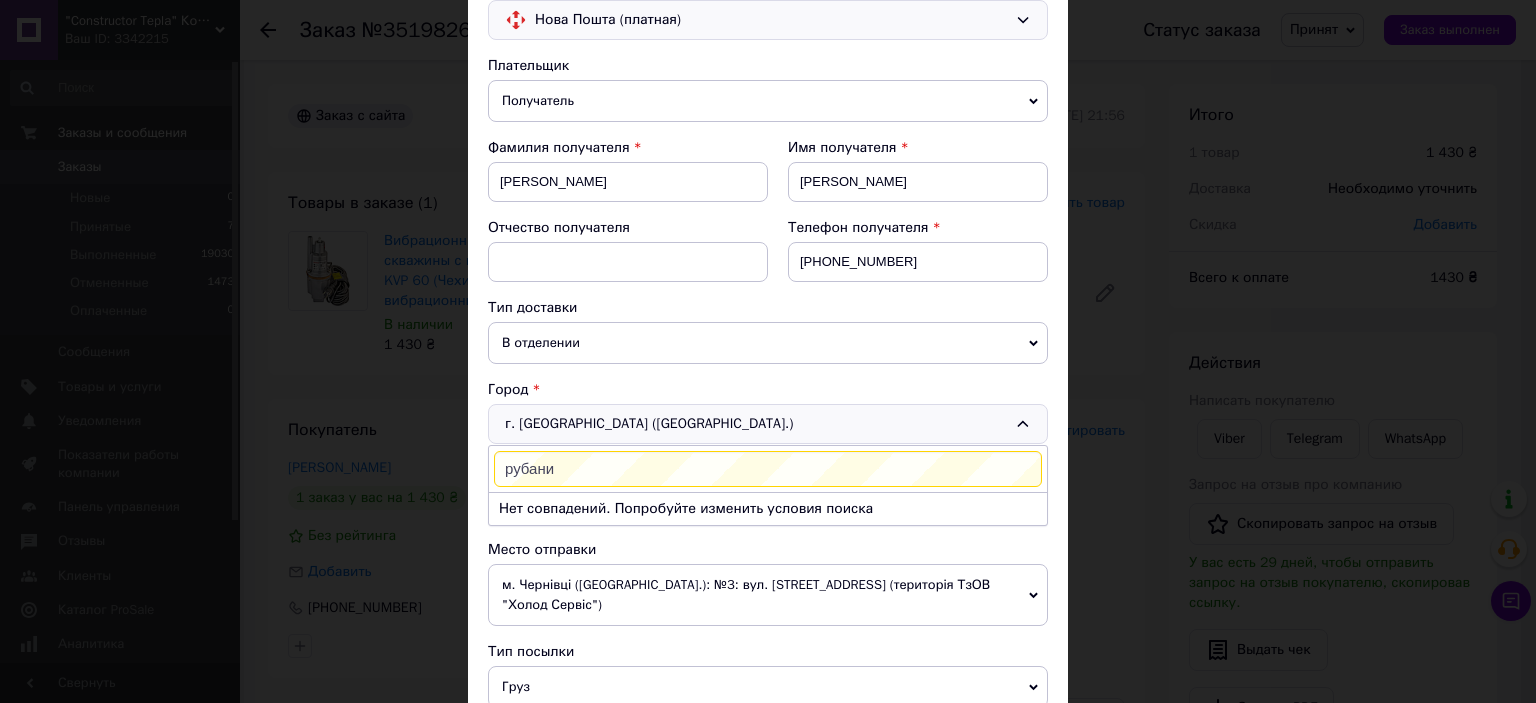 scroll, scrollTop: 215, scrollLeft: 0, axis: vertical 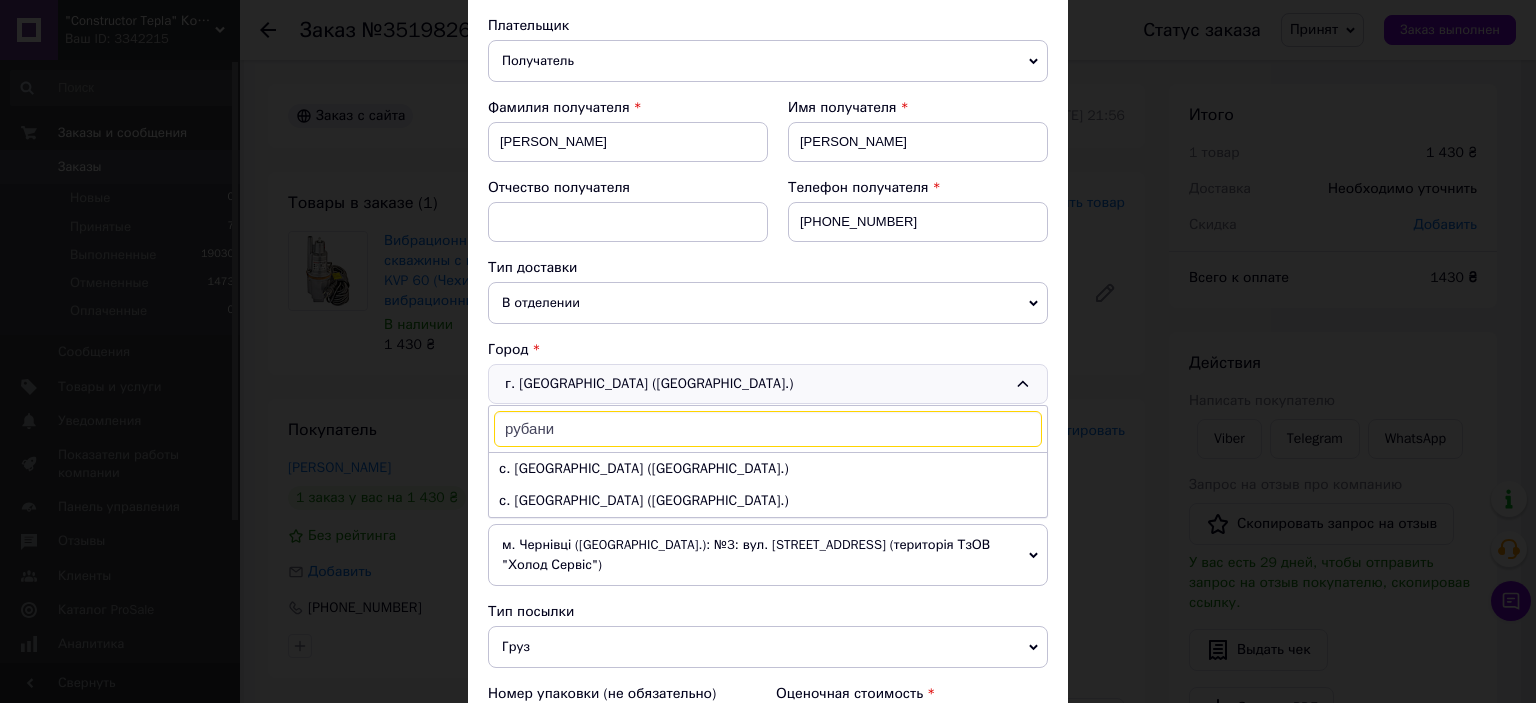 type on "рубани" 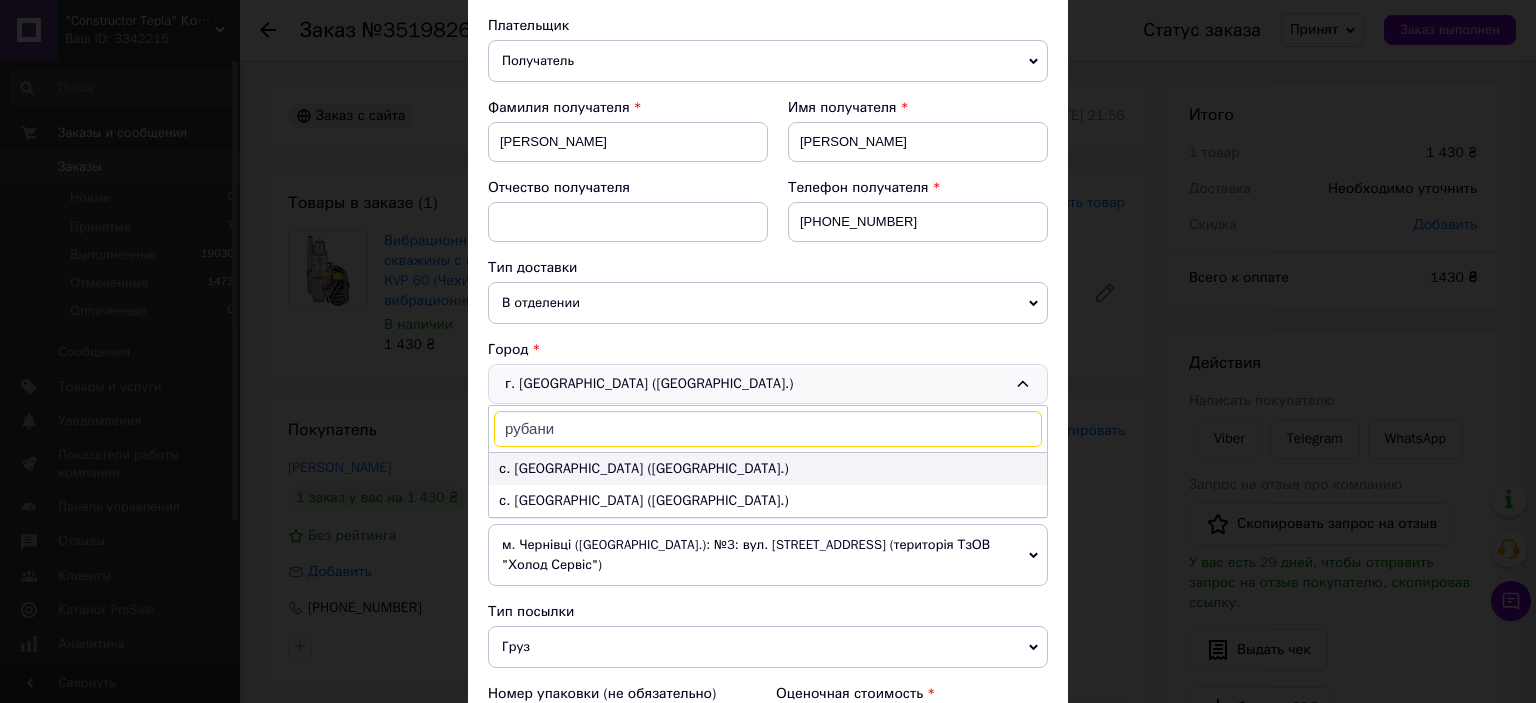 click on "с. Рубаный Мост (Кировоградская обл.)" at bounding box center [768, 469] 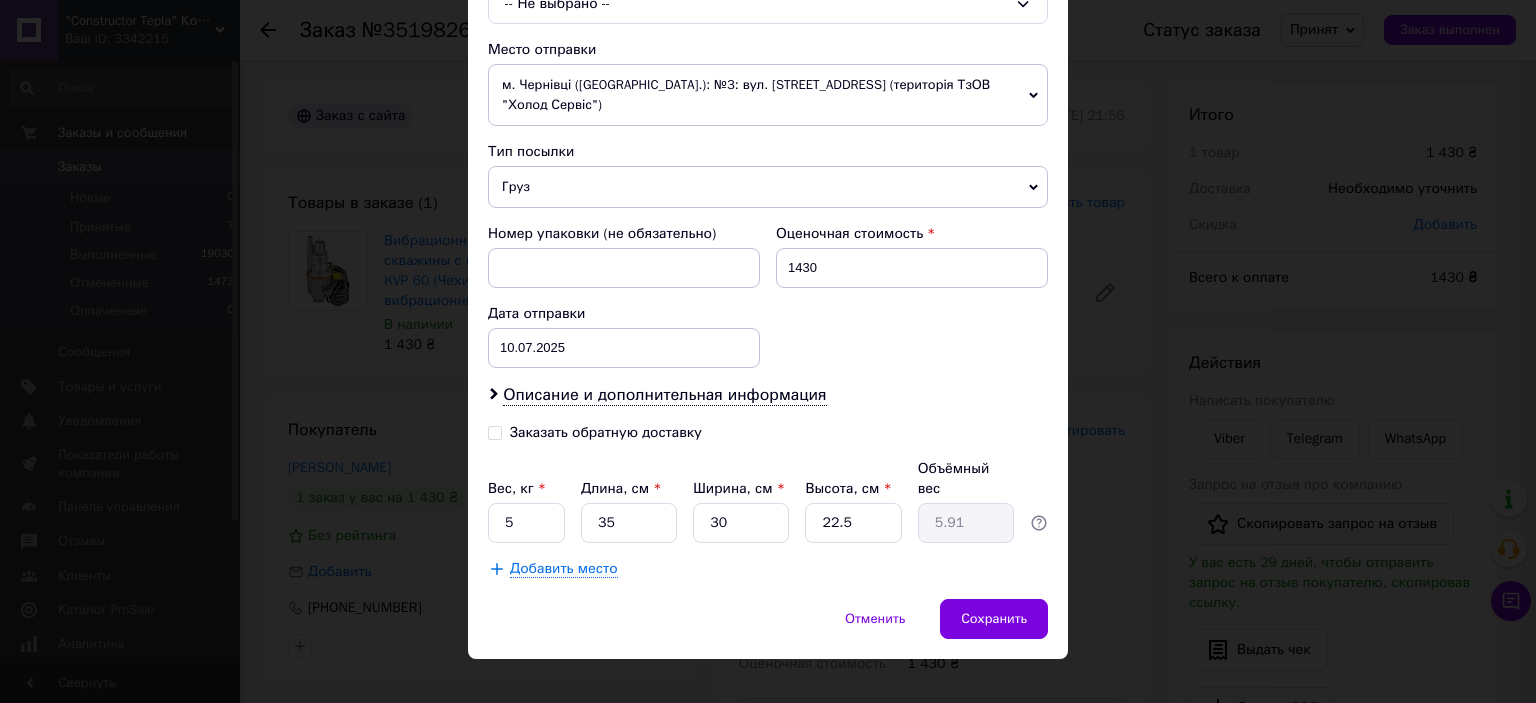 scroll, scrollTop: 375, scrollLeft: 0, axis: vertical 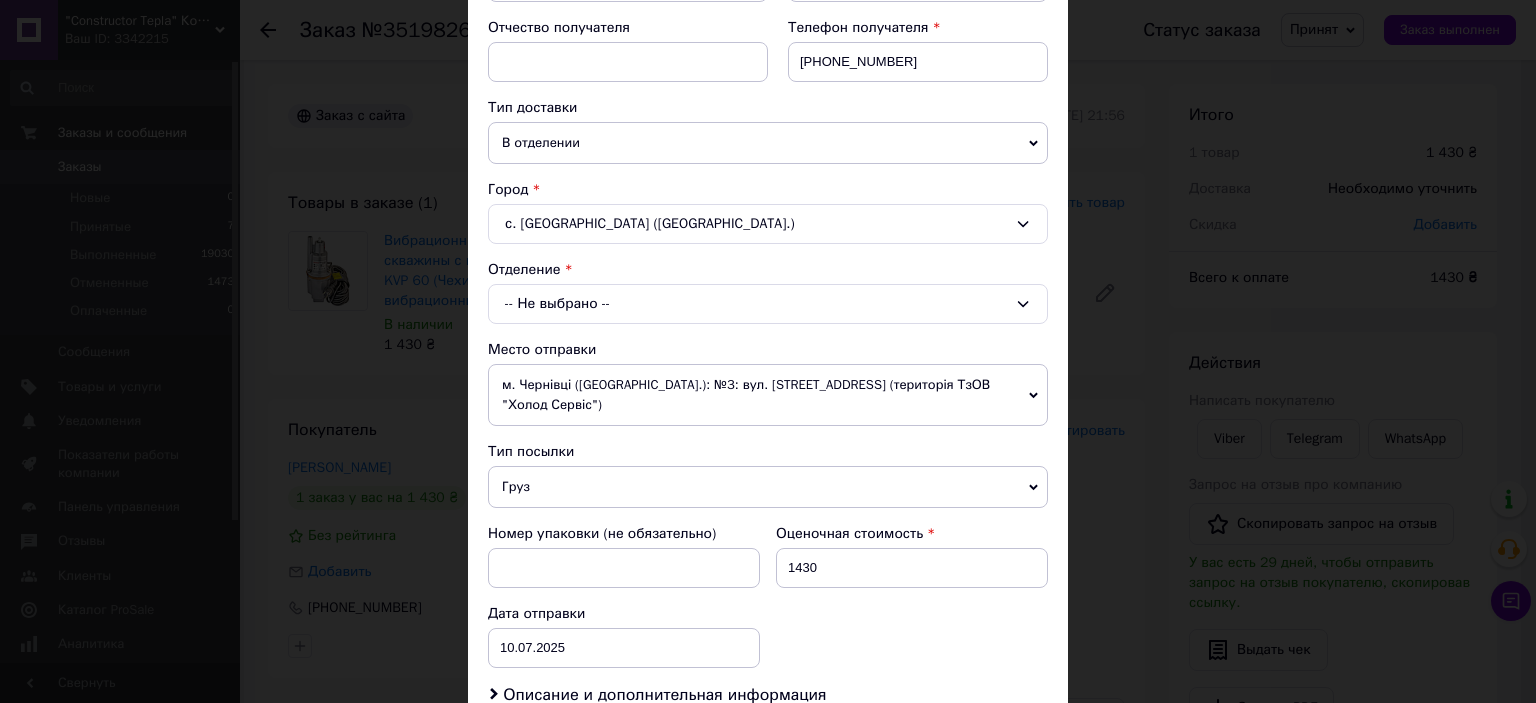 click on "-- Не выбрано --" at bounding box center [768, 304] 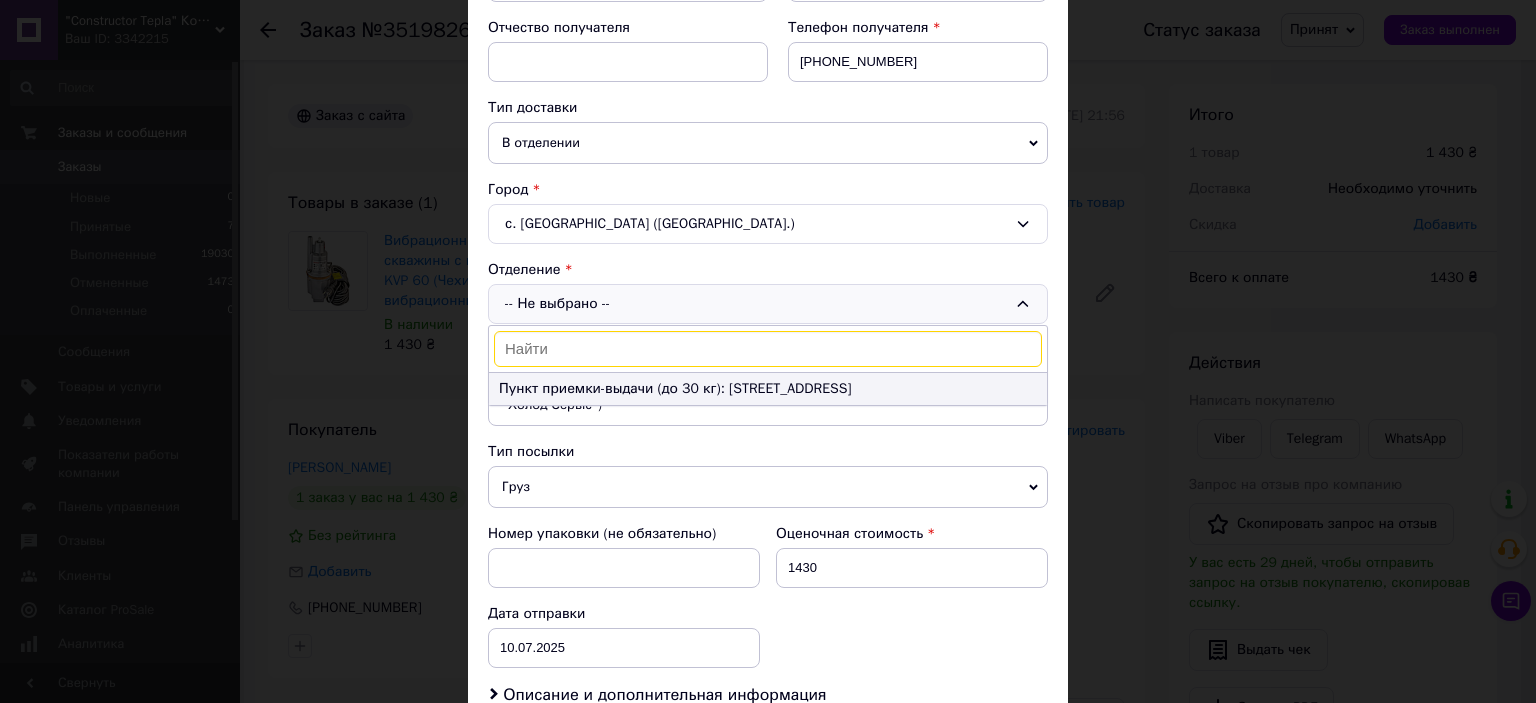 click on "Пункт приемки-выдачи (до 30 кг): ул. Независимости, 66" at bounding box center (768, 389) 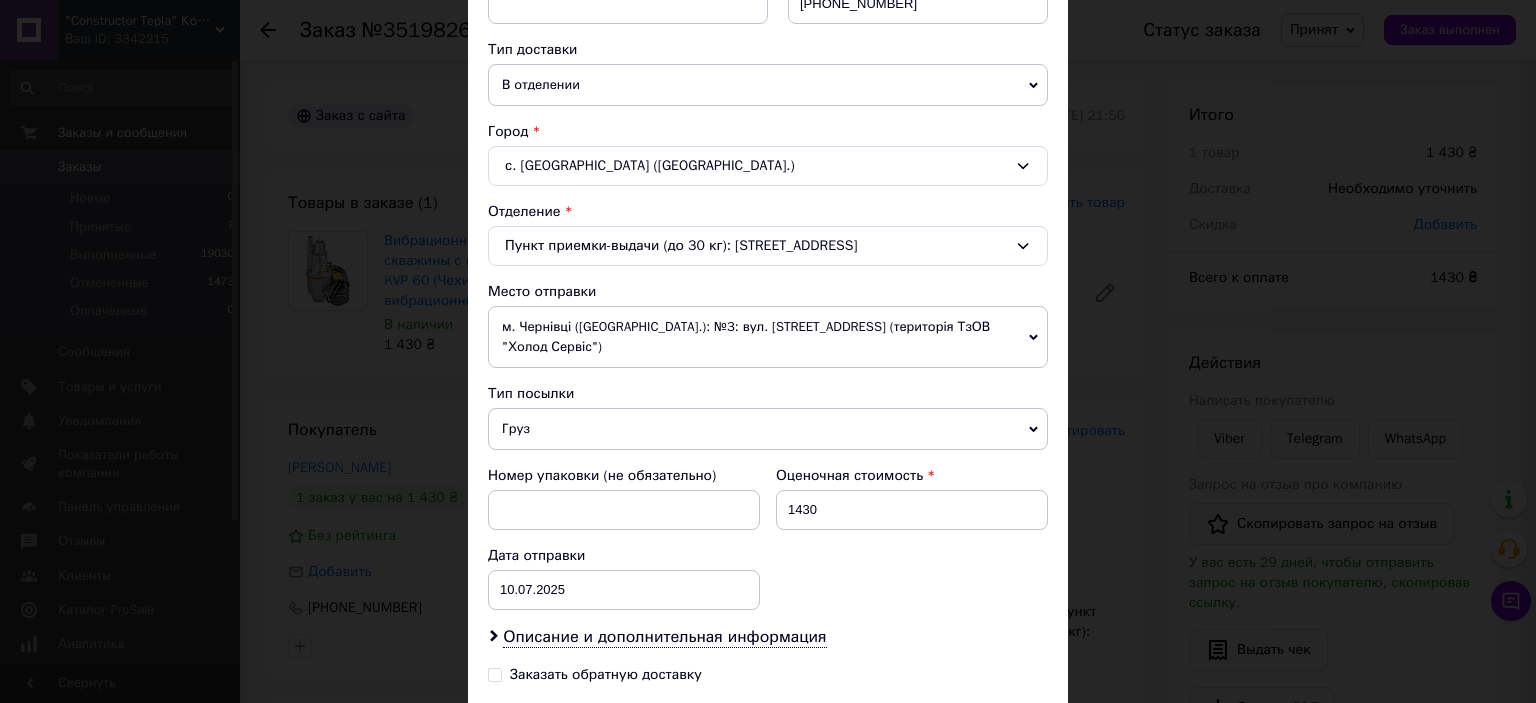 scroll, scrollTop: 675, scrollLeft: 0, axis: vertical 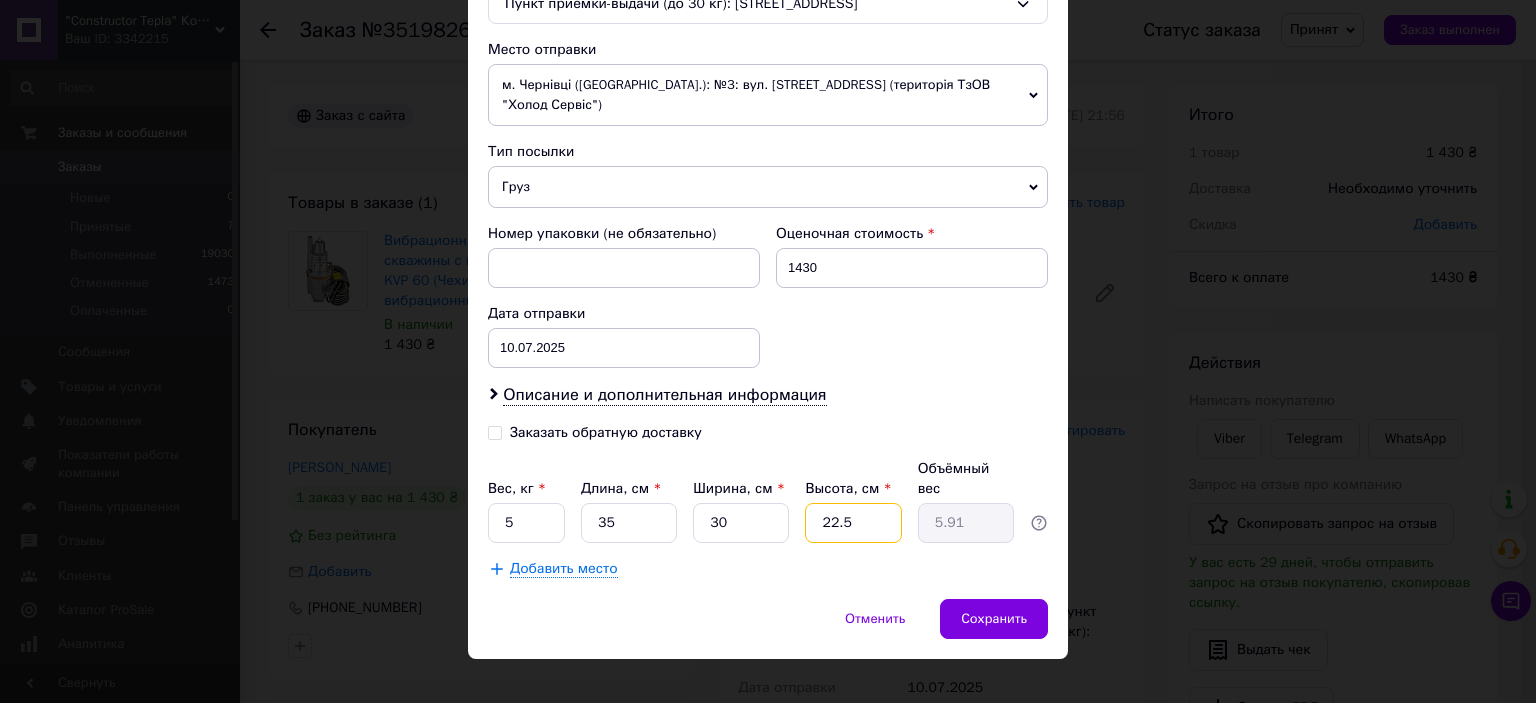 click on "22.5" at bounding box center [853, 523] 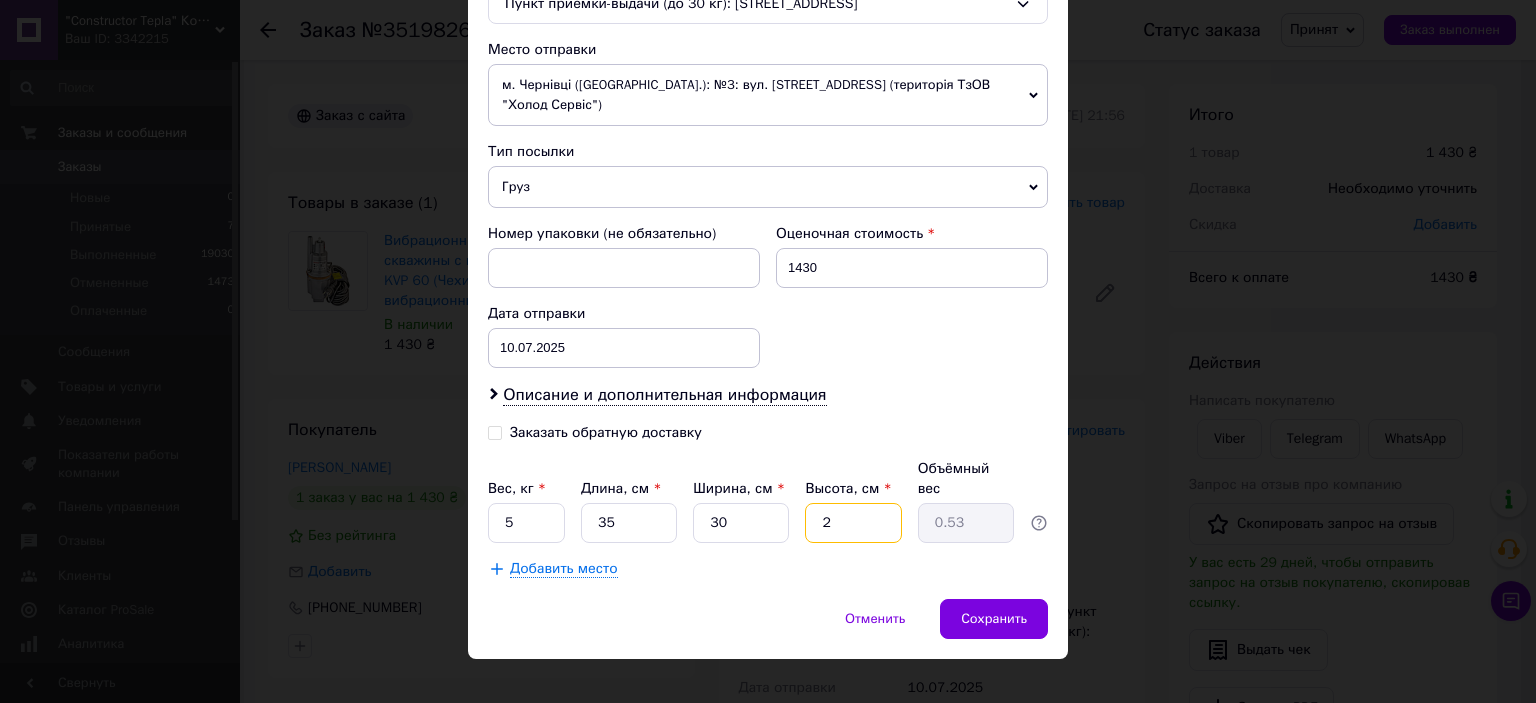 type on "20" 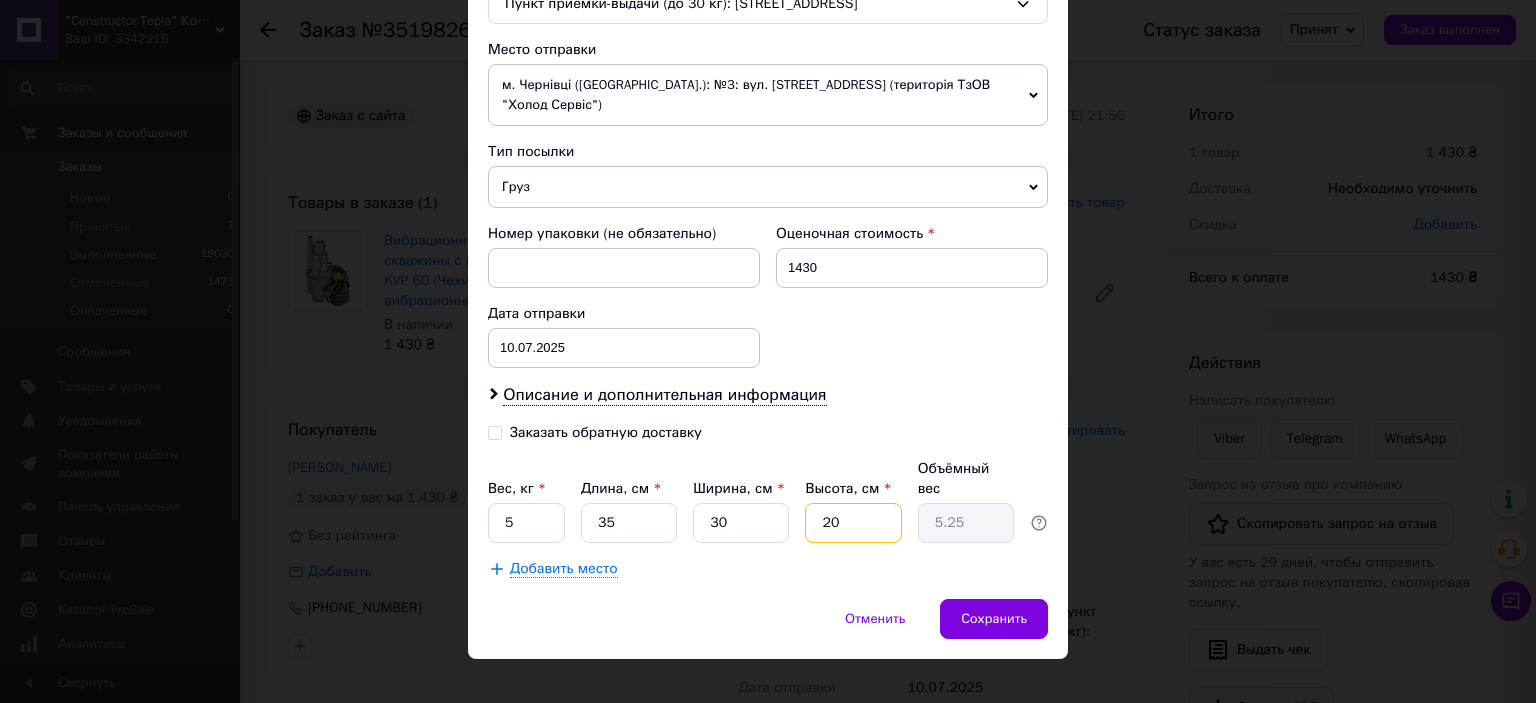 type on "20" 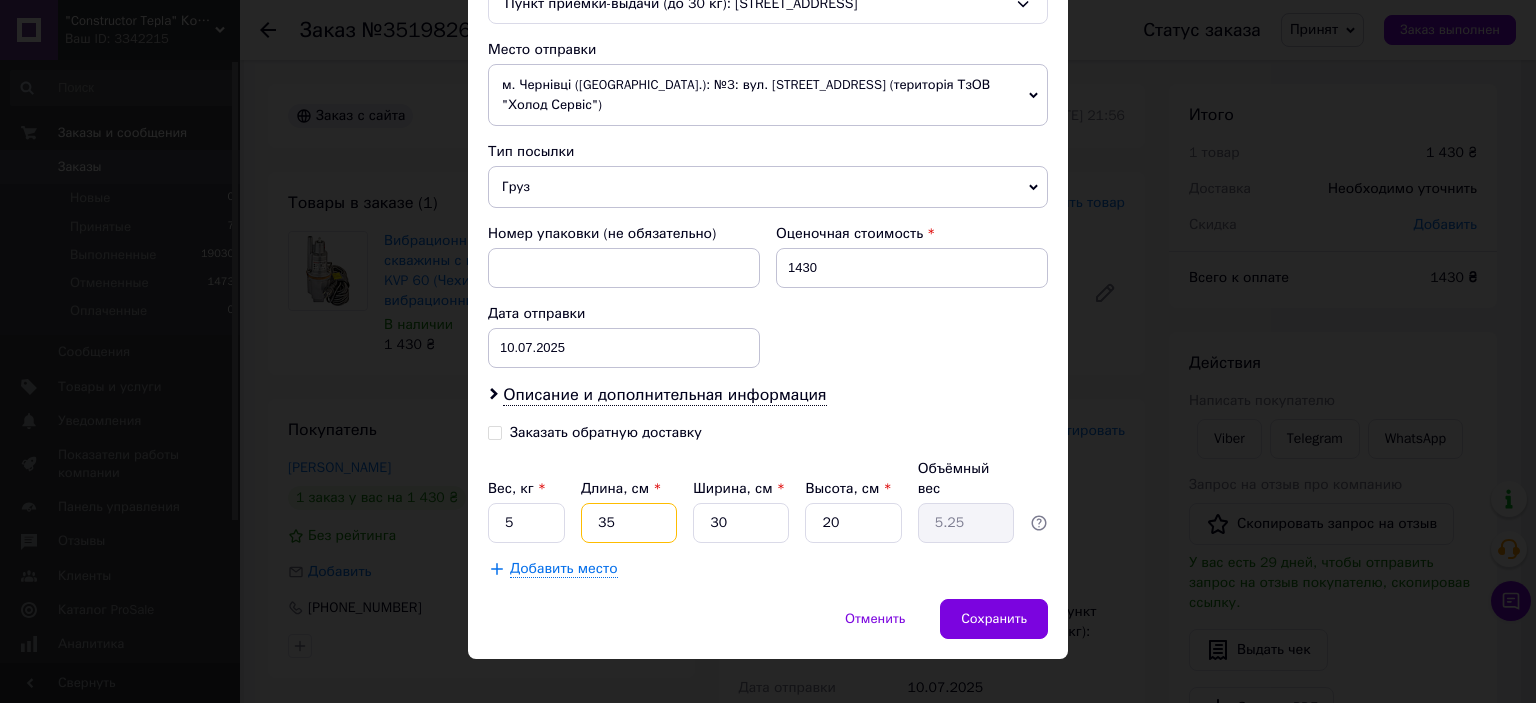 click on "35" at bounding box center (629, 523) 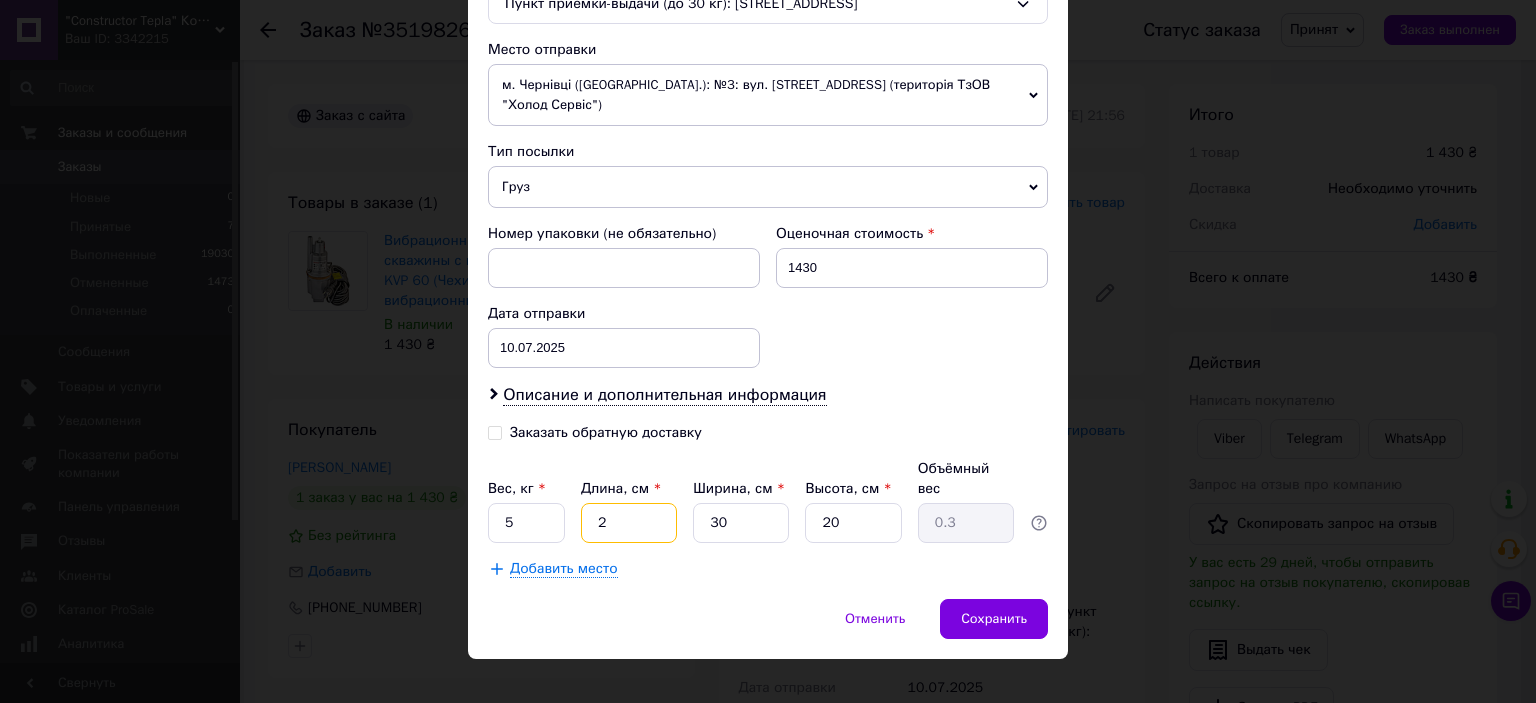 type on "20" 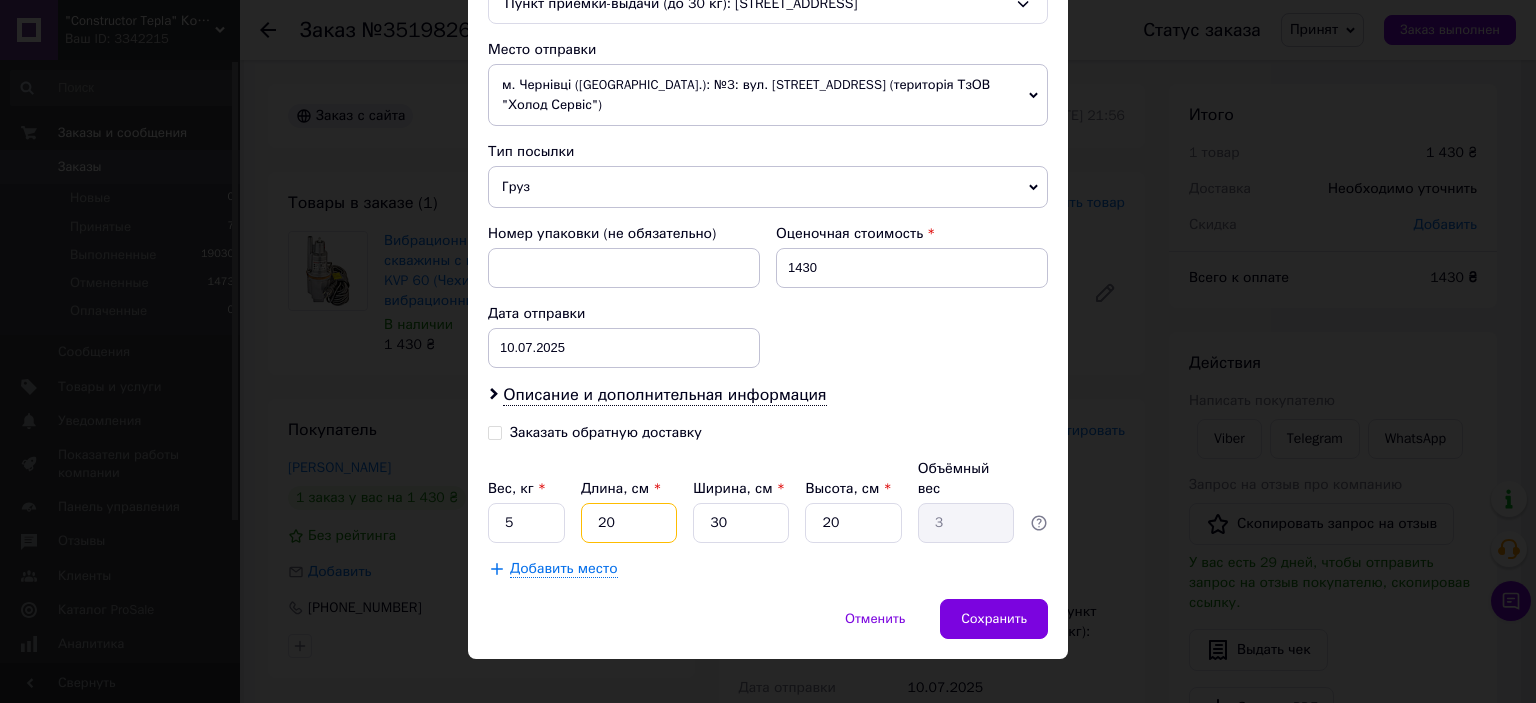 type on "20" 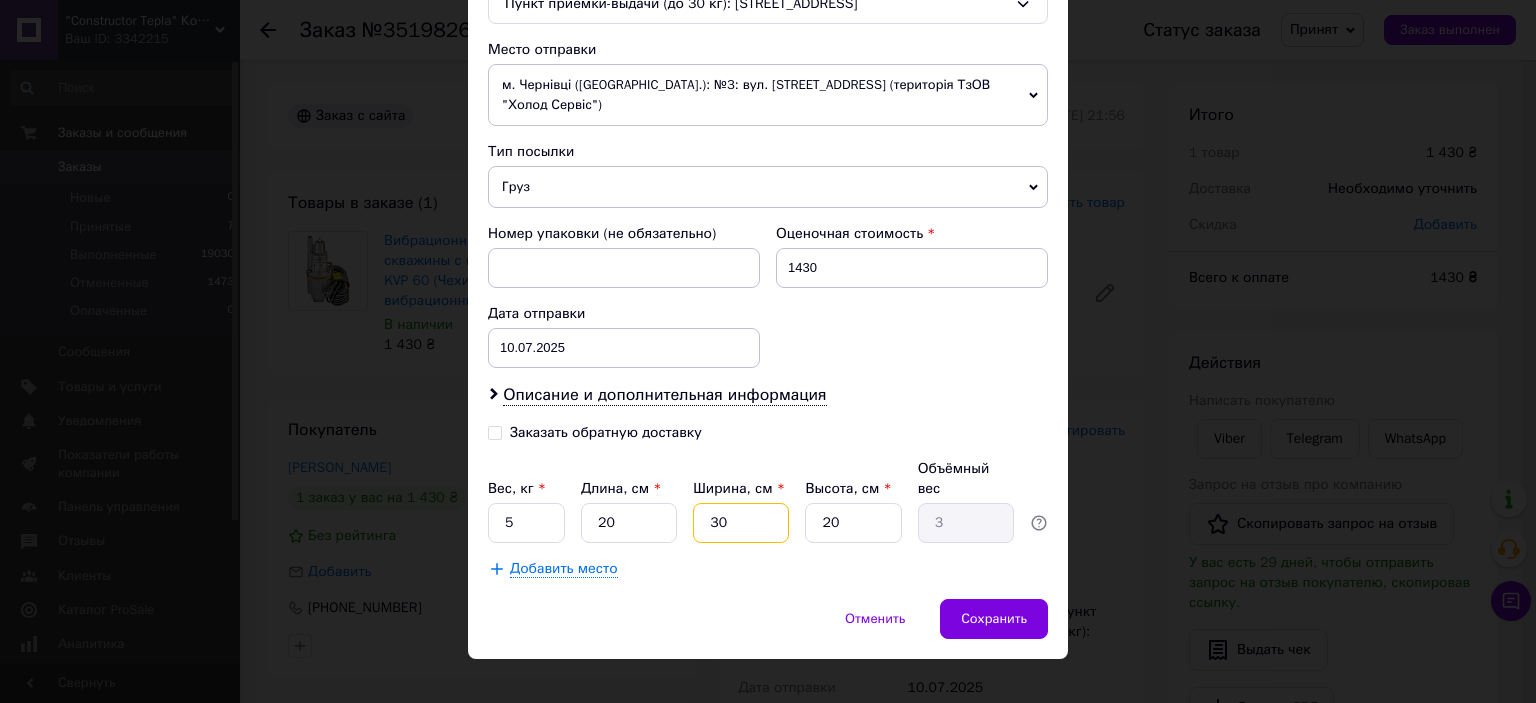 type on "5" 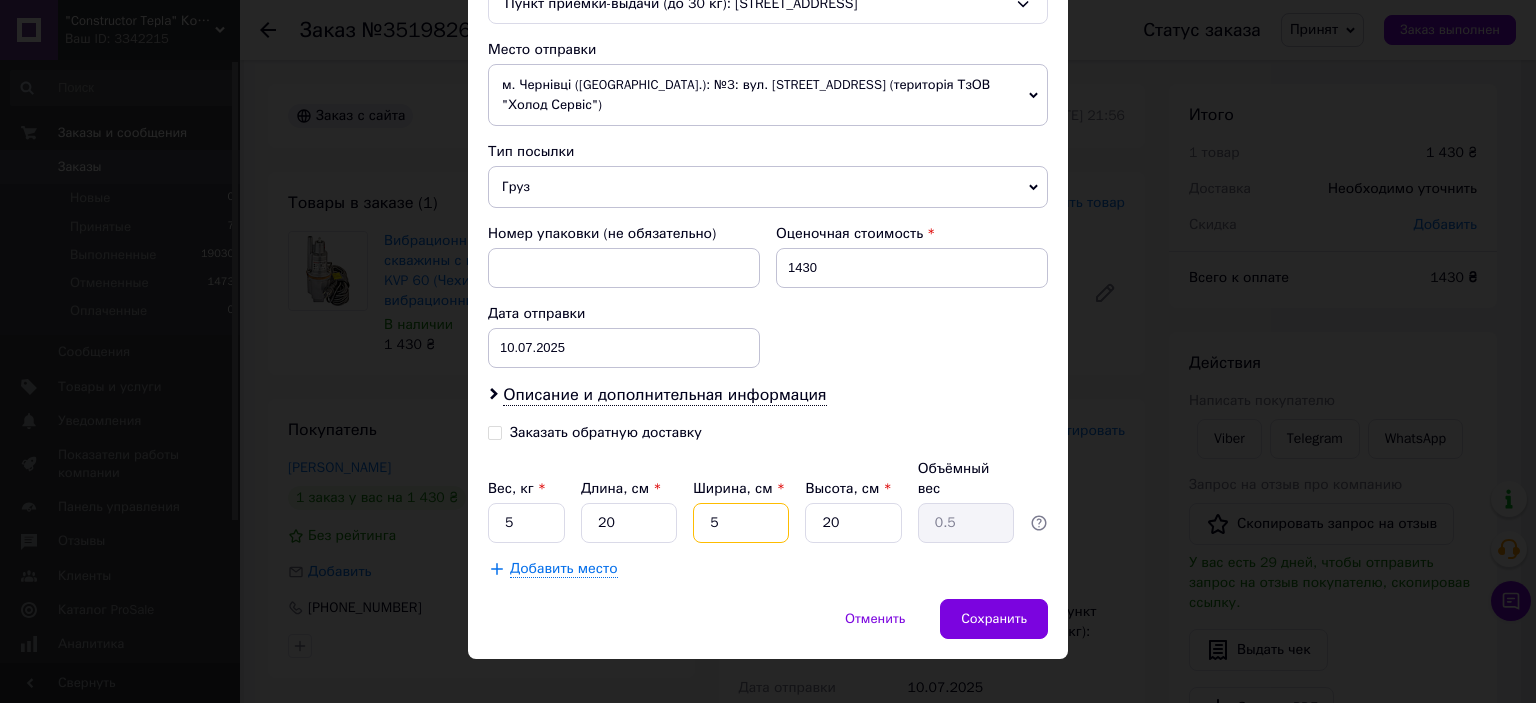 type on "50" 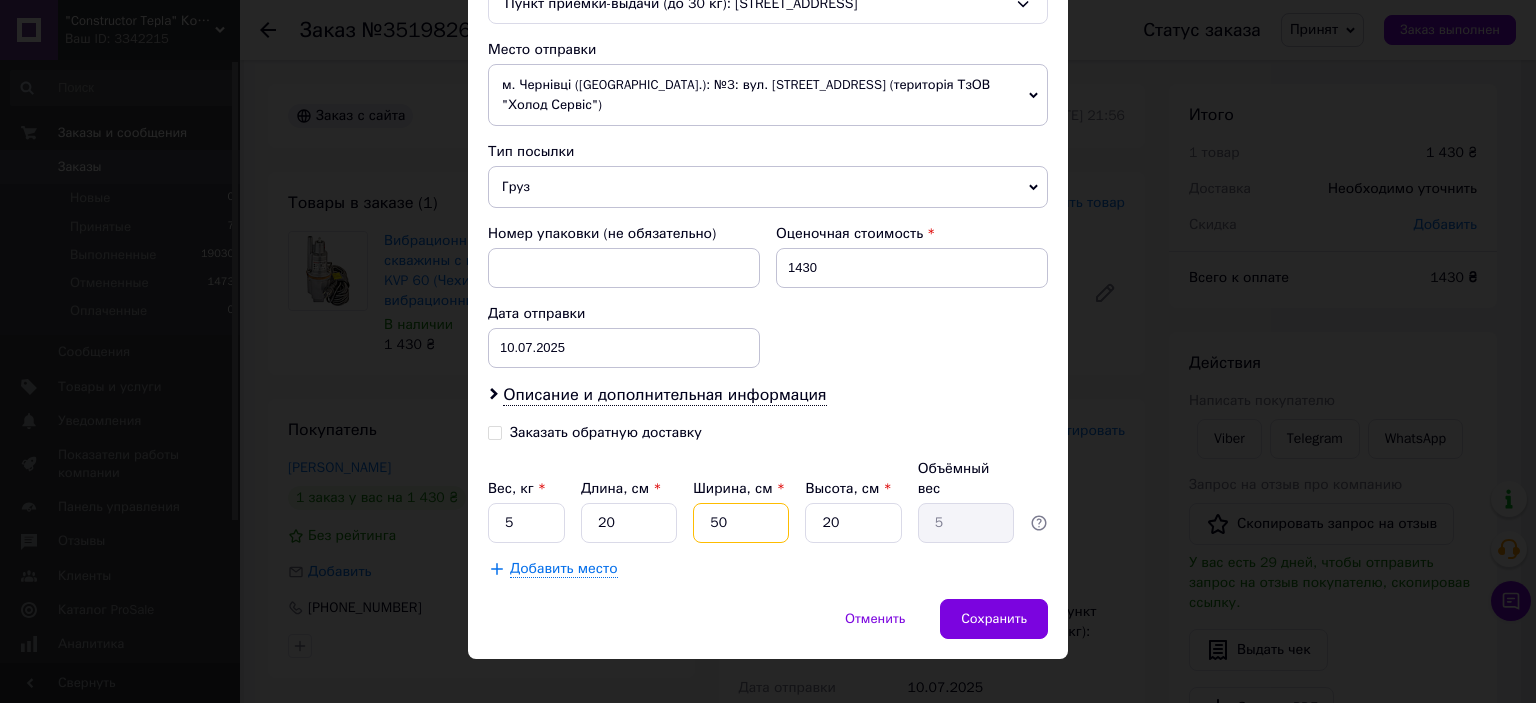 type on "50" 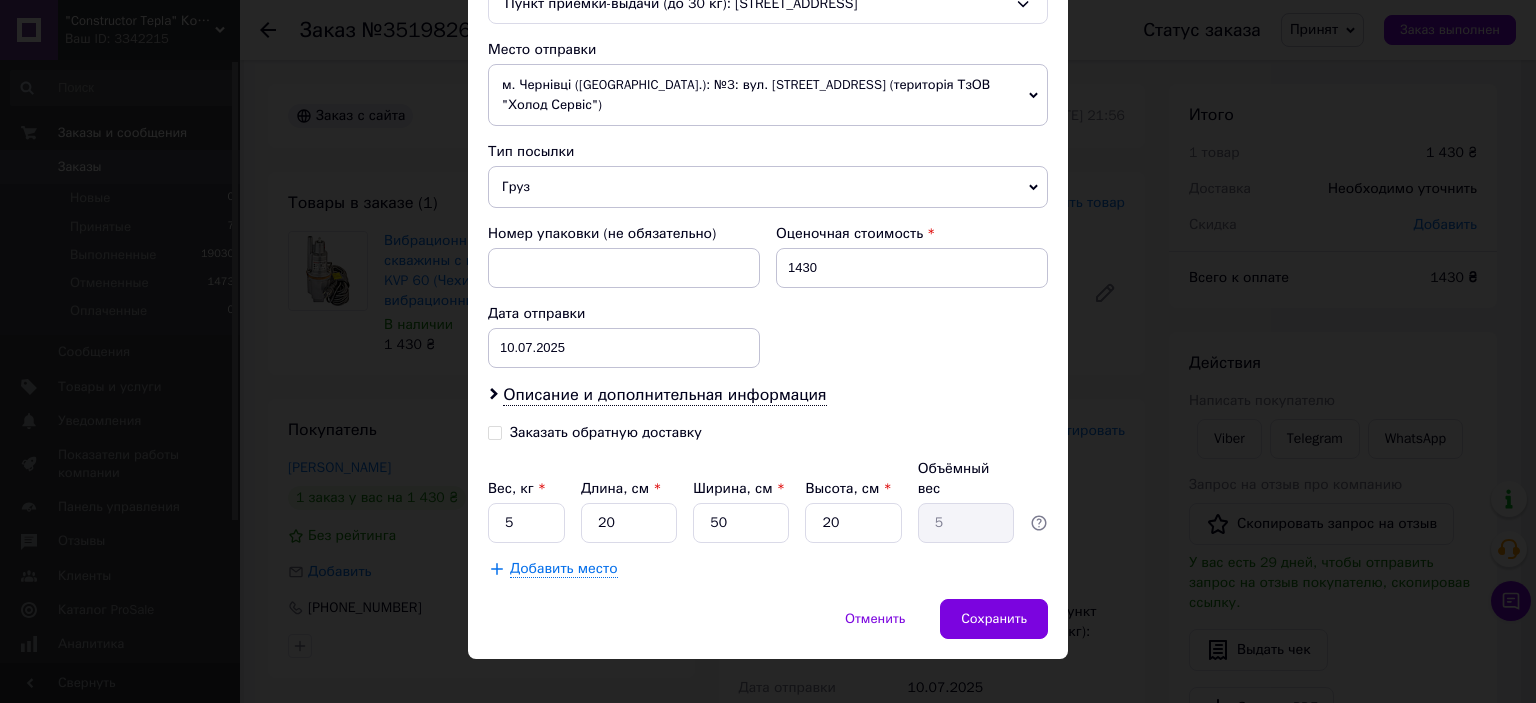 click on "× Редактирование доставки Способ доставки Нова Пошта (платная) Плательщик Получатель Отправитель Фамилия получателя Тихолоз Имя получателя Олександр Отчество получателя Телефон получателя +380963804997 Тип доставки В отделении Курьером В почтомате Город с. Рубаный Мост (Кировоградская обл.) Отделение Пункт приемки-выдачи (до 30 кг): ул. Независимости, 66 Место отправки м. Чернівці (Чернівецька обл.): №3: вул. Коломийська, 9г (територія ТзОВ "Холод Сервіс") Нет совпадений. Попробуйте изменить условия поиска Добавить еще место отправки Тип посылки Груз Документы 1430" at bounding box center [768, 351] 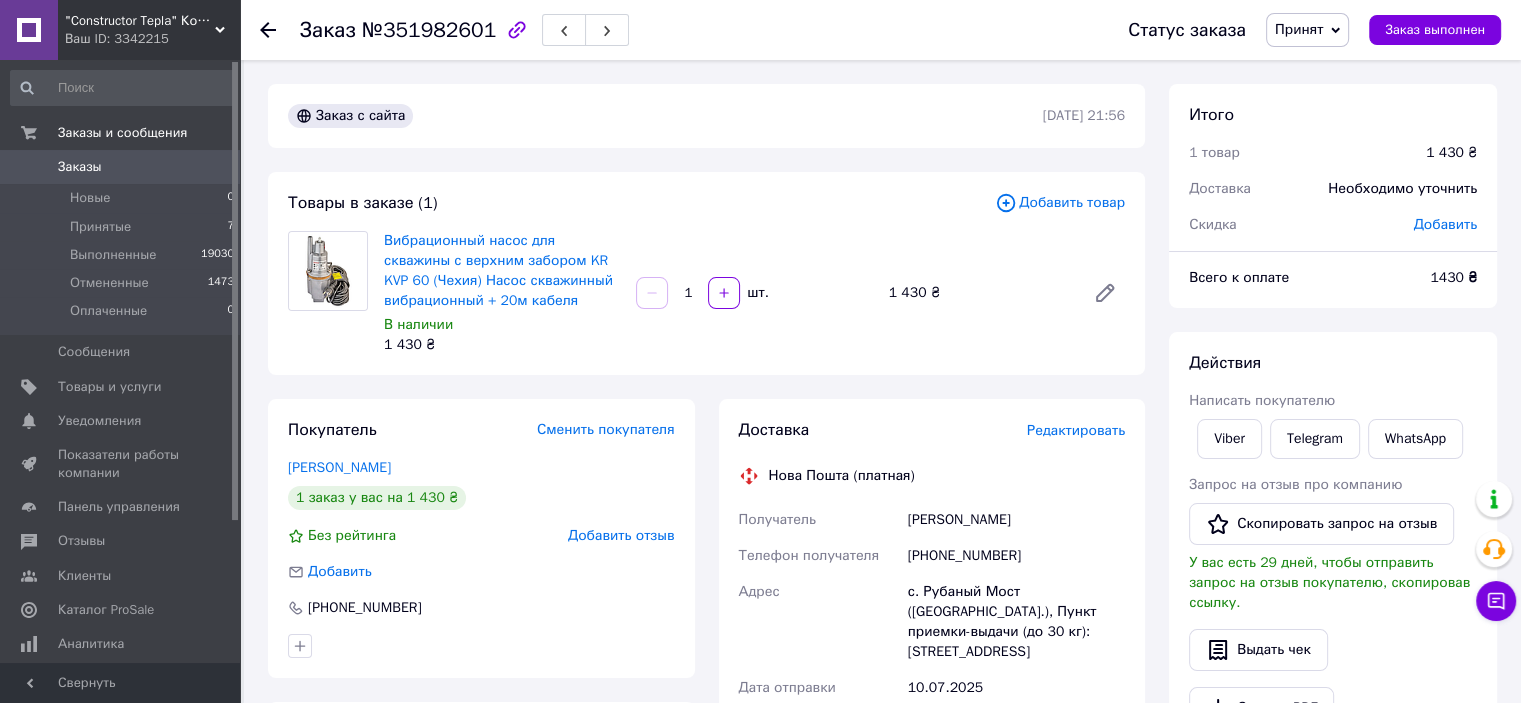 click on "Редактировать" at bounding box center (1076, 430) 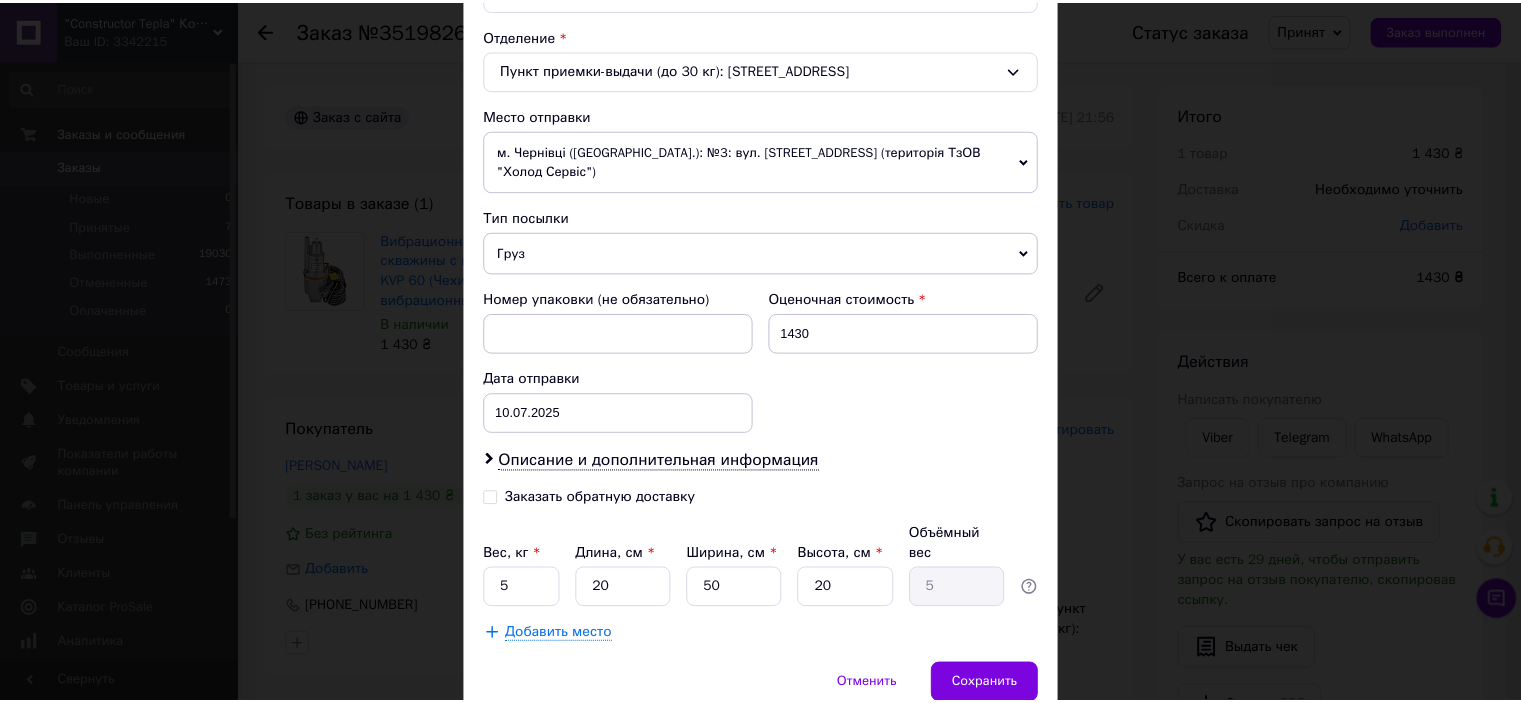 scroll, scrollTop: 575, scrollLeft: 0, axis: vertical 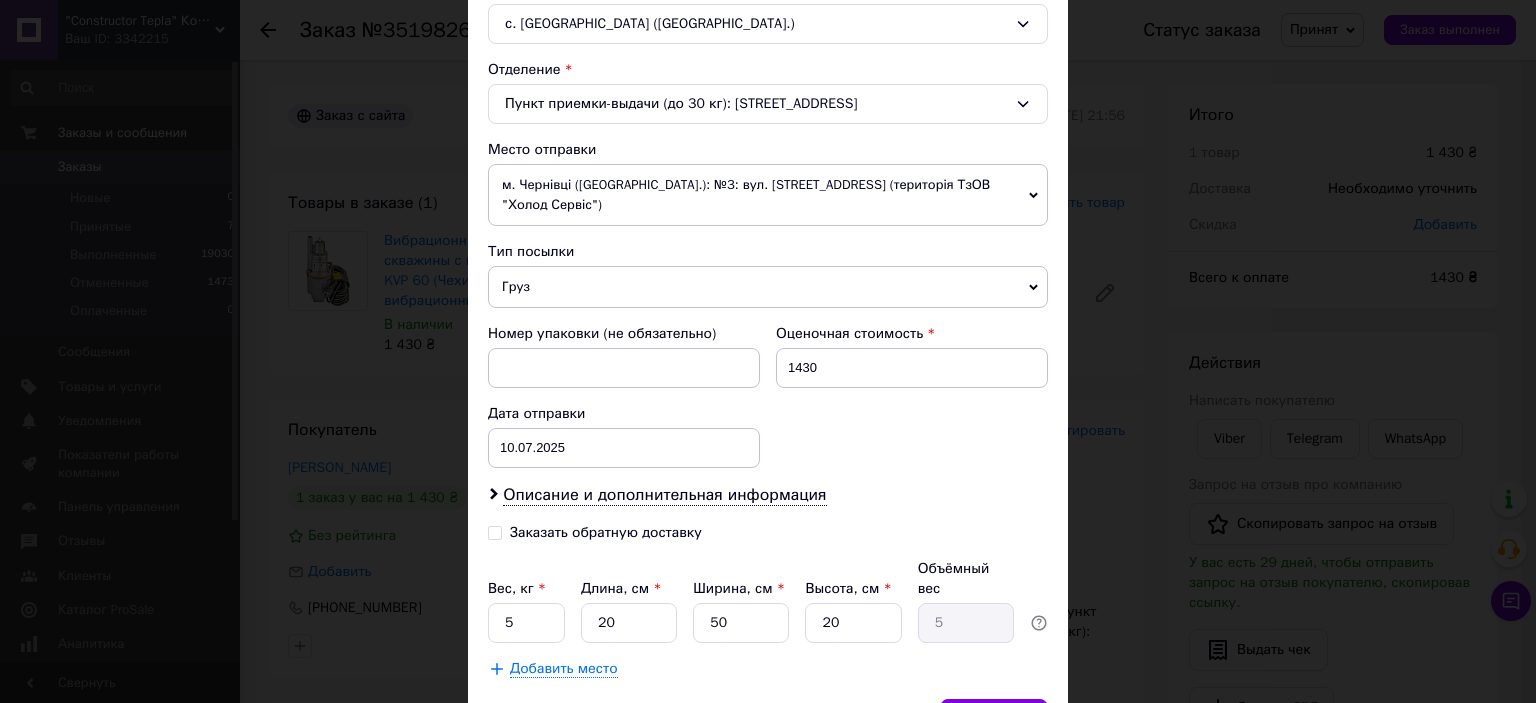 drag, startPoint x: 160, startPoint y: 298, endPoint x: 155, endPoint y: 233, distance: 65.192024 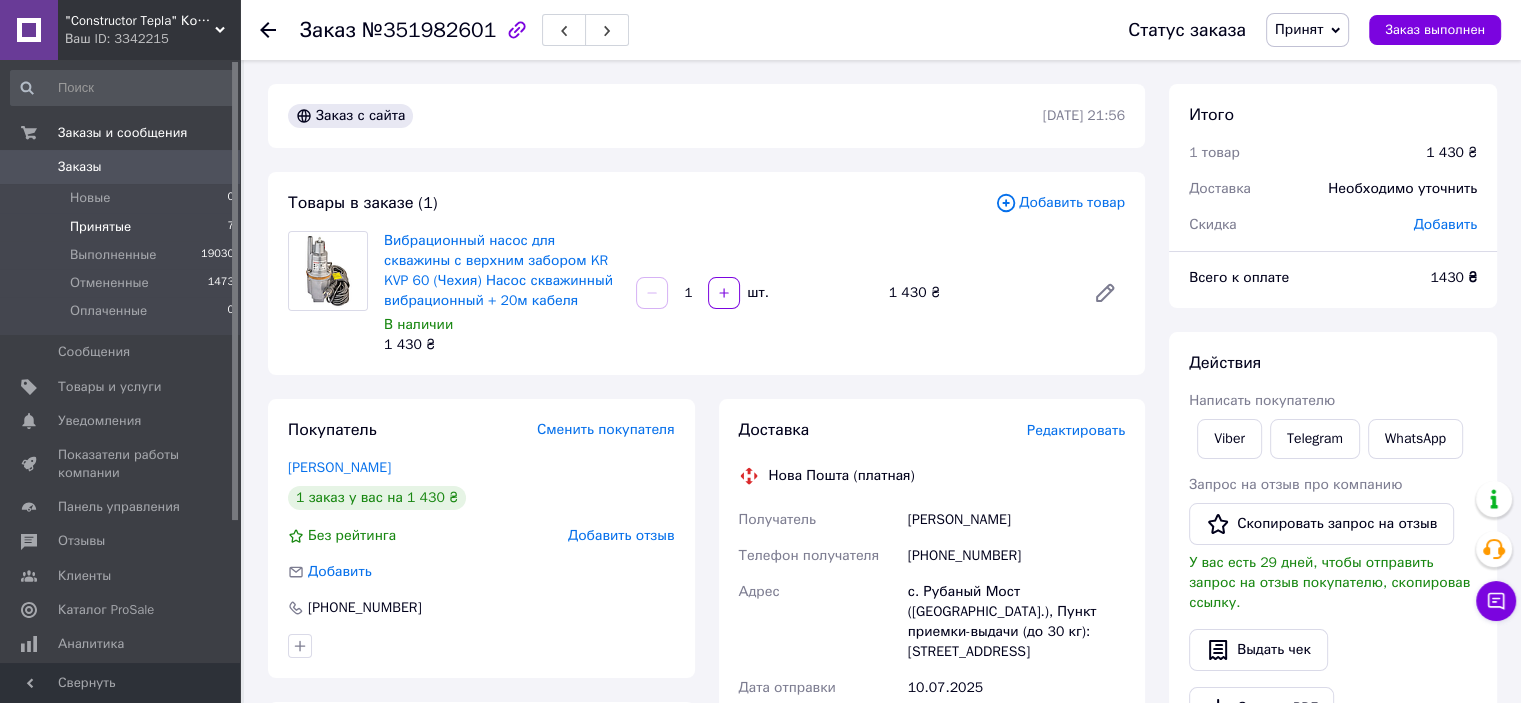 click on "Принятые 7" at bounding box center [123, 227] 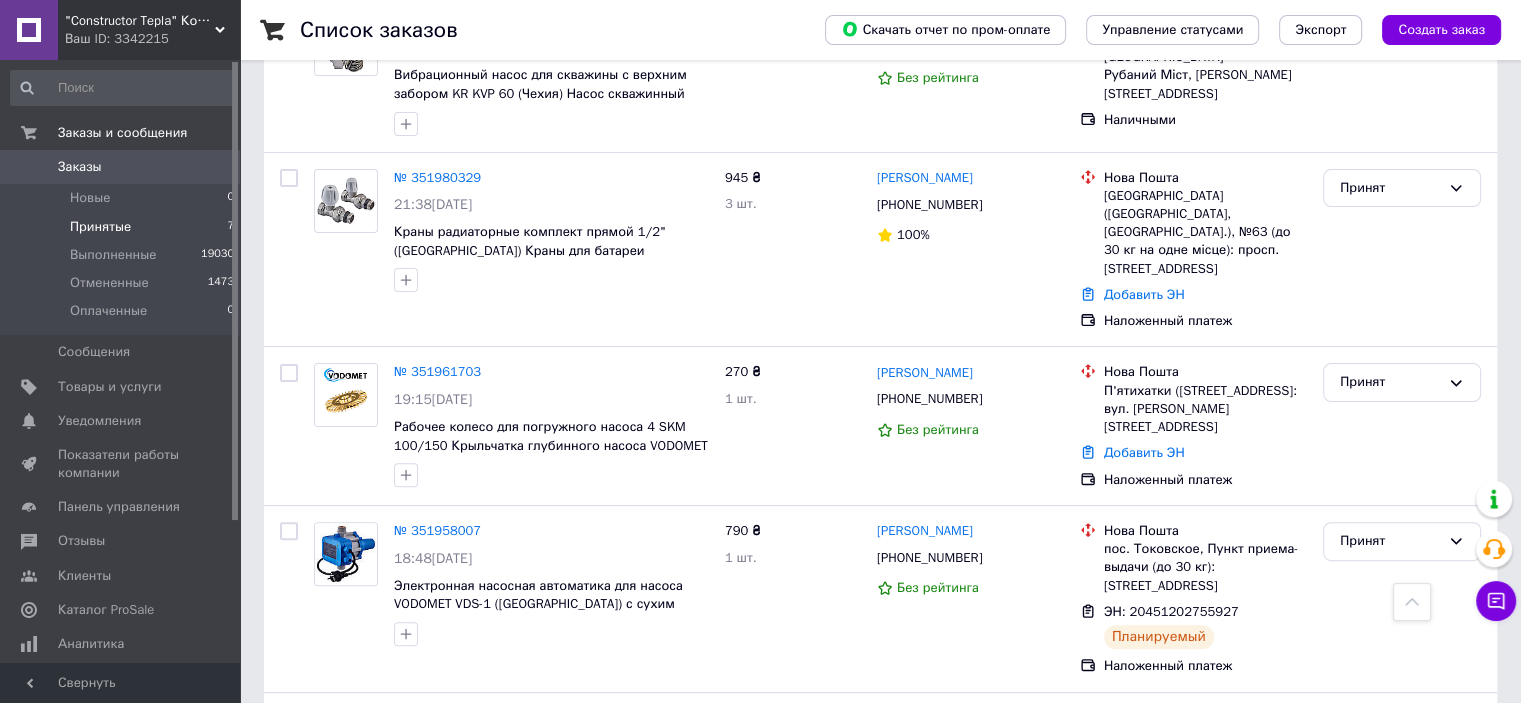 scroll, scrollTop: 400, scrollLeft: 0, axis: vertical 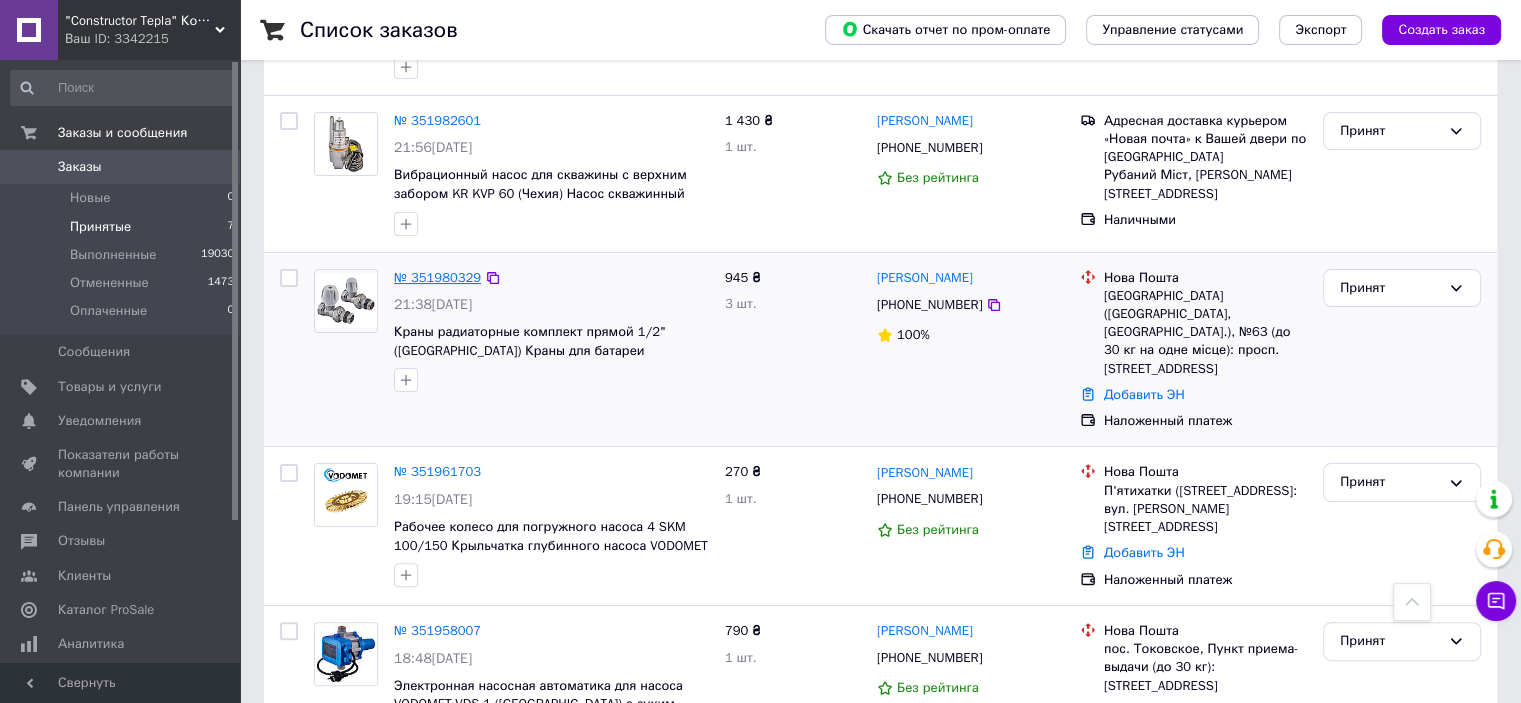 click on "№ 351980329" at bounding box center [437, 277] 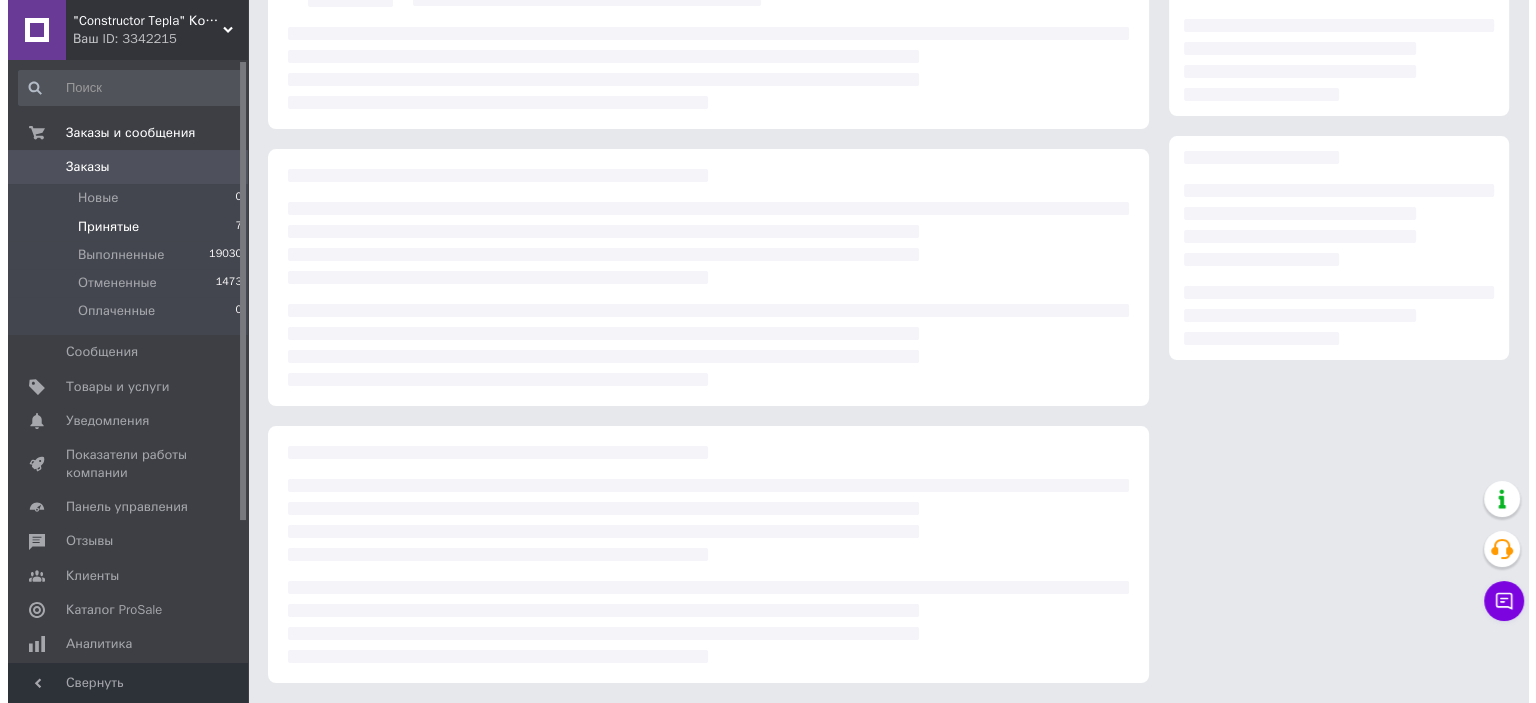 scroll, scrollTop: 0, scrollLeft: 0, axis: both 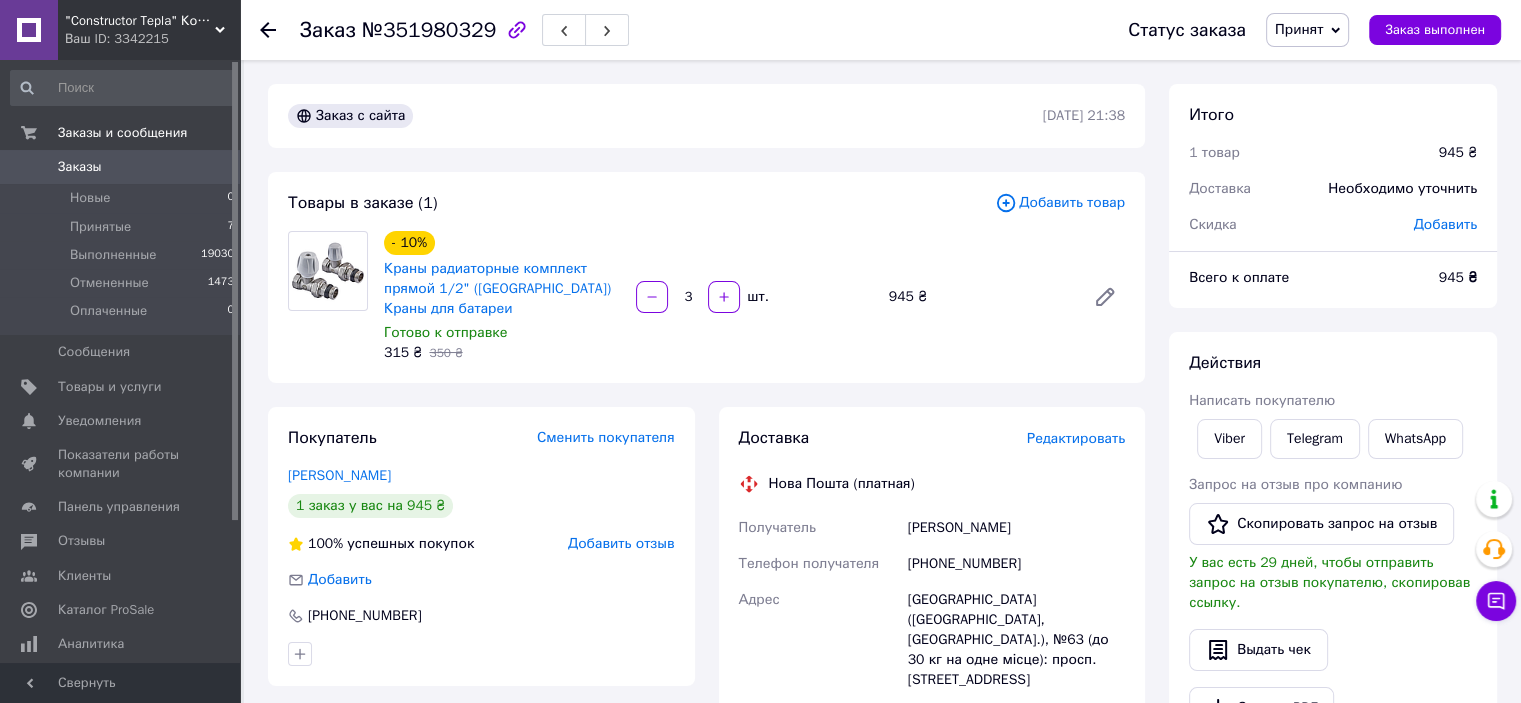 click on "Редактировать" at bounding box center [1076, 438] 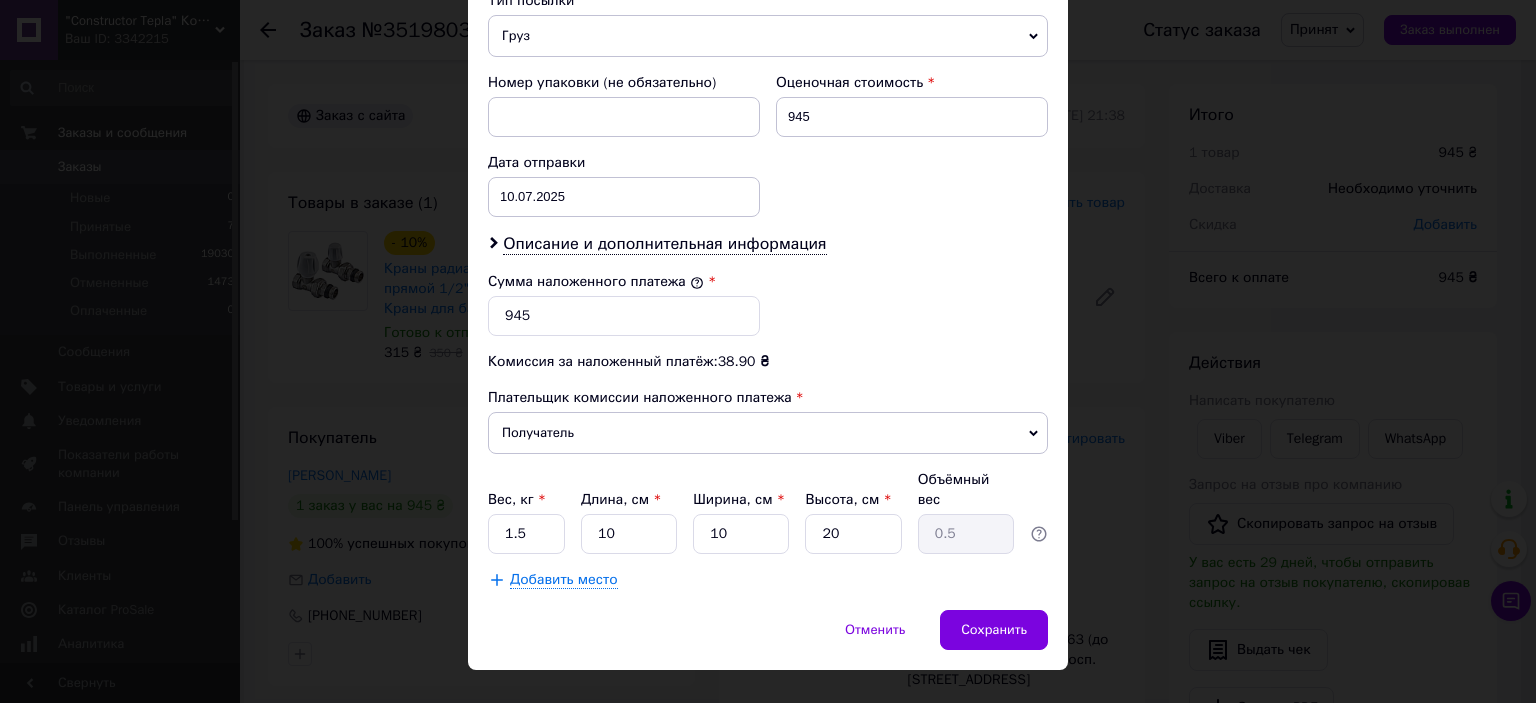scroll, scrollTop: 836, scrollLeft: 0, axis: vertical 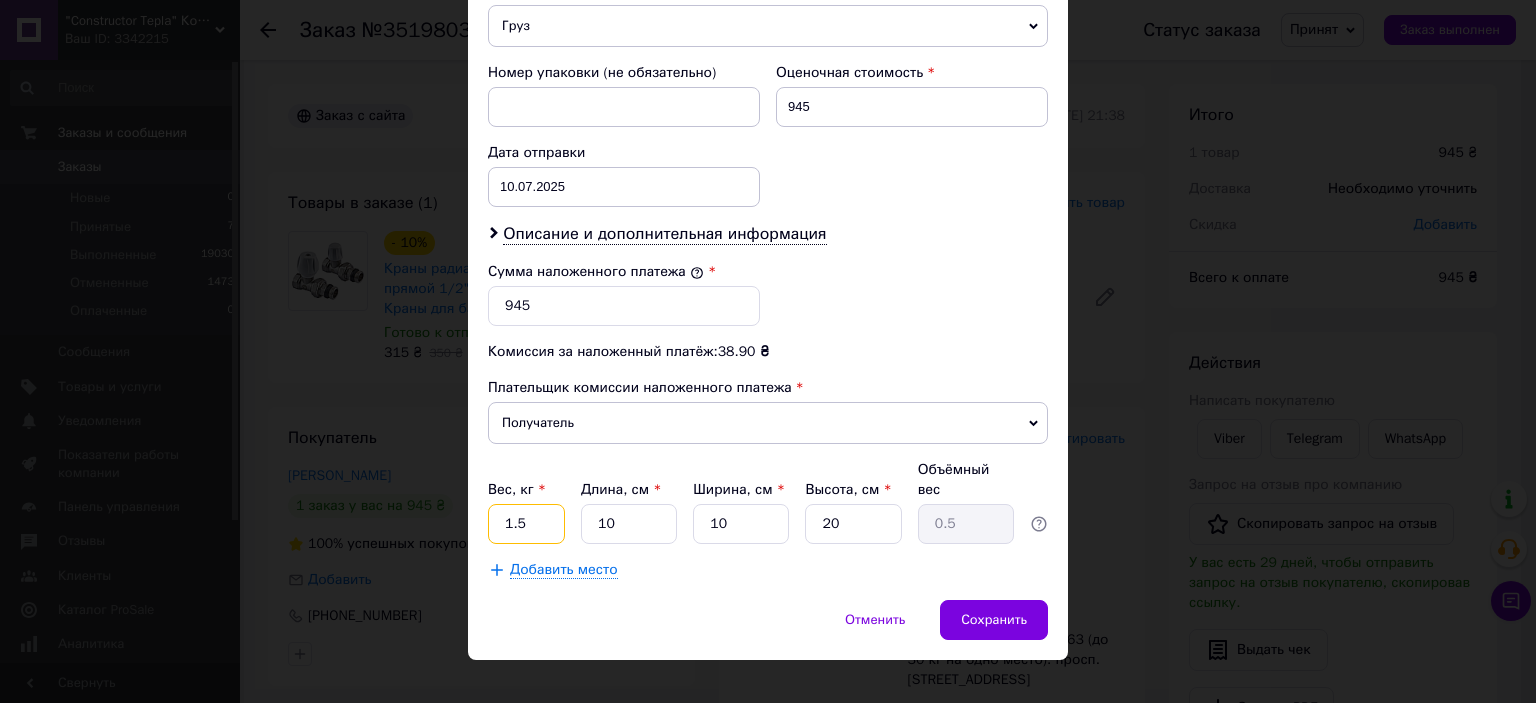 click on "1.5" at bounding box center [526, 524] 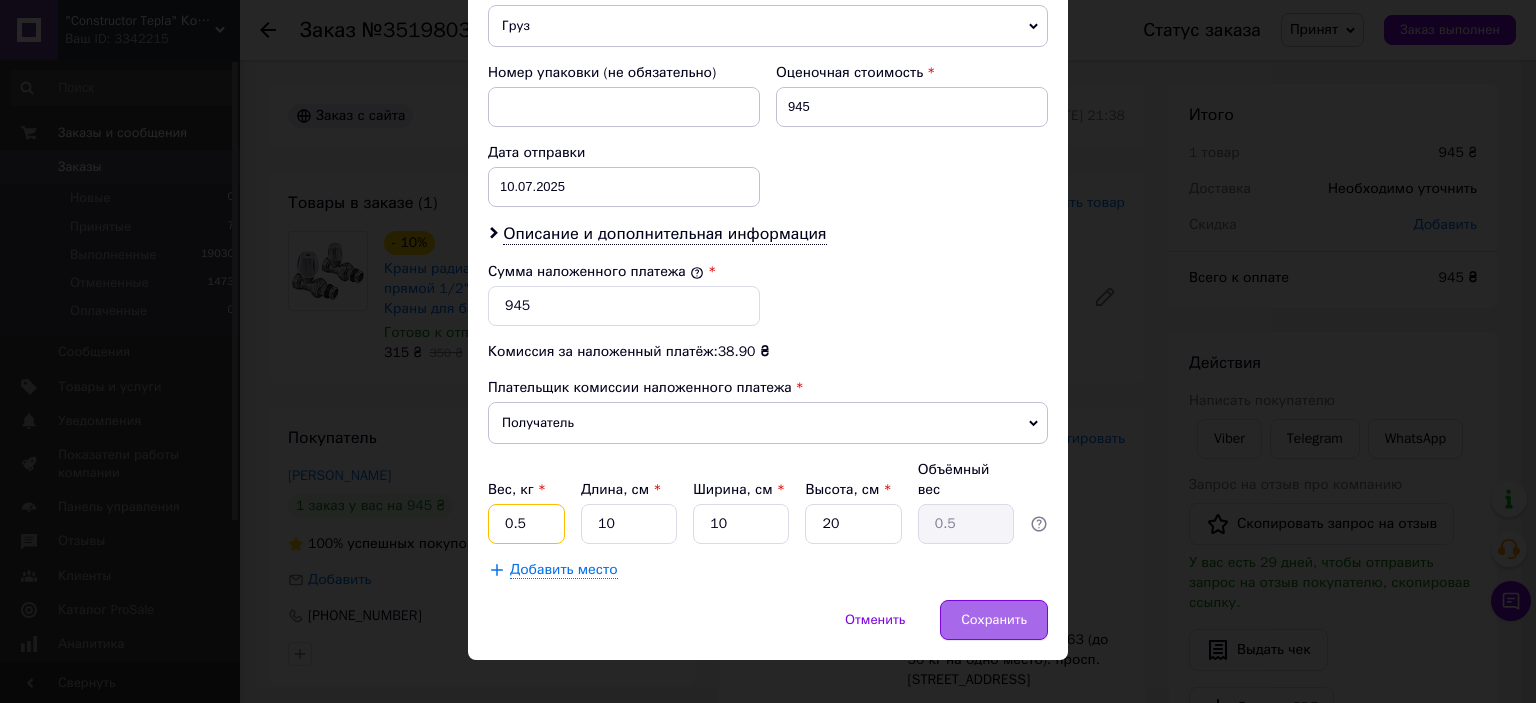 type on "0.5" 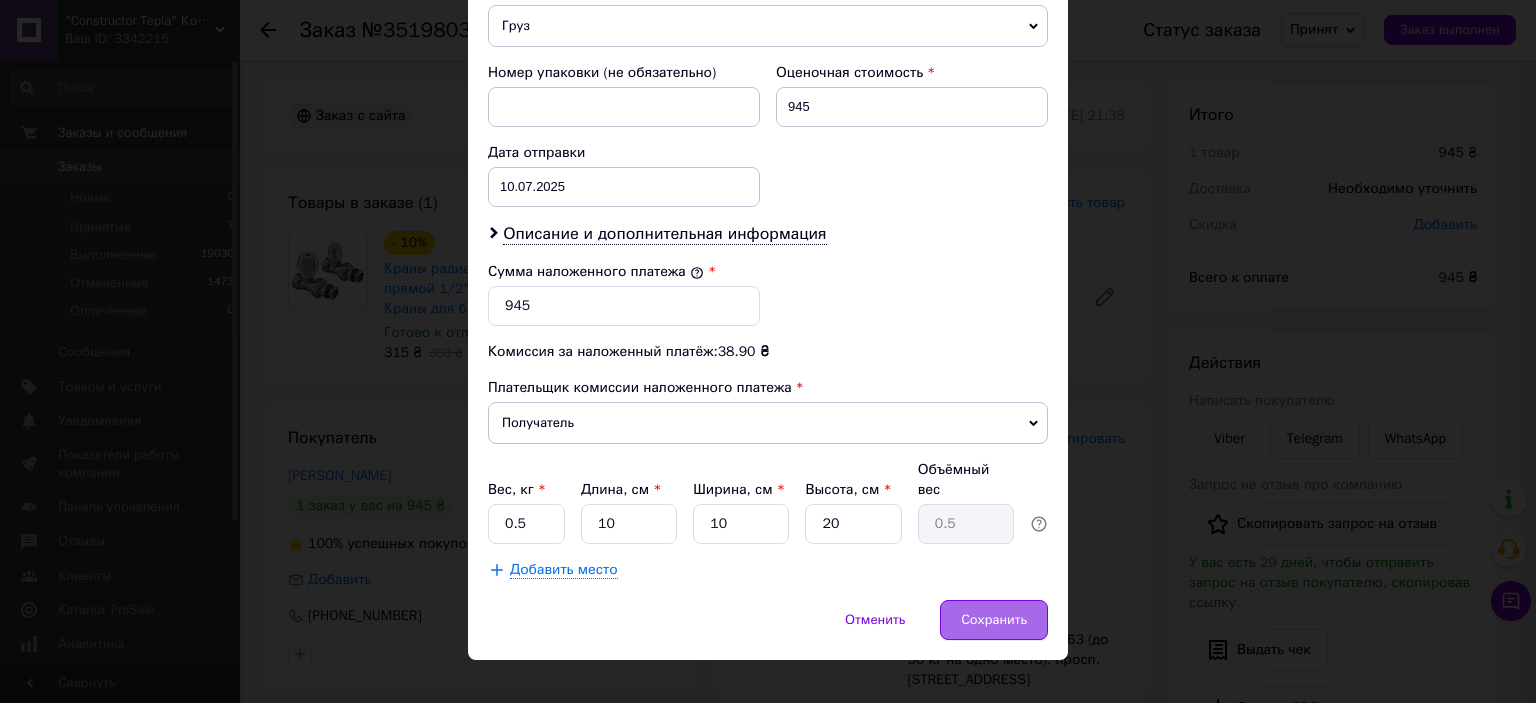 click on "Сохранить" at bounding box center (994, 620) 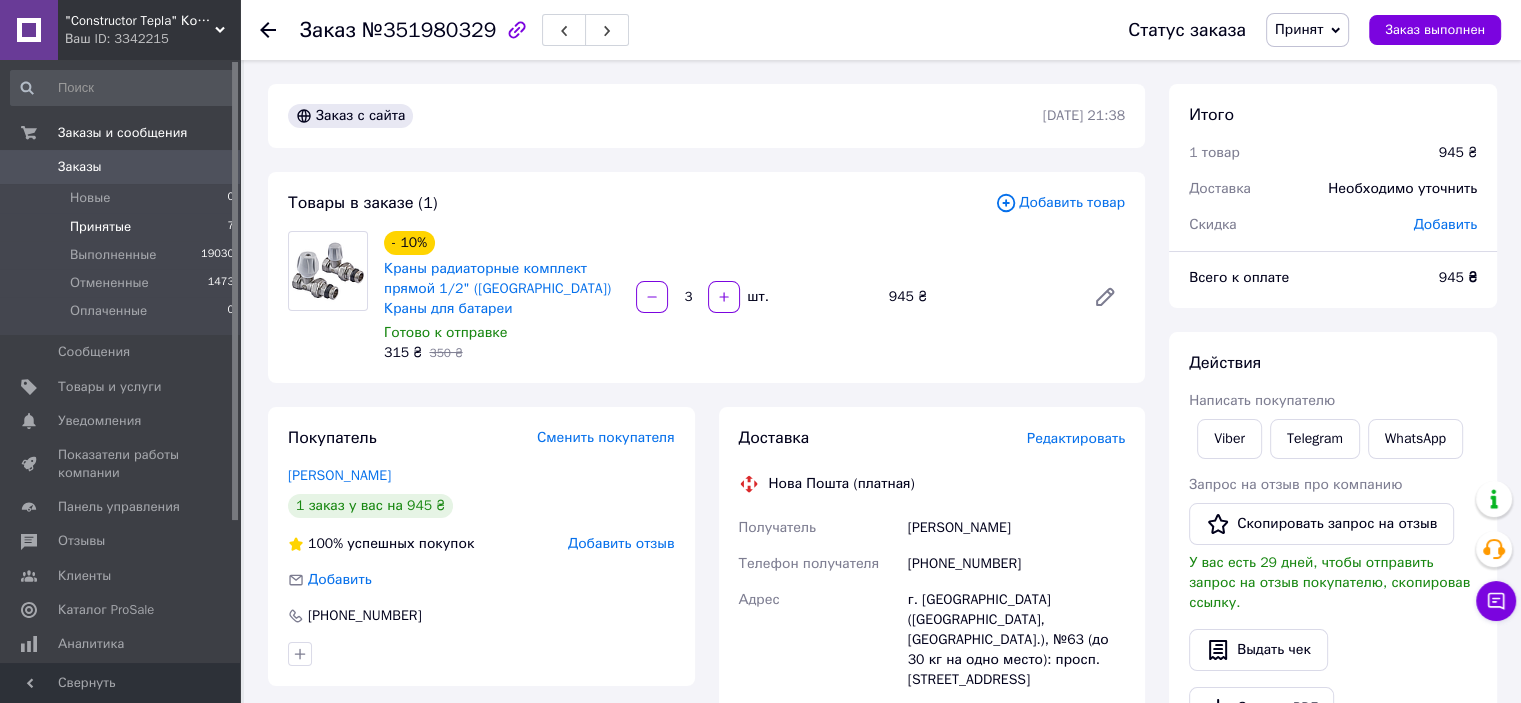 click on "Принятые 7" at bounding box center [123, 227] 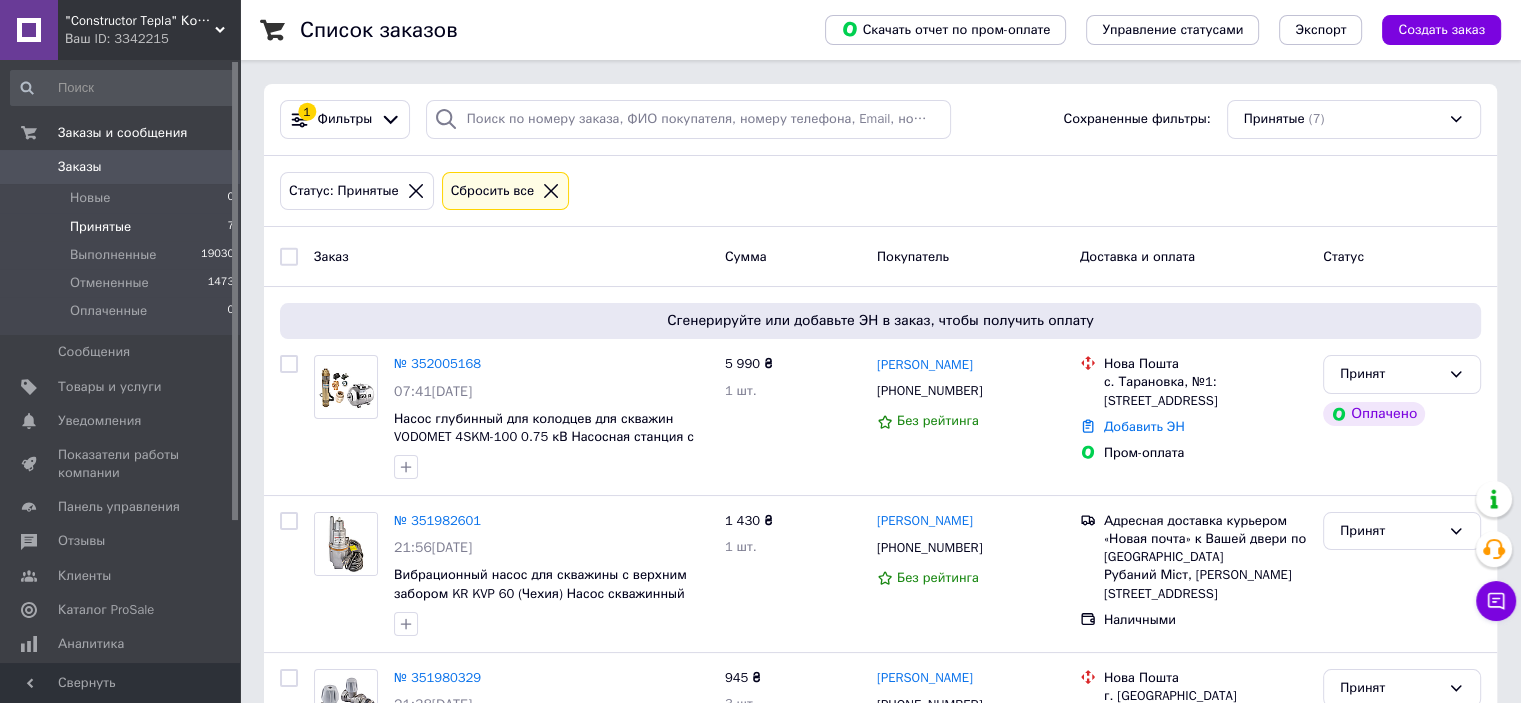 drag, startPoint x: 424, startPoint y: 416, endPoint x: 517, endPoint y: 248, distance: 192.02344 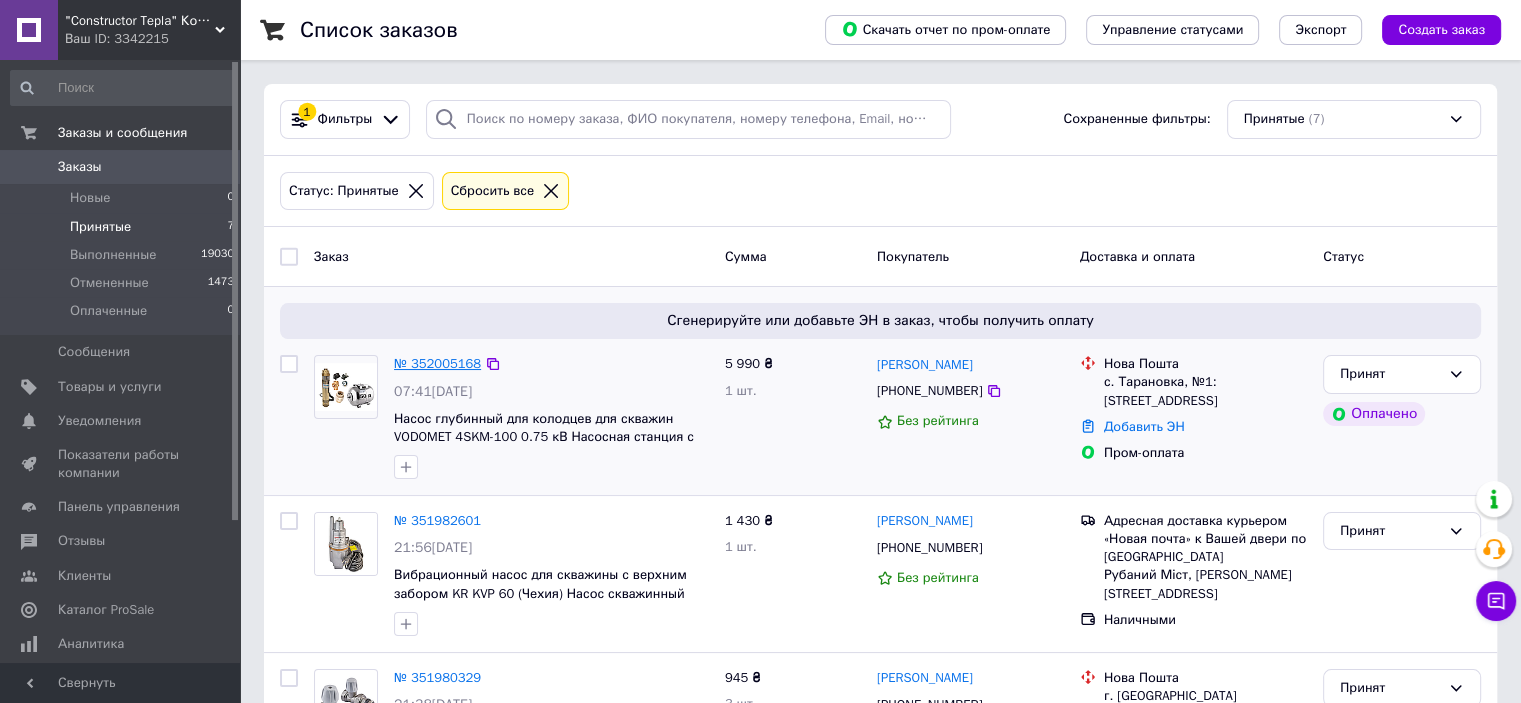 click on "№ 352005168" at bounding box center (437, 363) 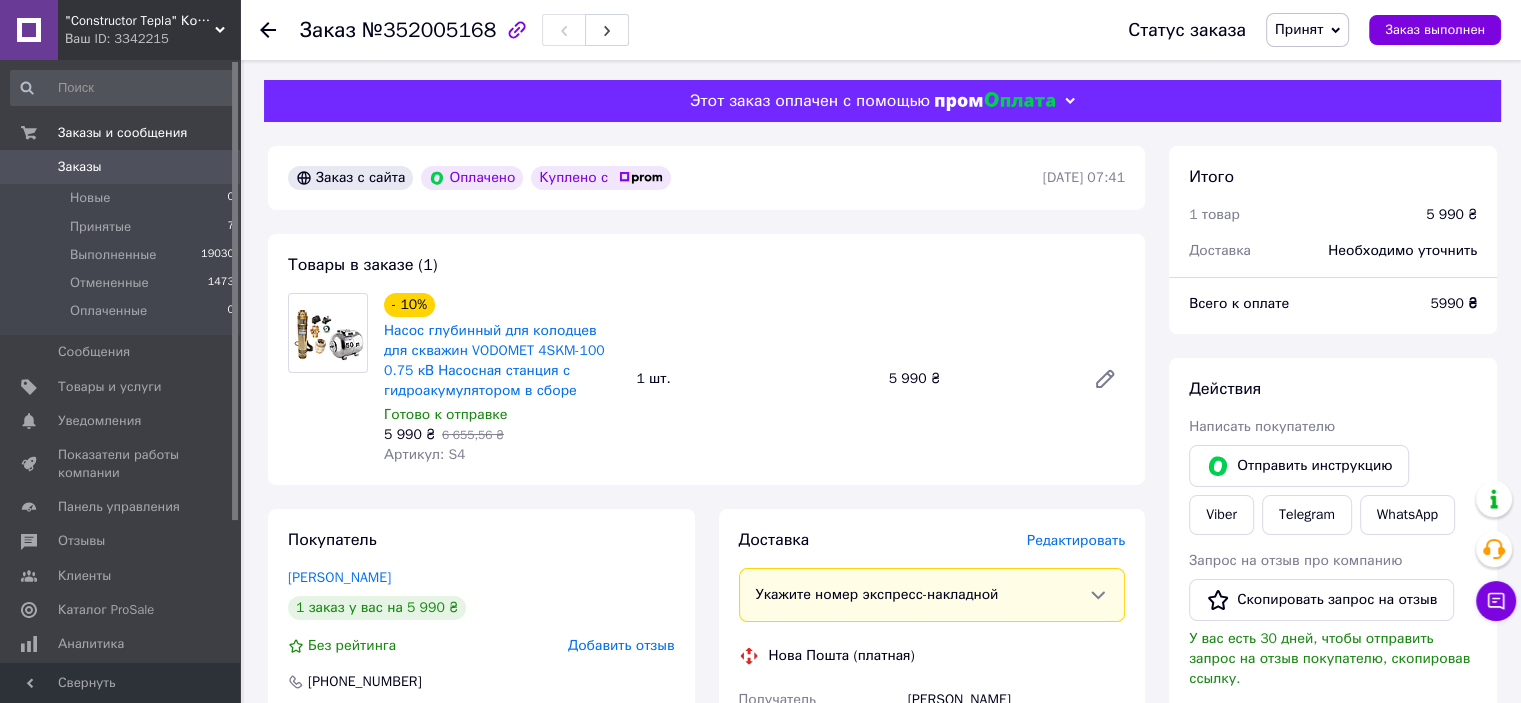 click on "Редактировать" at bounding box center (1076, 540) 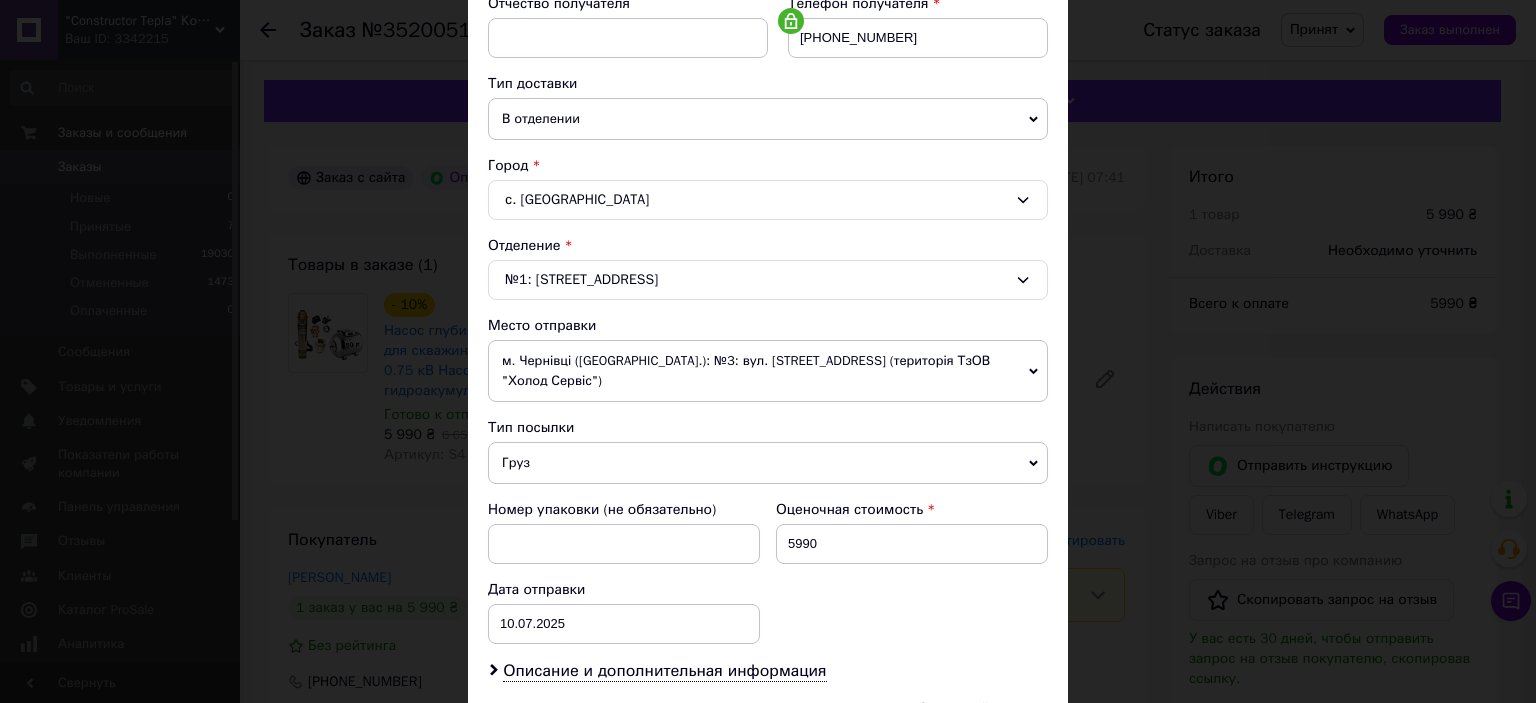 scroll, scrollTop: 639, scrollLeft: 0, axis: vertical 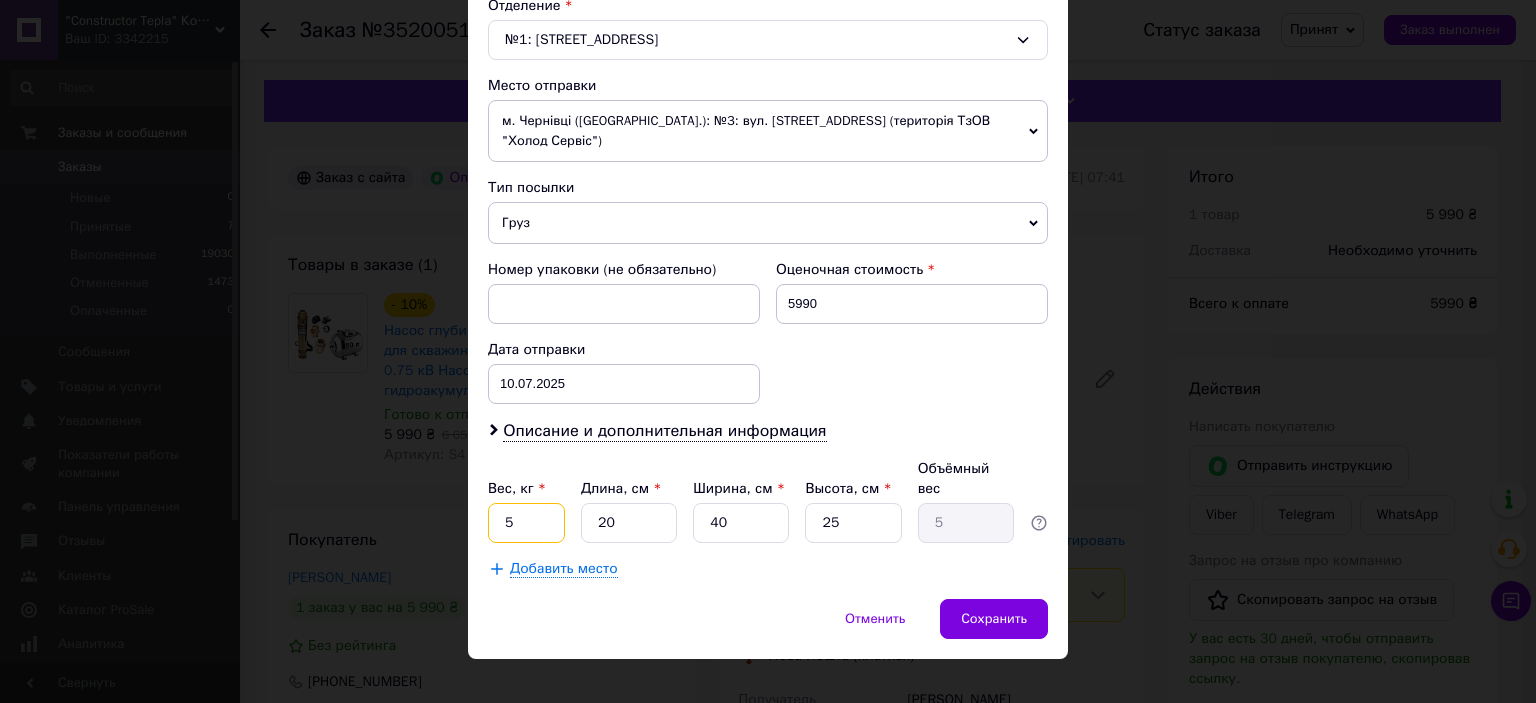 click on "5" at bounding box center [526, 523] 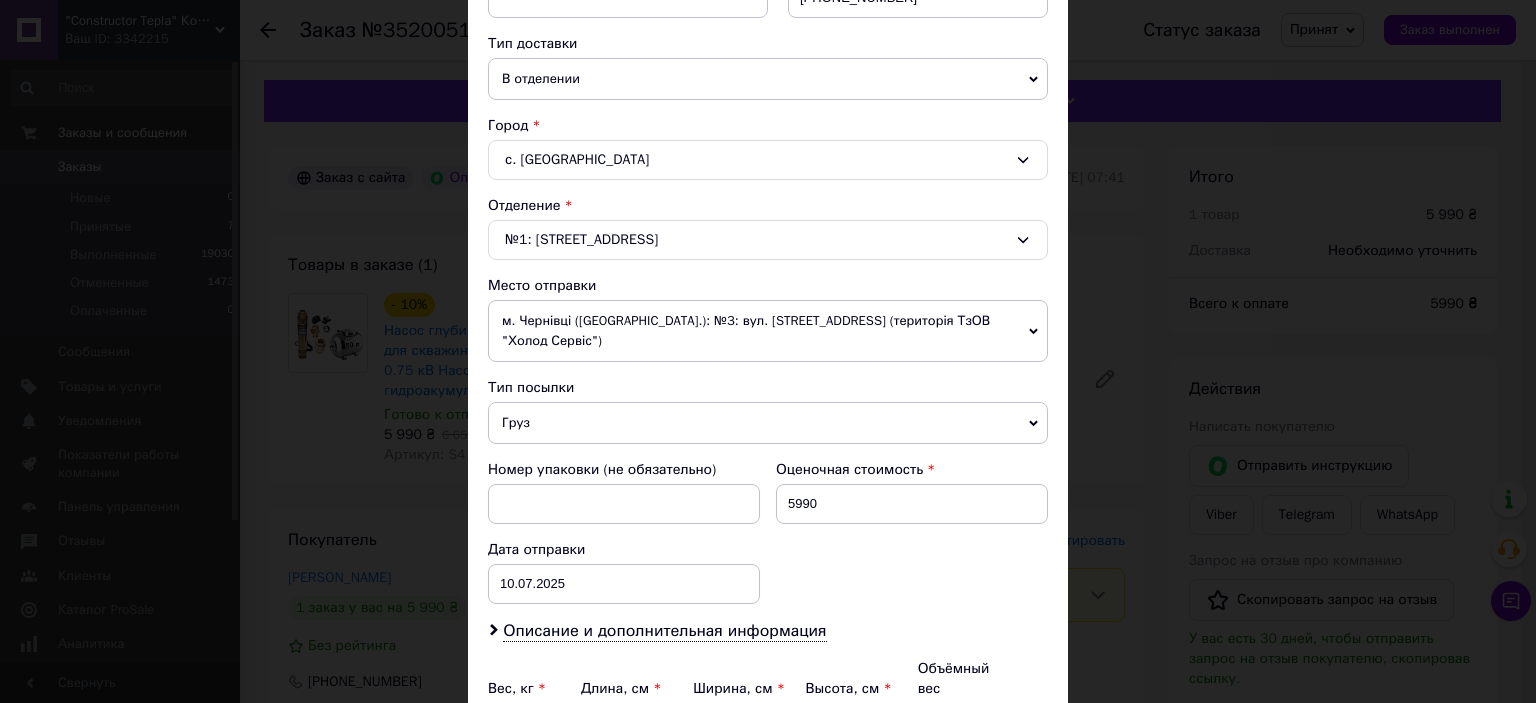 scroll, scrollTop: 639, scrollLeft: 0, axis: vertical 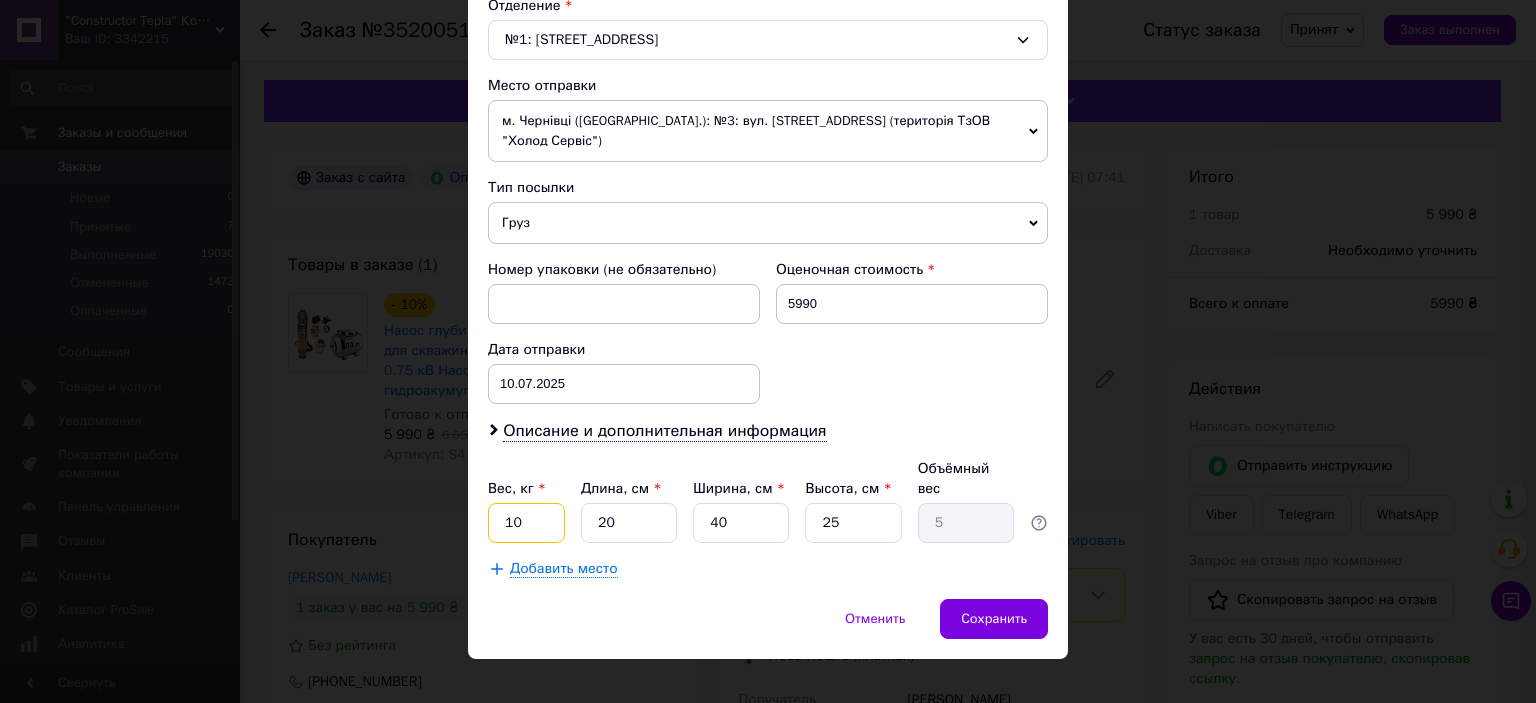 type on "10" 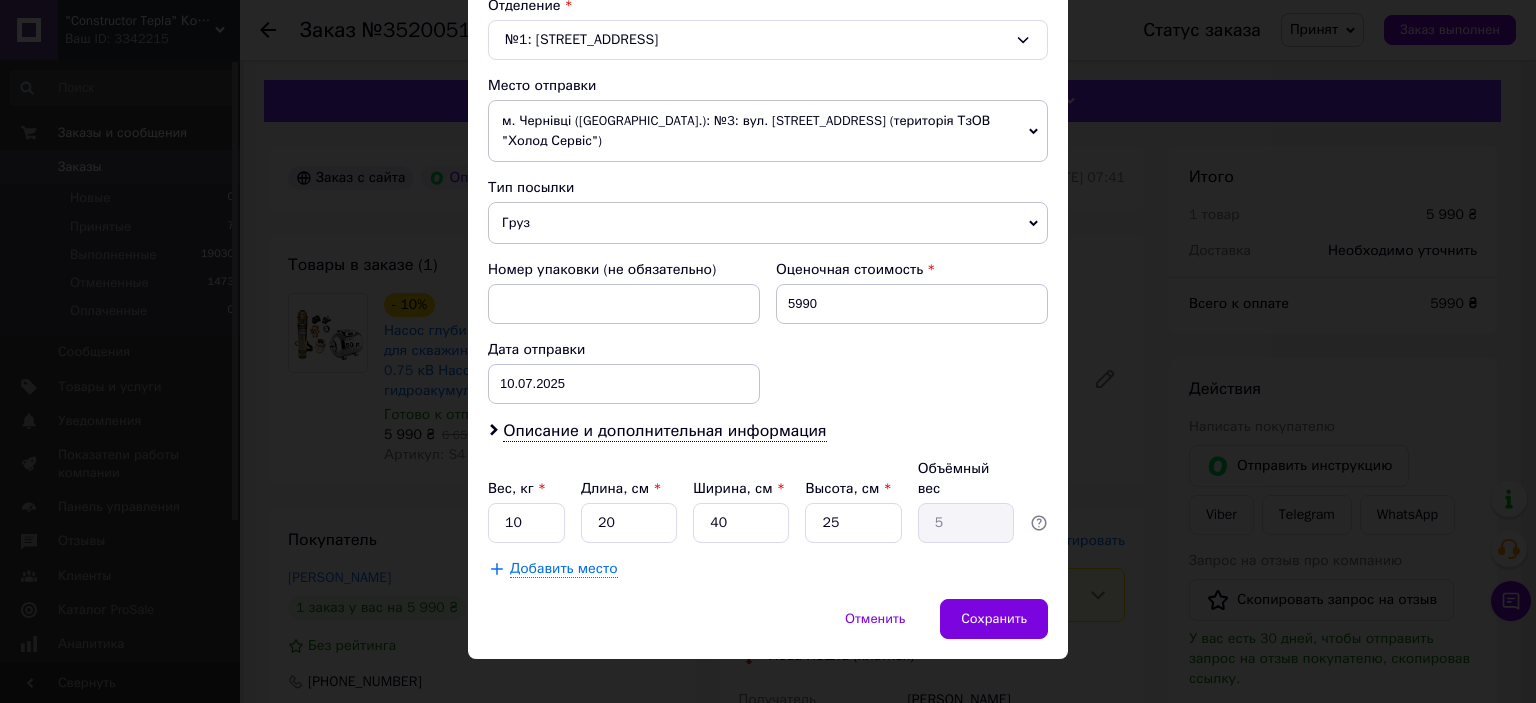 click on "Добавить место" at bounding box center [564, 569] 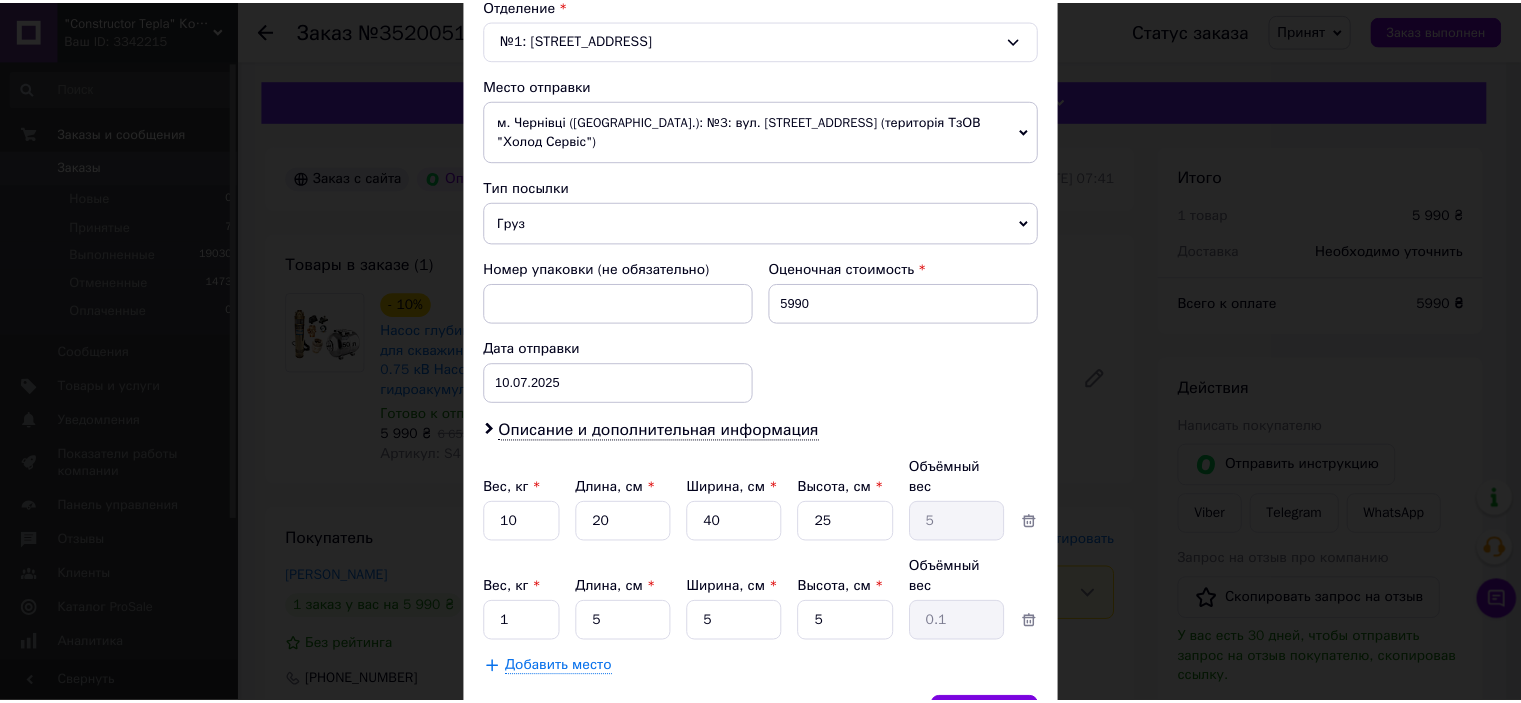 scroll, scrollTop: 719, scrollLeft: 0, axis: vertical 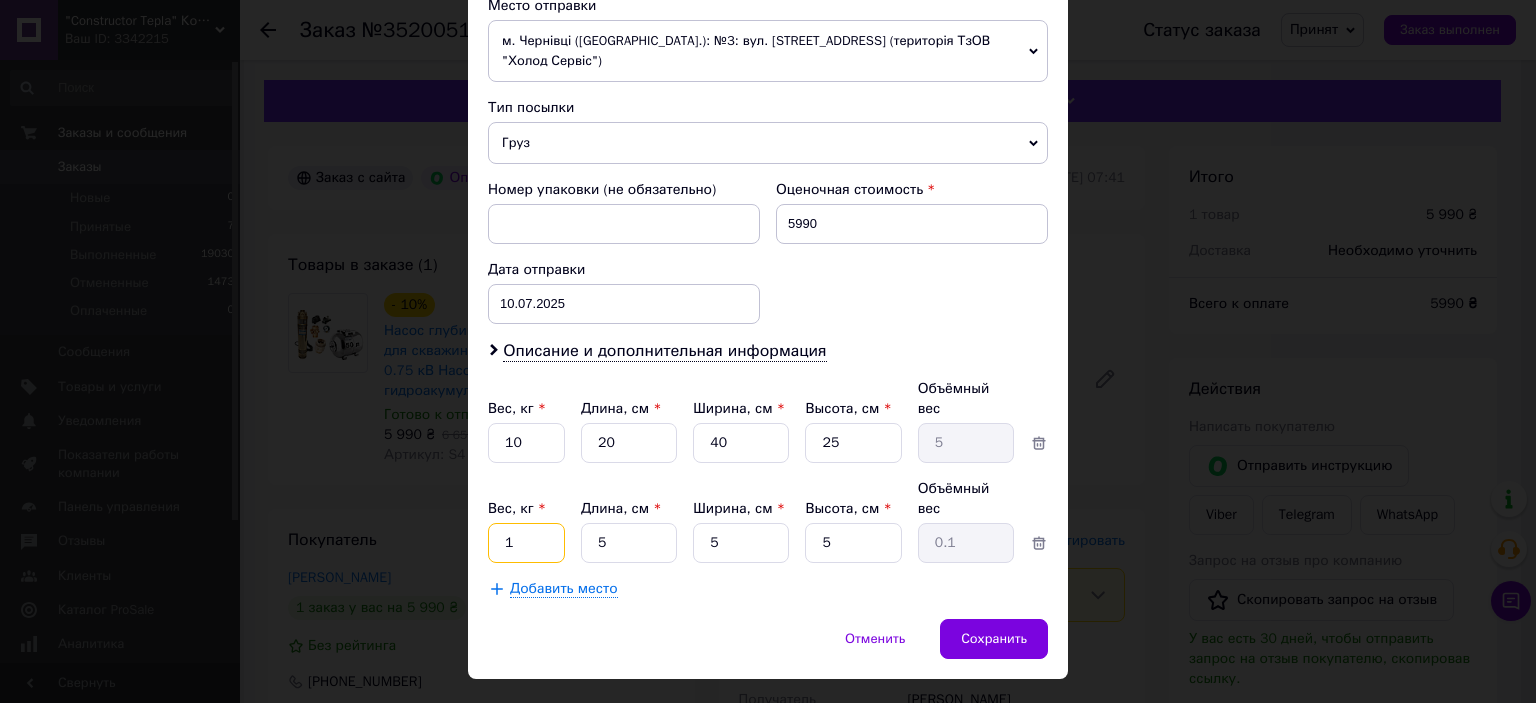 click on "1" at bounding box center [526, 443] 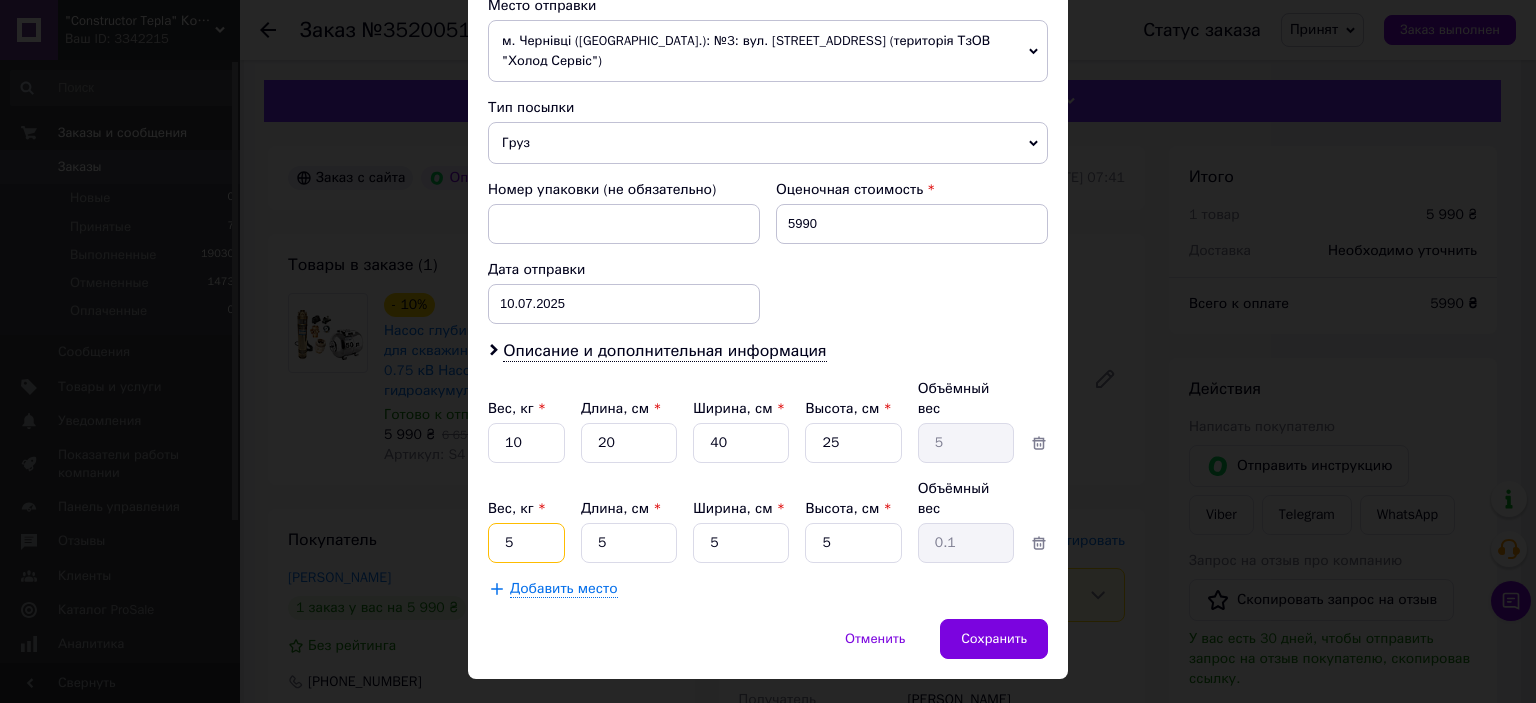 type on "5" 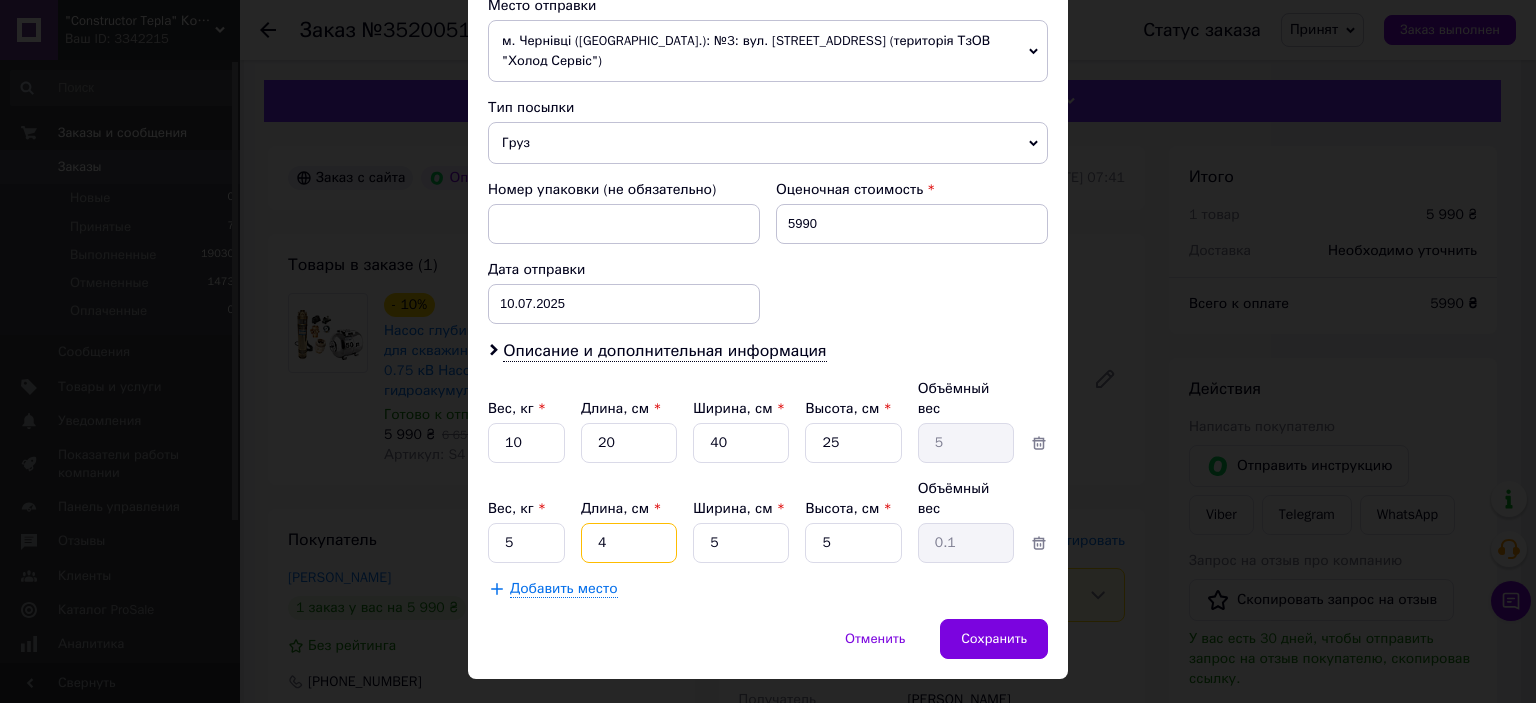type on "40" 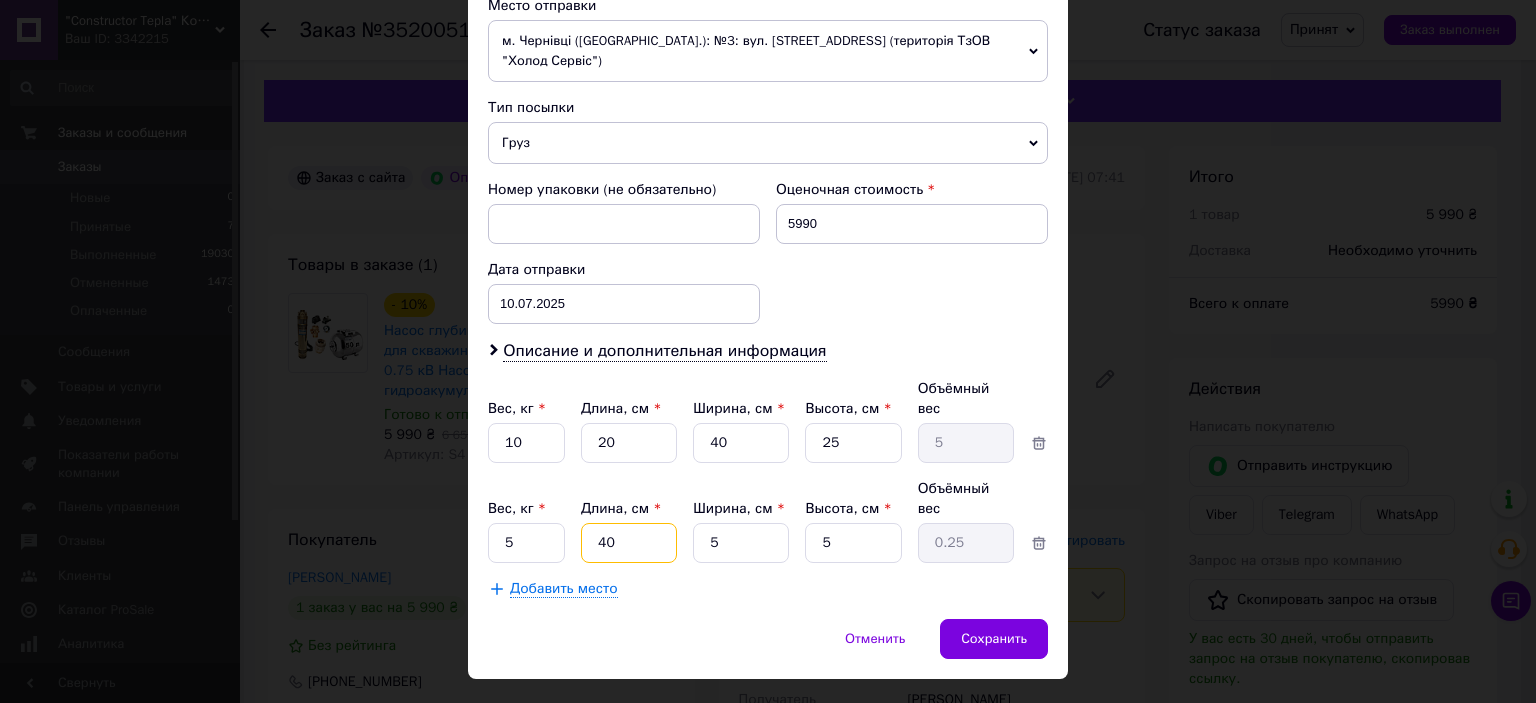 type on "40" 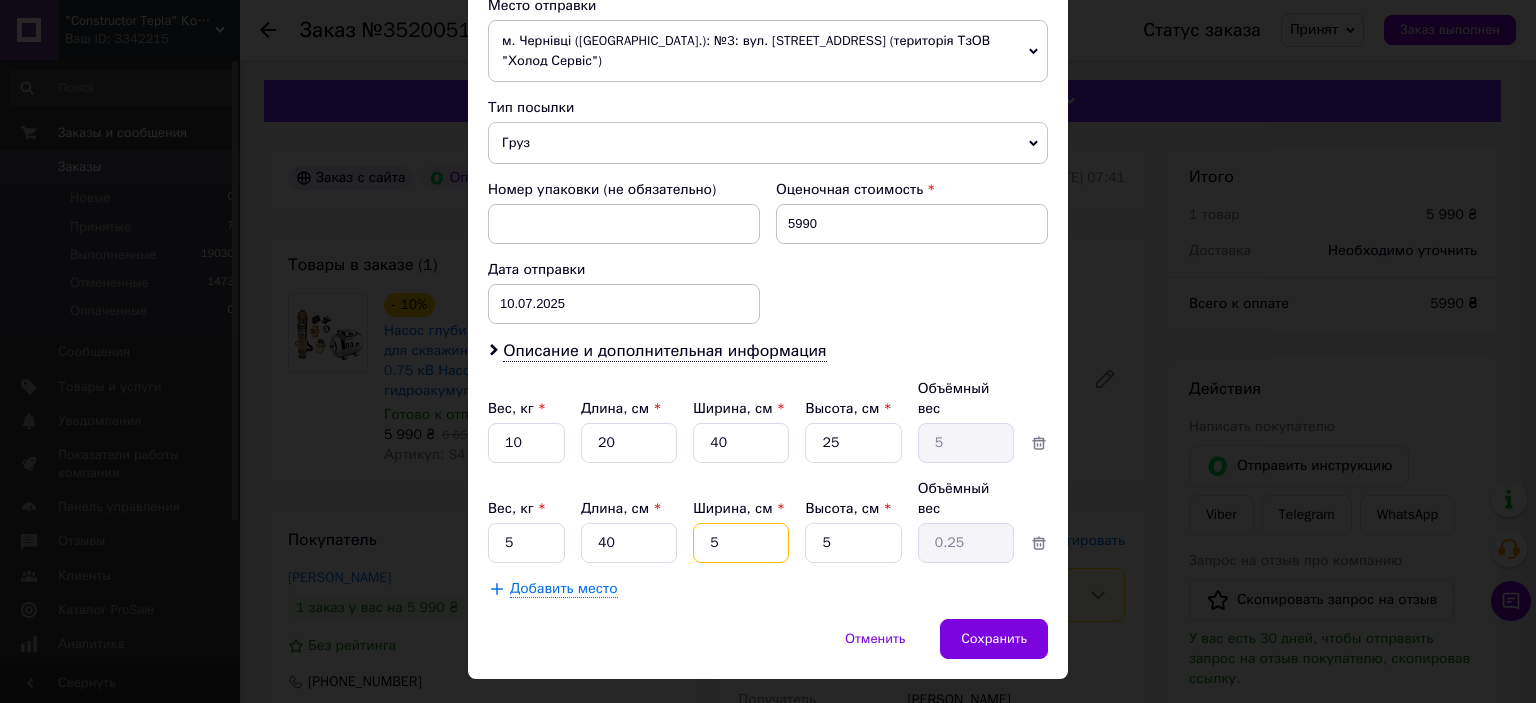 type on "4" 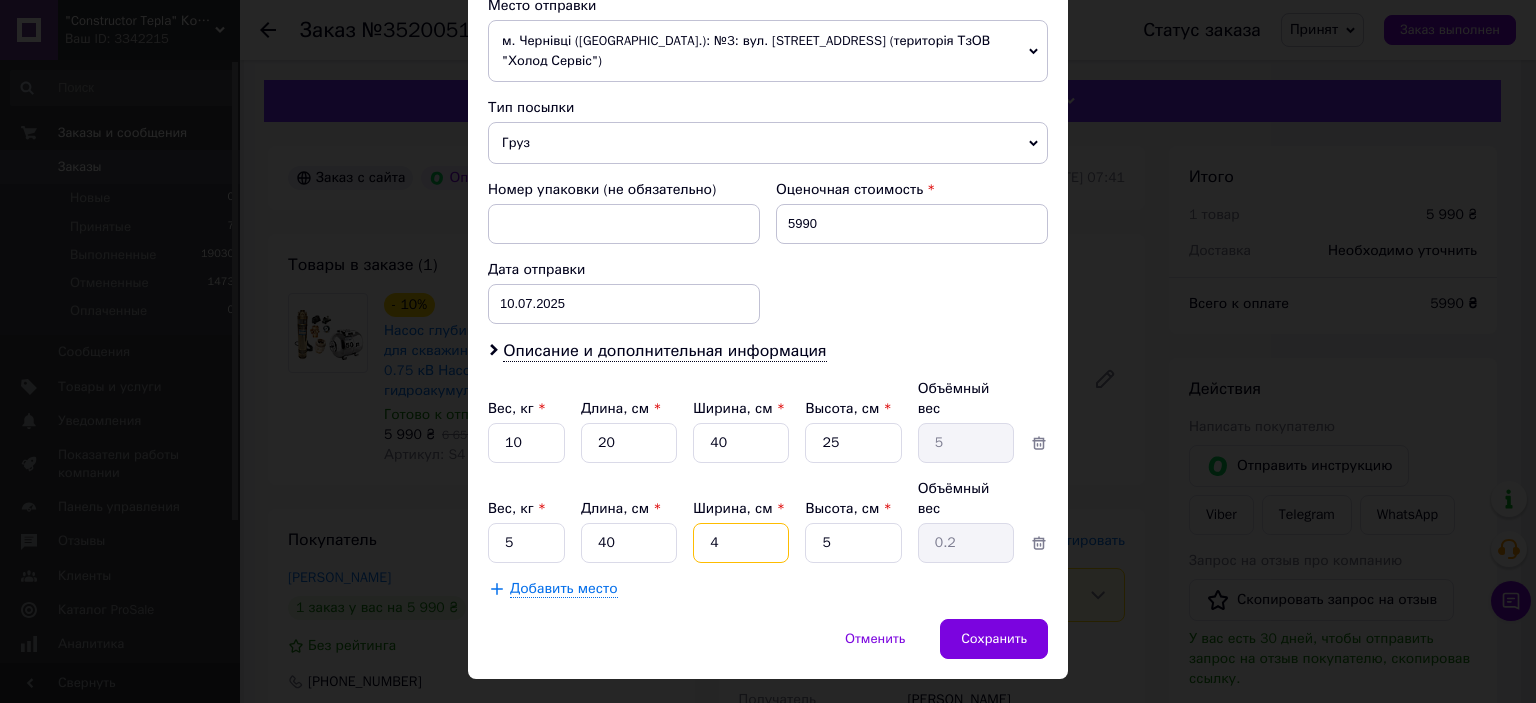 type on "40" 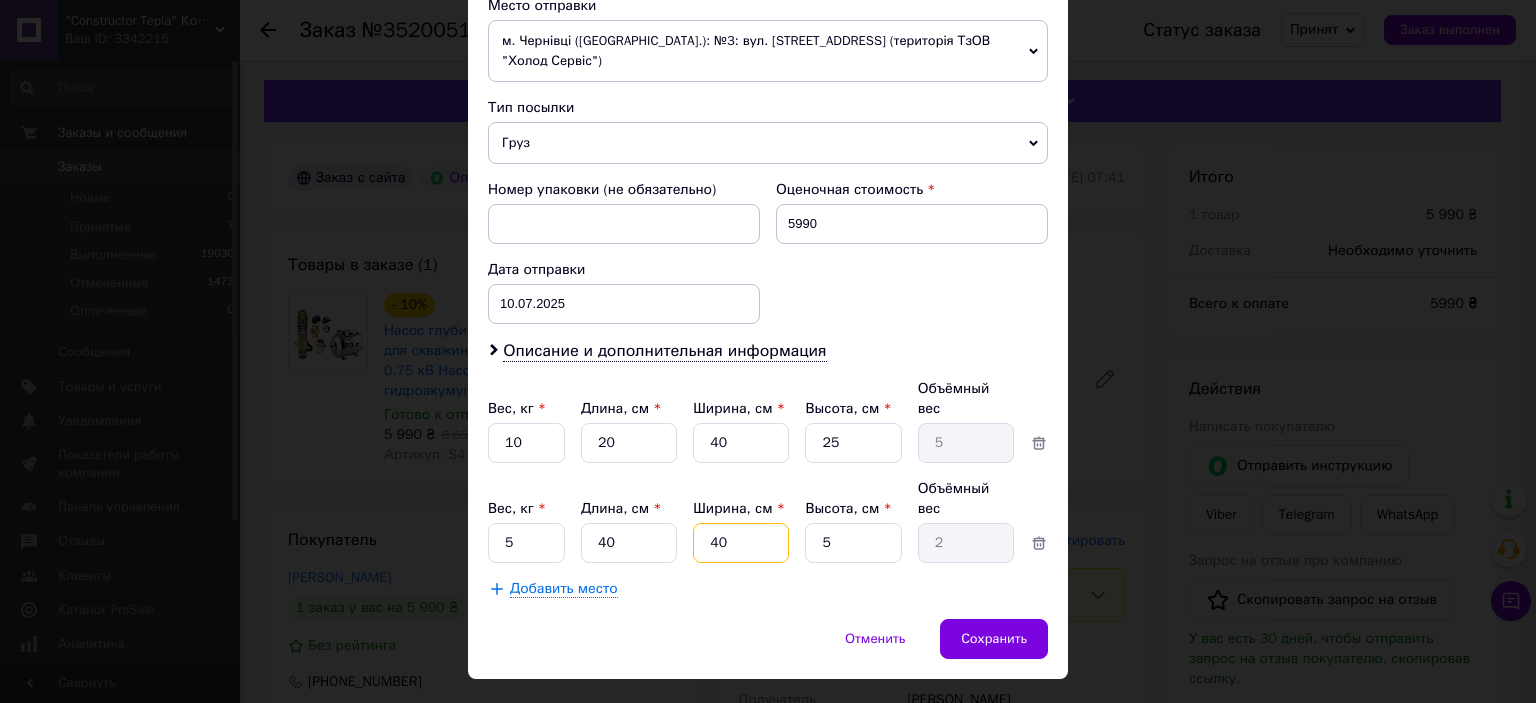 type on "40" 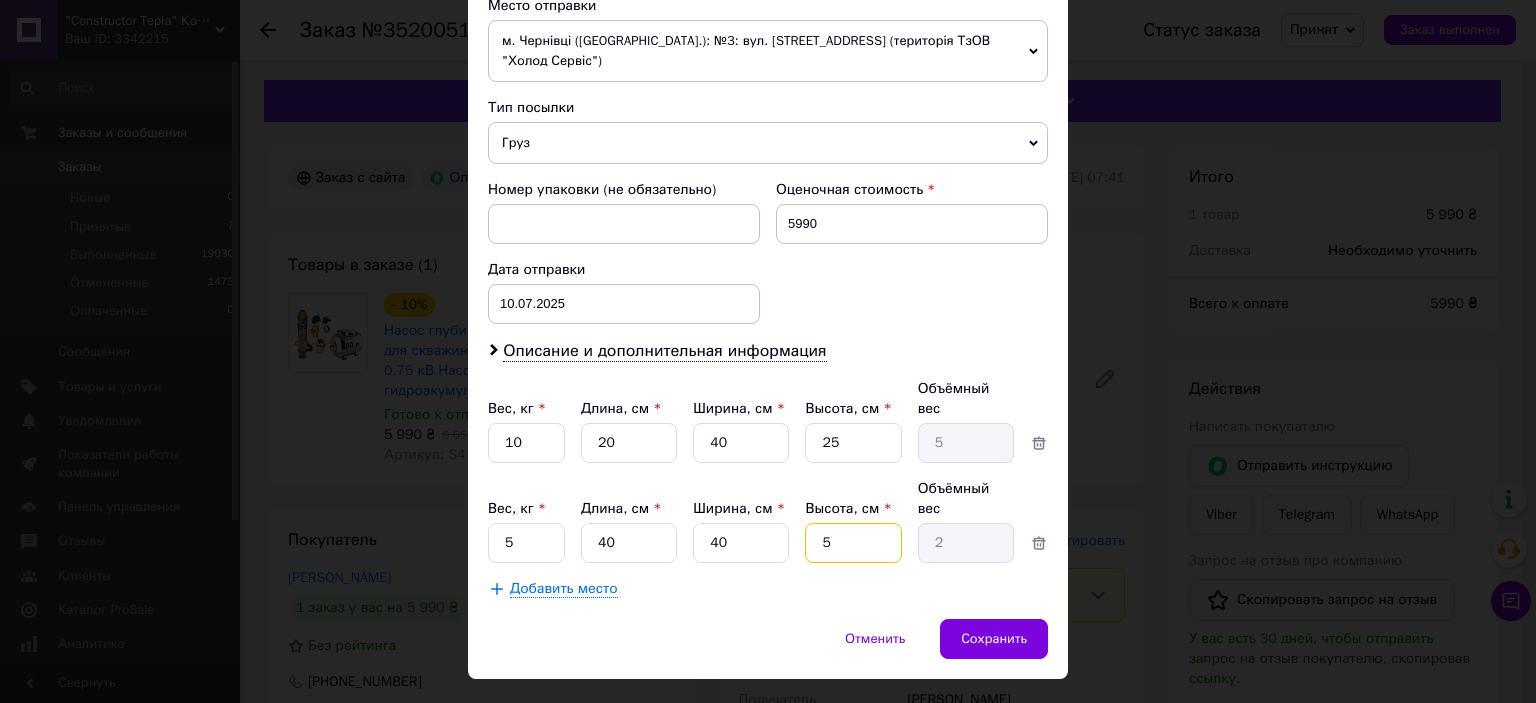 type on "4" 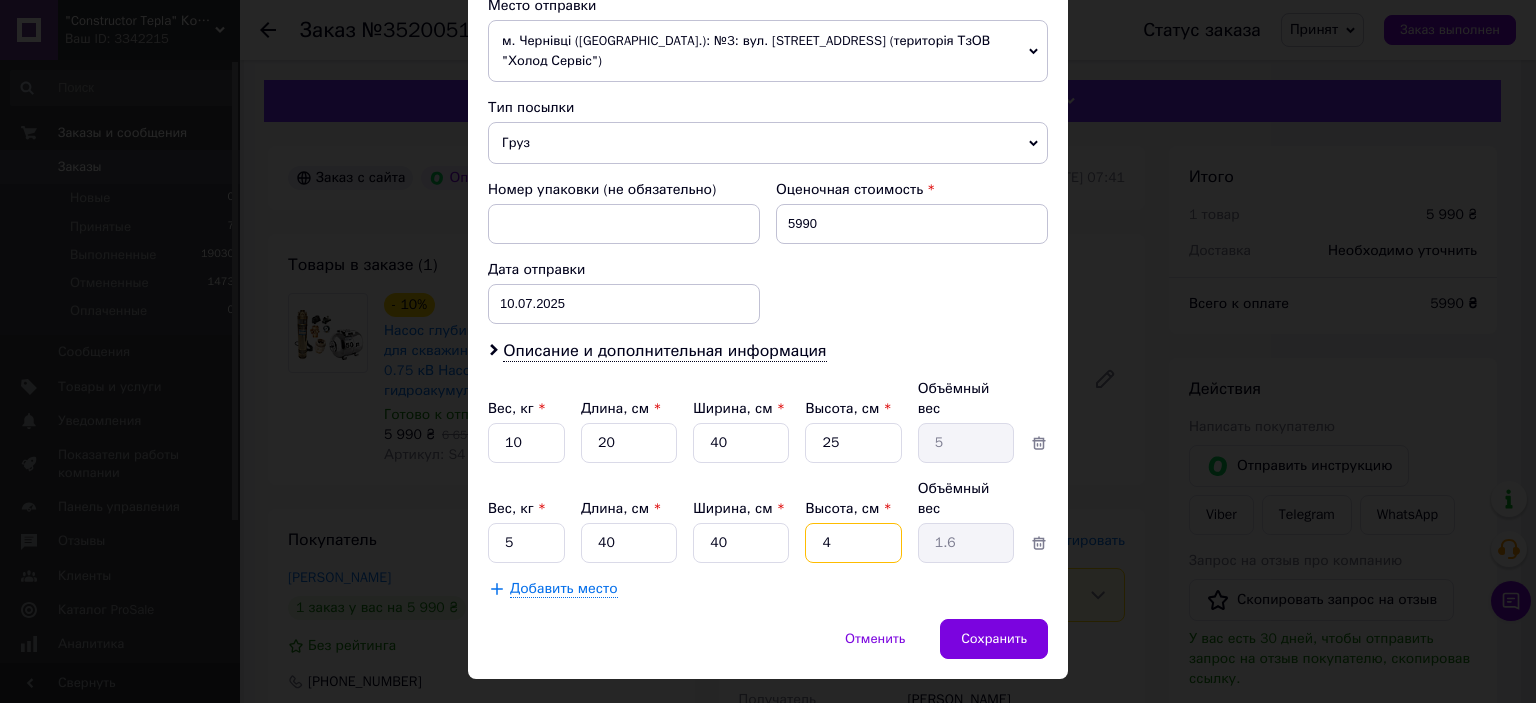 type on "40" 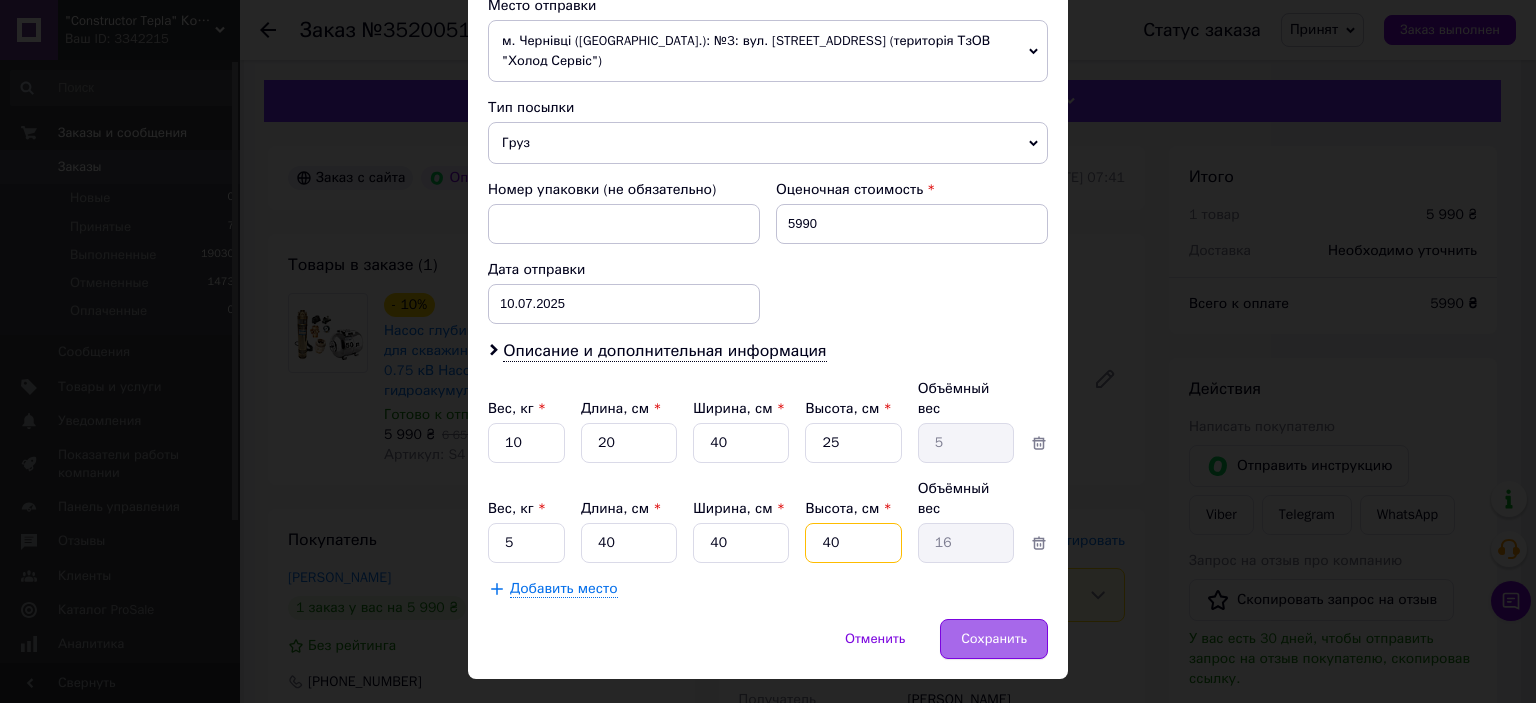 type on "40" 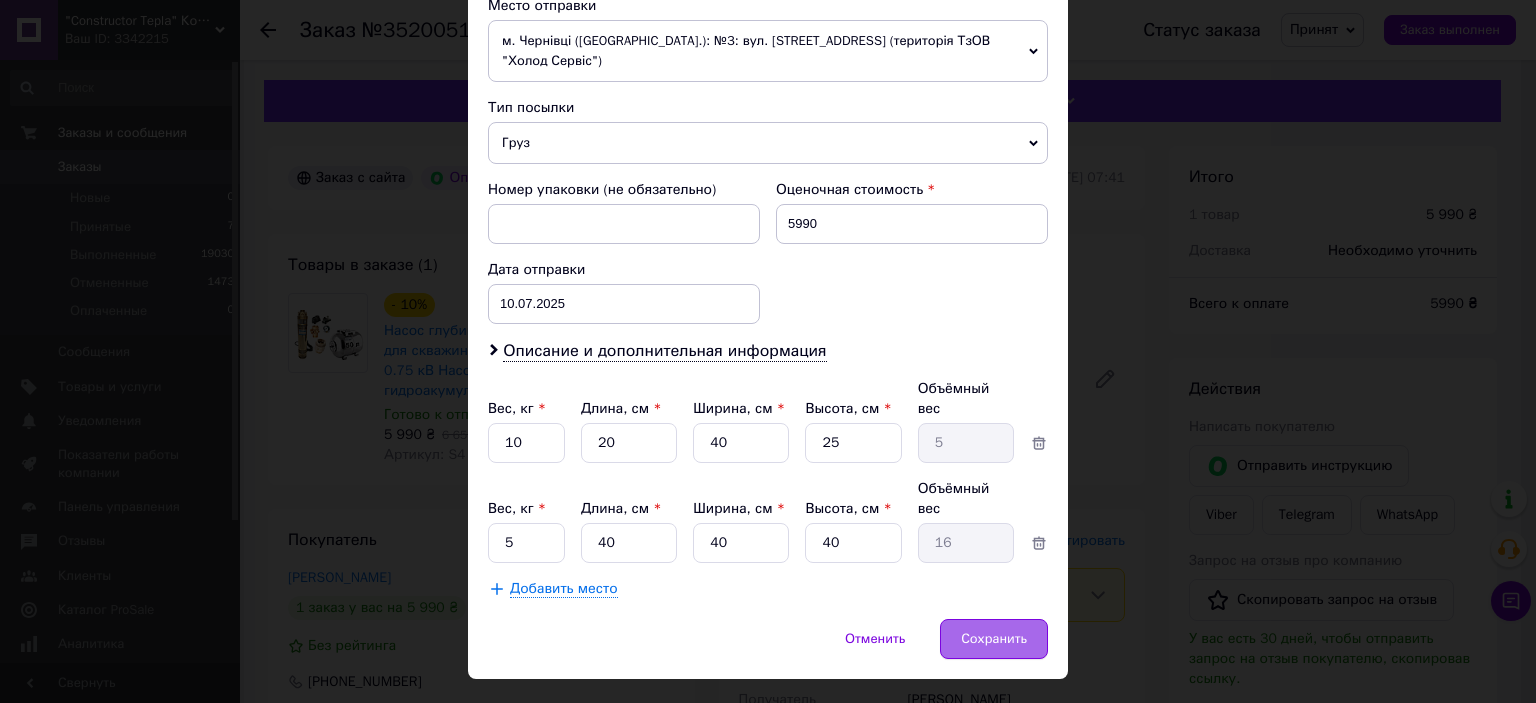 click on "Сохранить" at bounding box center (994, 639) 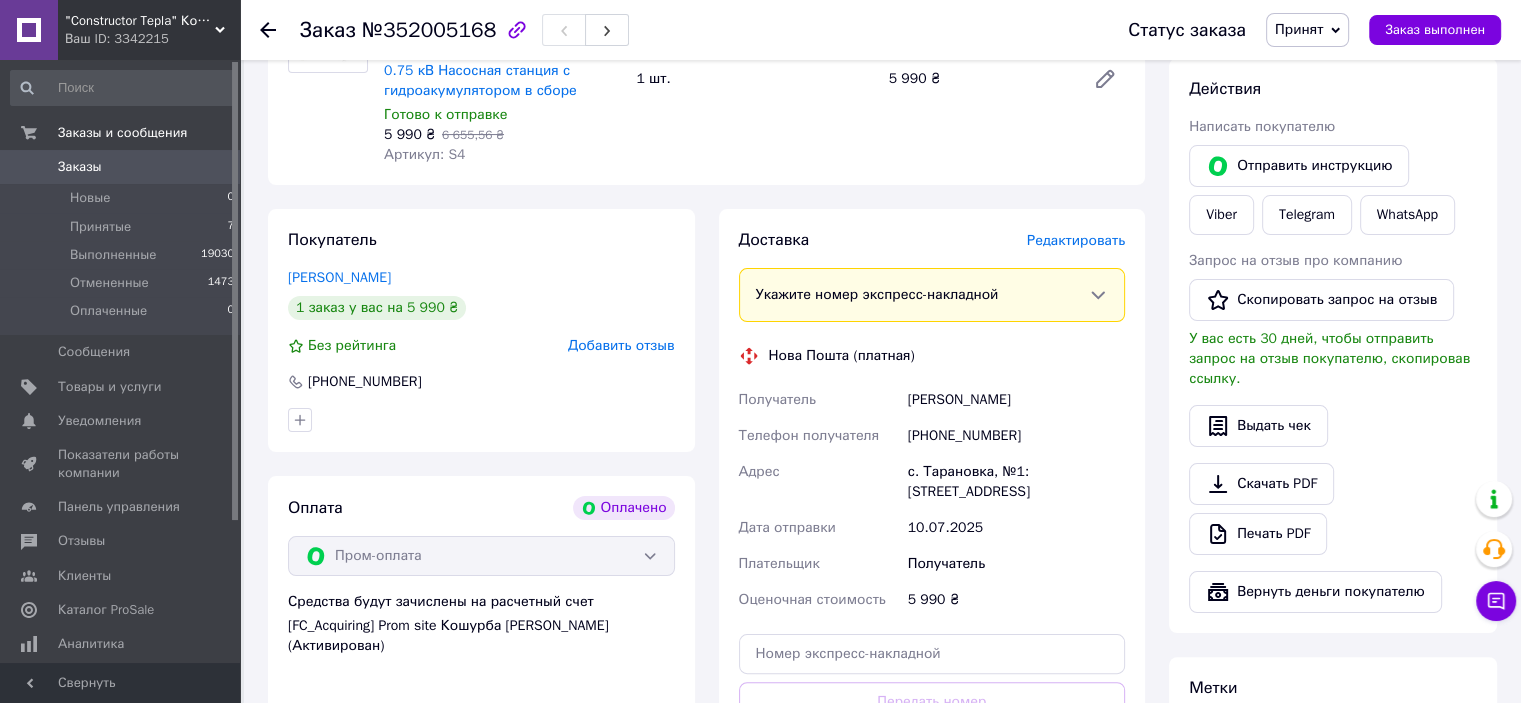 scroll, scrollTop: 600, scrollLeft: 0, axis: vertical 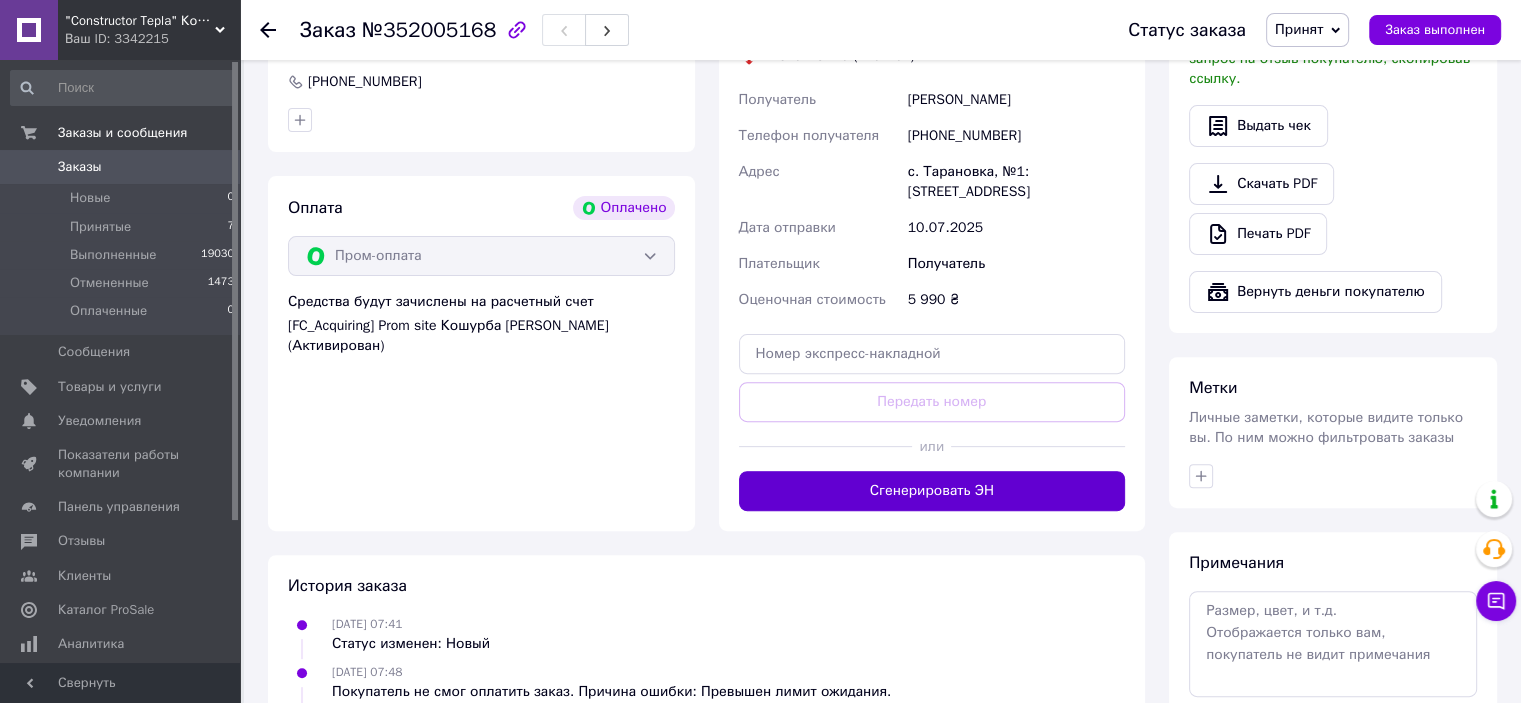 click on "Сгенерировать ЭН" at bounding box center (932, 491) 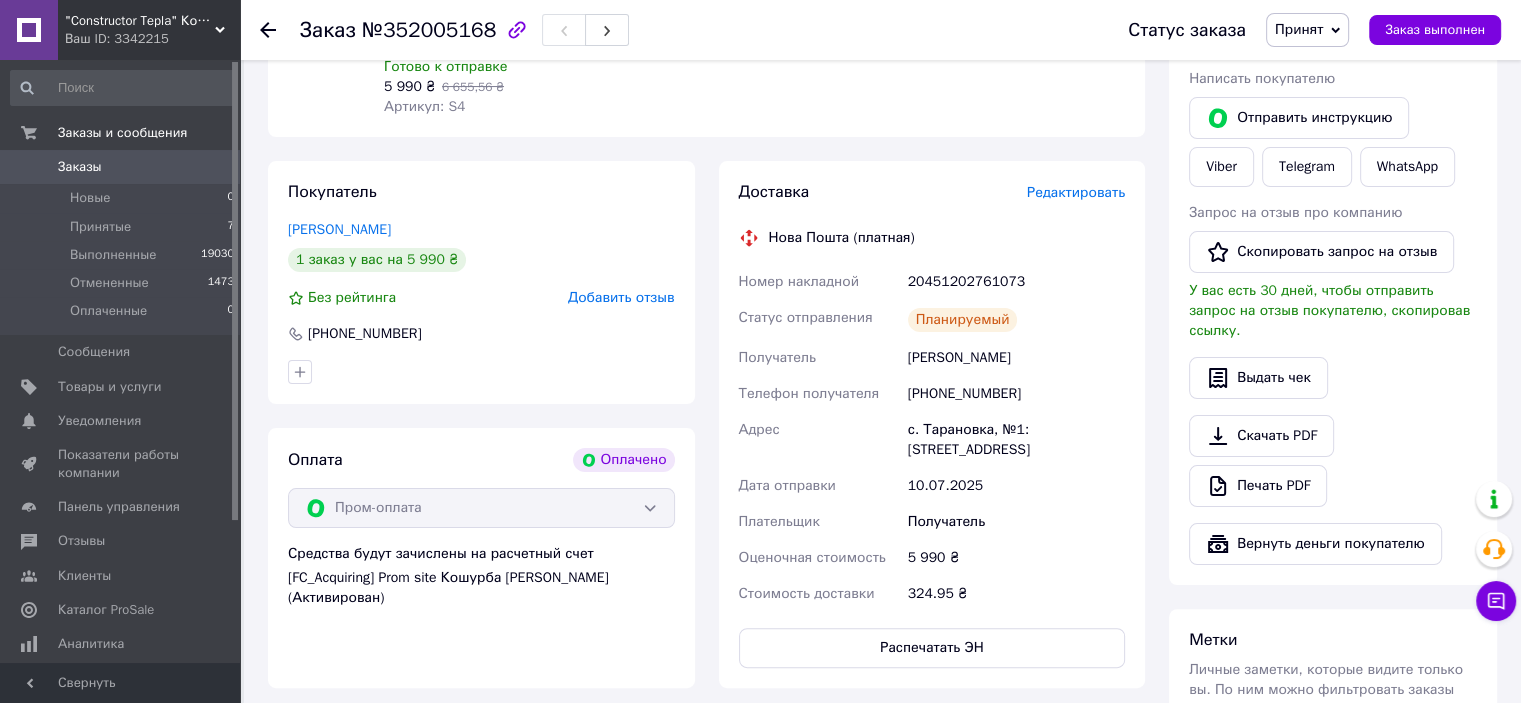 scroll, scrollTop: 300, scrollLeft: 0, axis: vertical 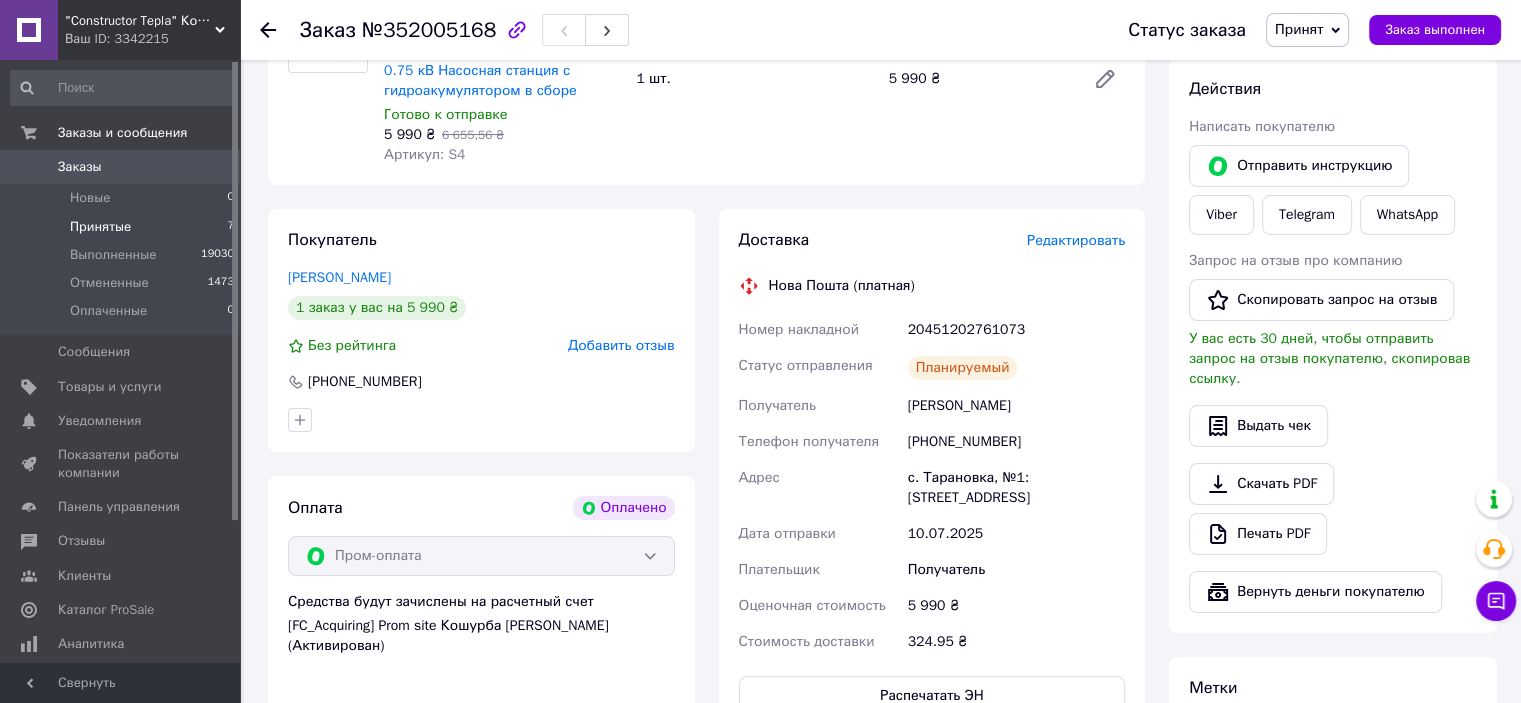 click on "Принятые 7" at bounding box center (123, 227) 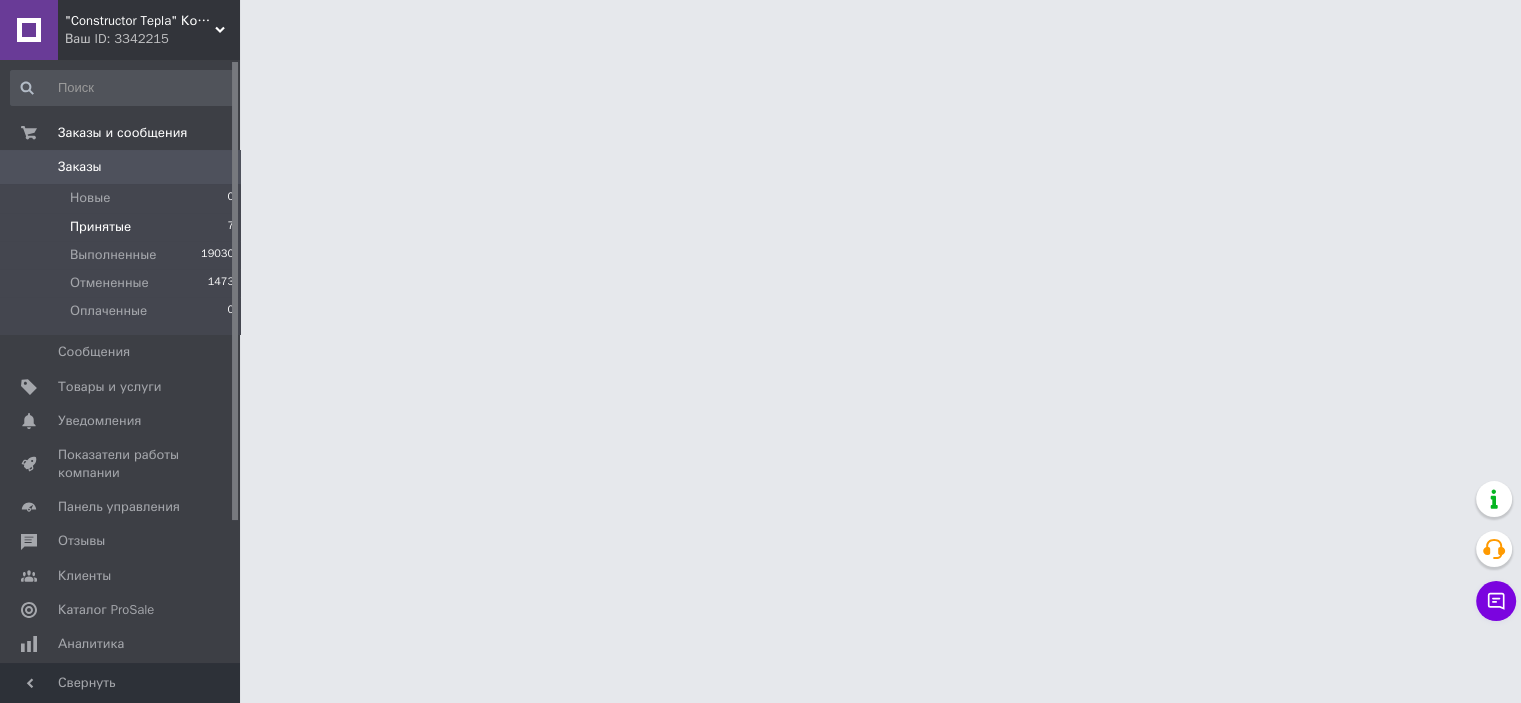 scroll, scrollTop: 0, scrollLeft: 0, axis: both 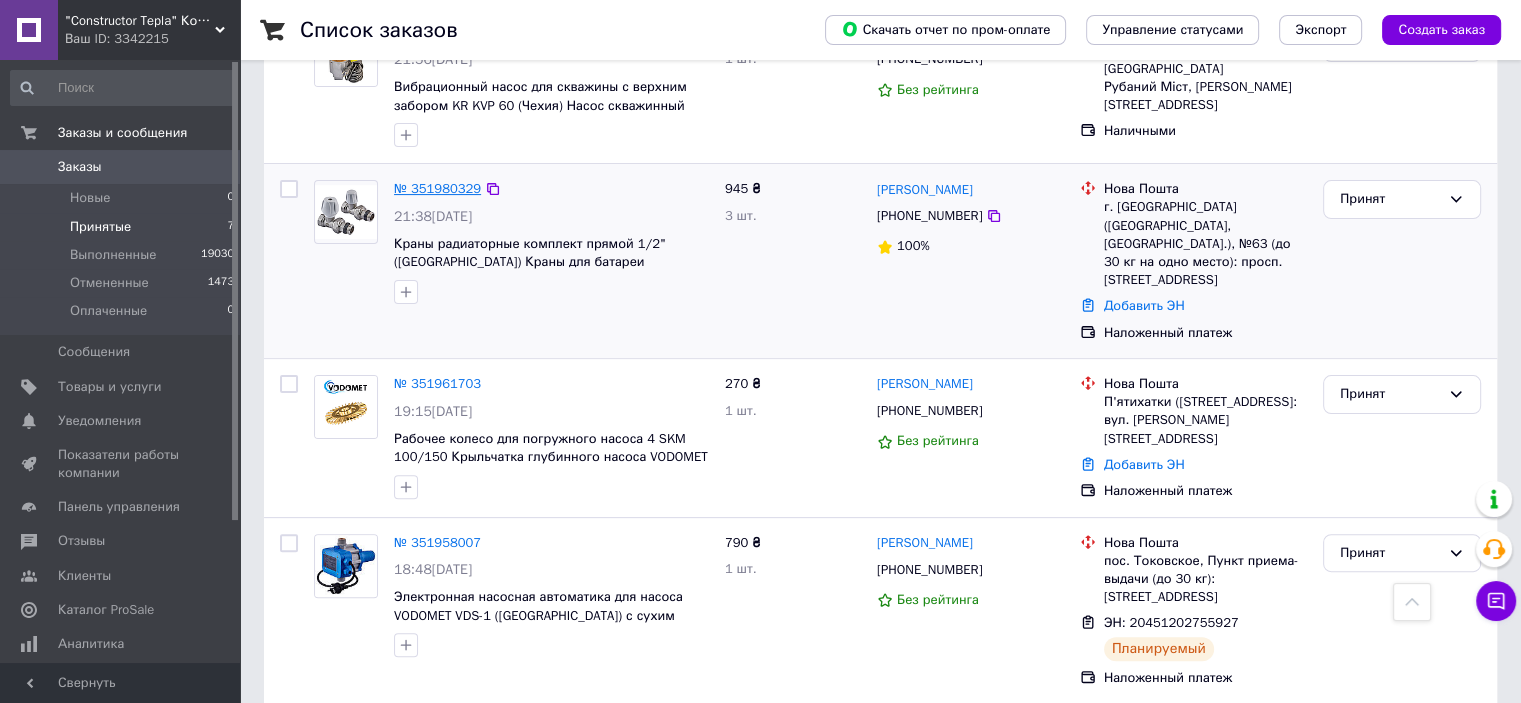 click on "№ 351980329" at bounding box center (437, 188) 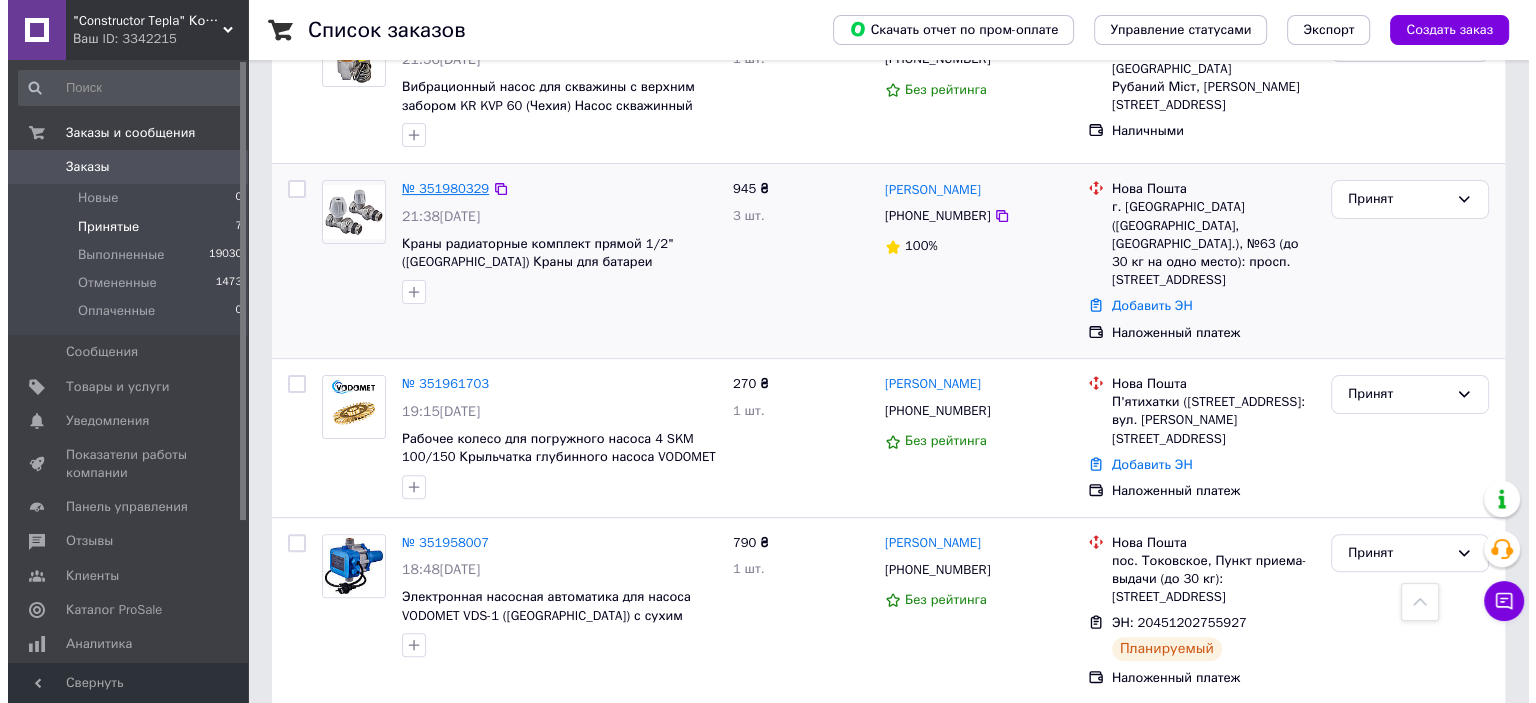 scroll, scrollTop: 0, scrollLeft: 0, axis: both 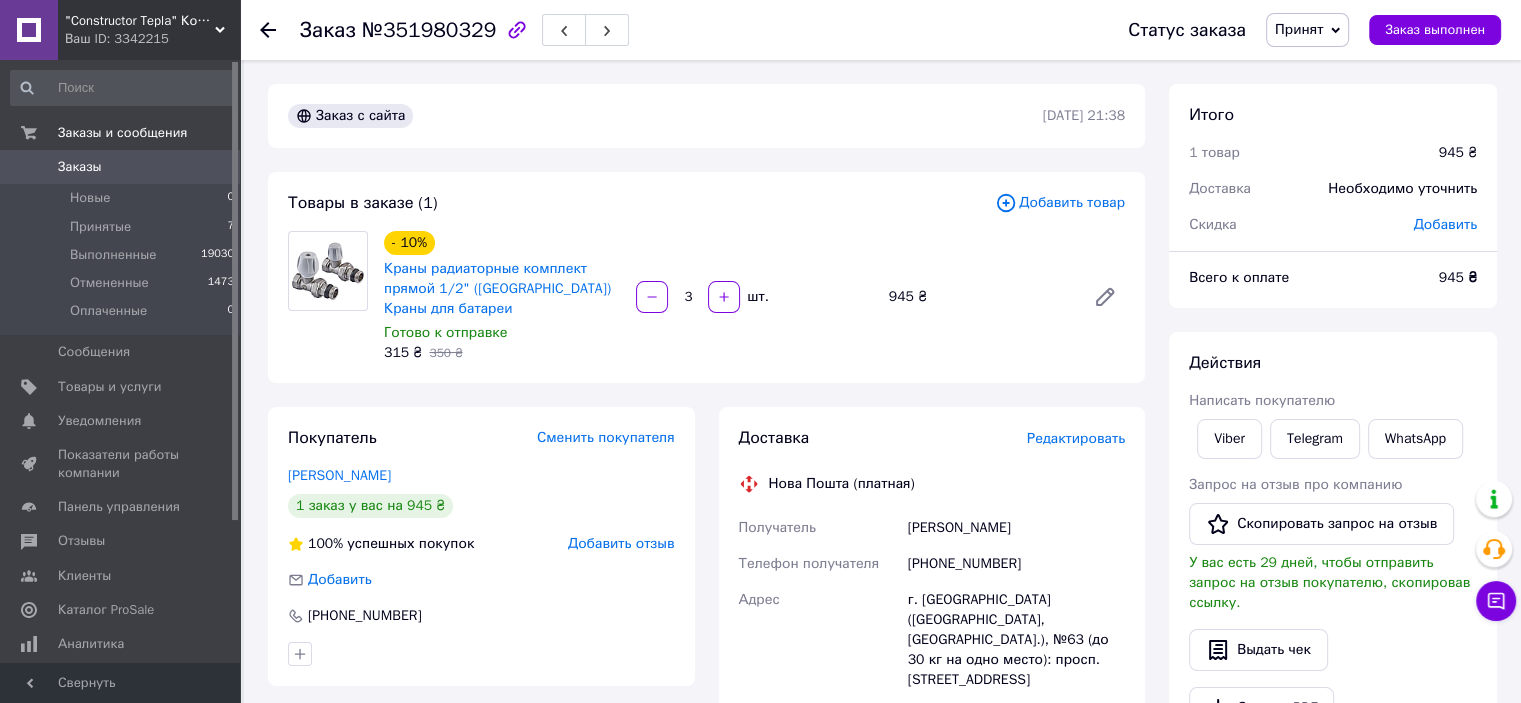 click on "Редактировать" at bounding box center [1076, 438] 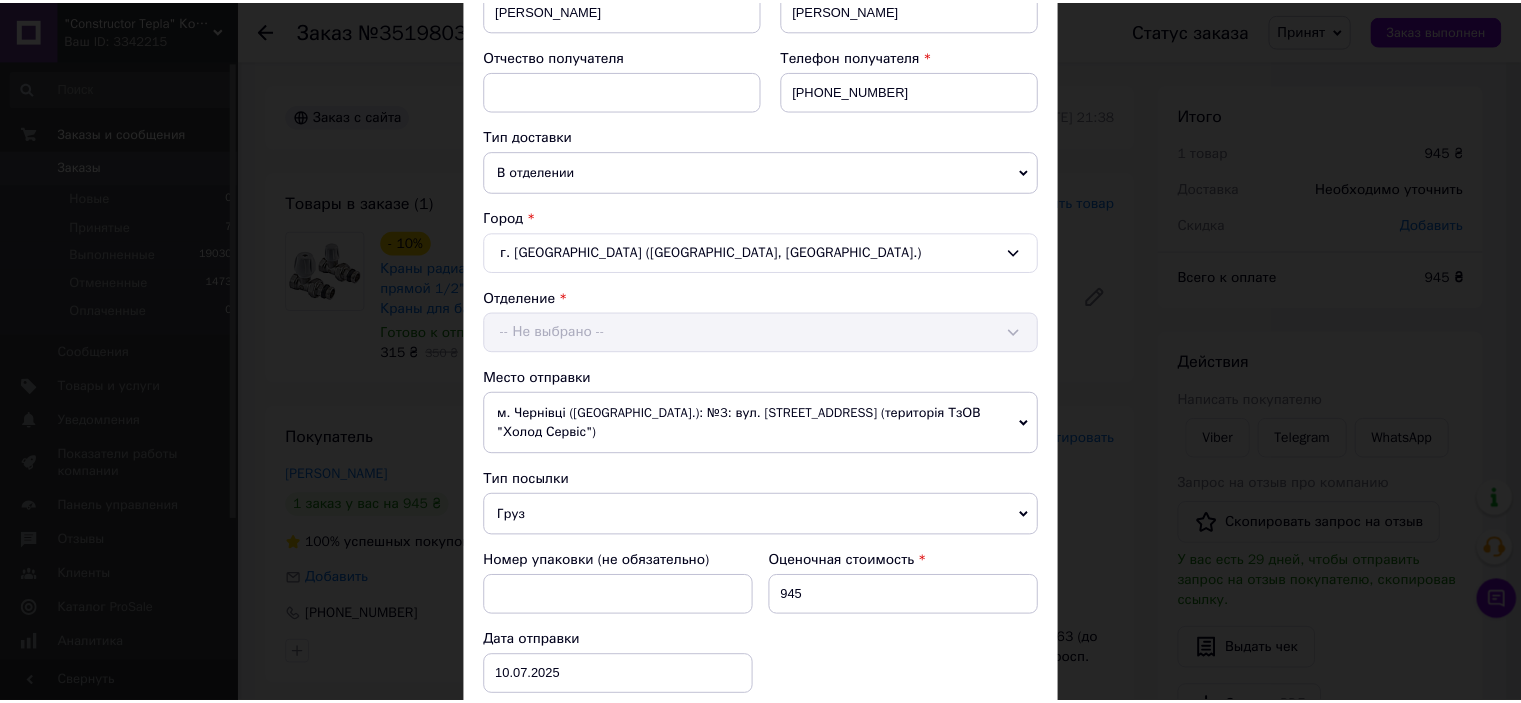 scroll, scrollTop: 800, scrollLeft: 0, axis: vertical 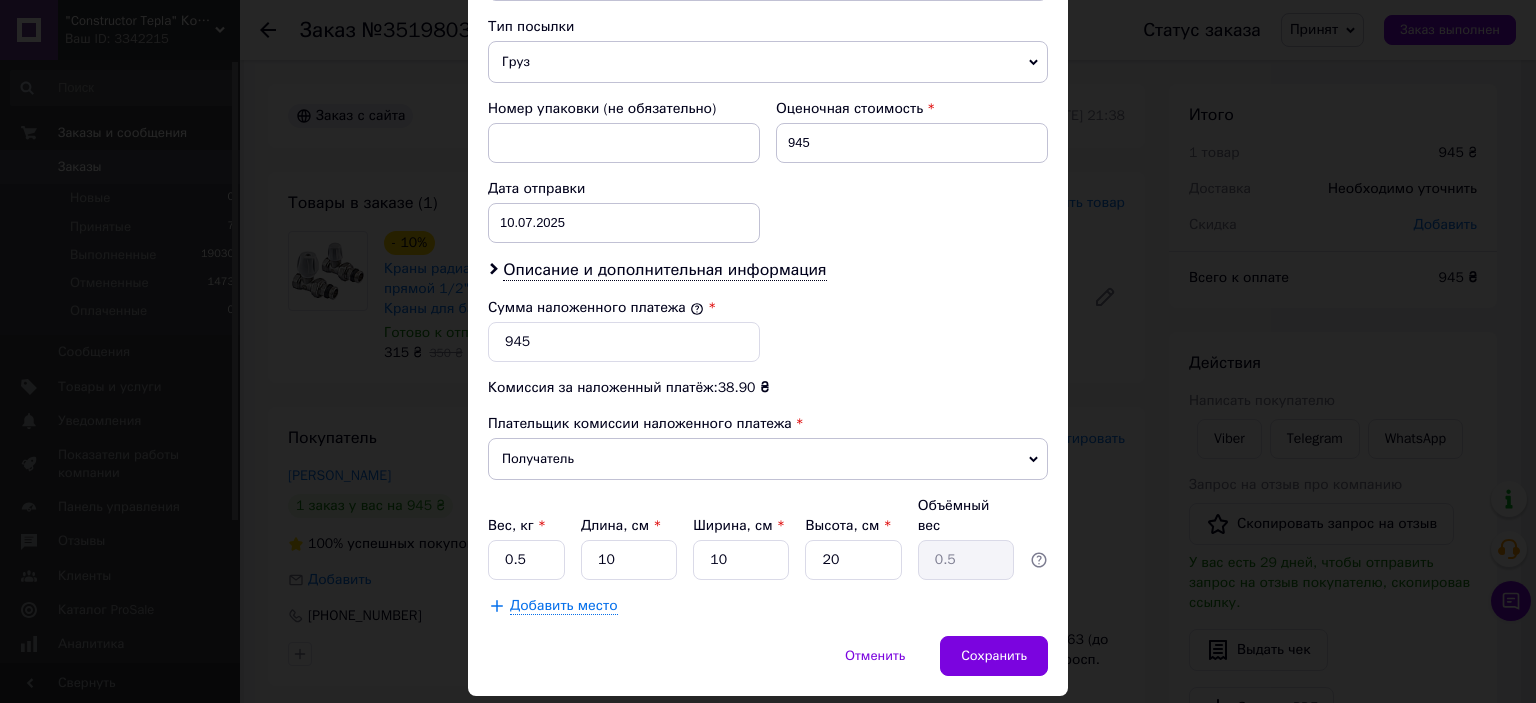 click on "× Редактирование доставки Способ доставки Нова Пошта (платная) Плательщик Получатель Отправитель Фамилия получателя Гурняк Имя получателя Сергій Отчество получателя Телефон получателя +380632629235 Тип доставки В отделении Курьером В почтомате Город г. Запорожье (Запорожская обл., Запорожский р-н.) Отделение №63 (до 30 кг на одно место): просп. Юбилейный, 27Б Место отправки м. Чернівці (Чернівецька обл.): №3: вул. Коломийська, 9г (територія ТзОВ "Холод Сервіс") Нет совпадений. Попробуйте изменить условия поиска Добавить еще место отправки Тип посылки Груз Документы <" at bounding box center [768, 351] 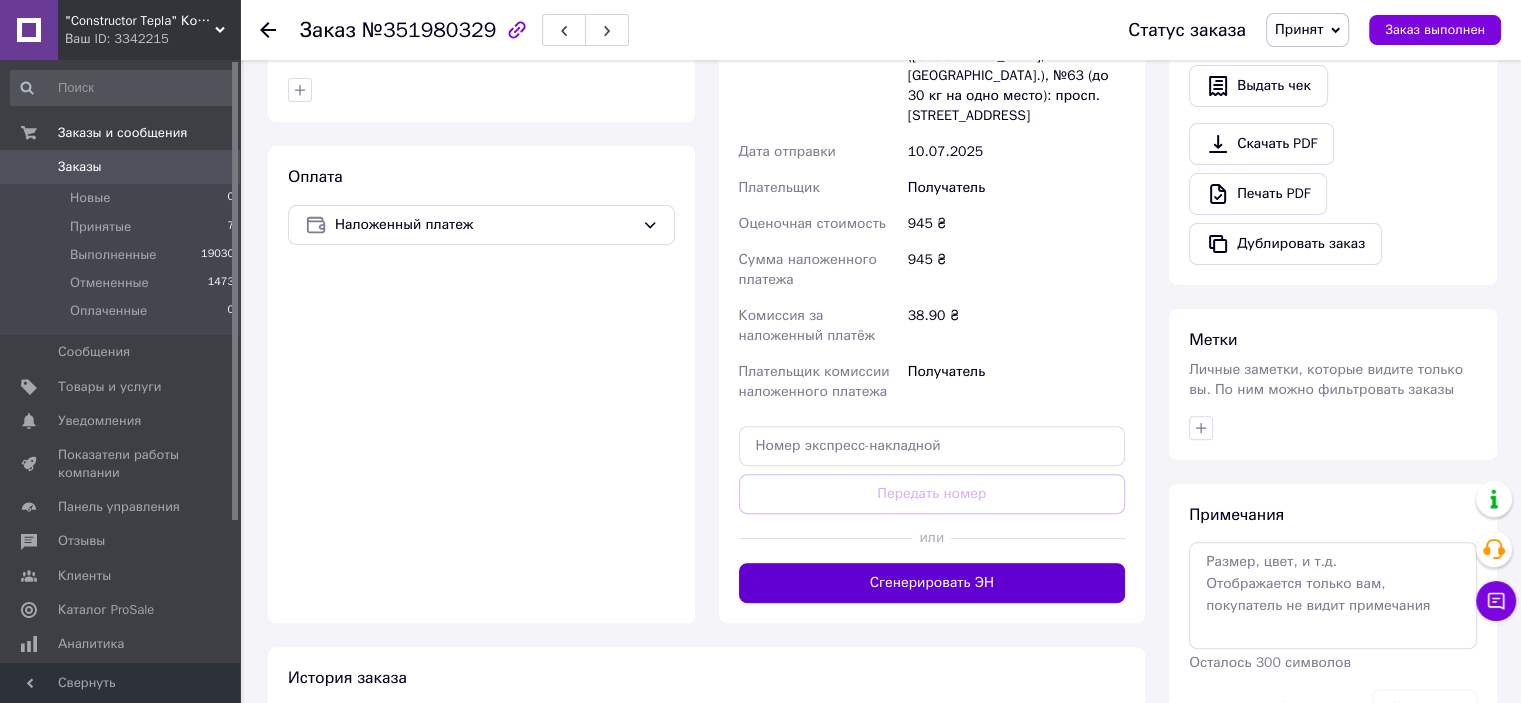 scroll, scrollTop: 600, scrollLeft: 0, axis: vertical 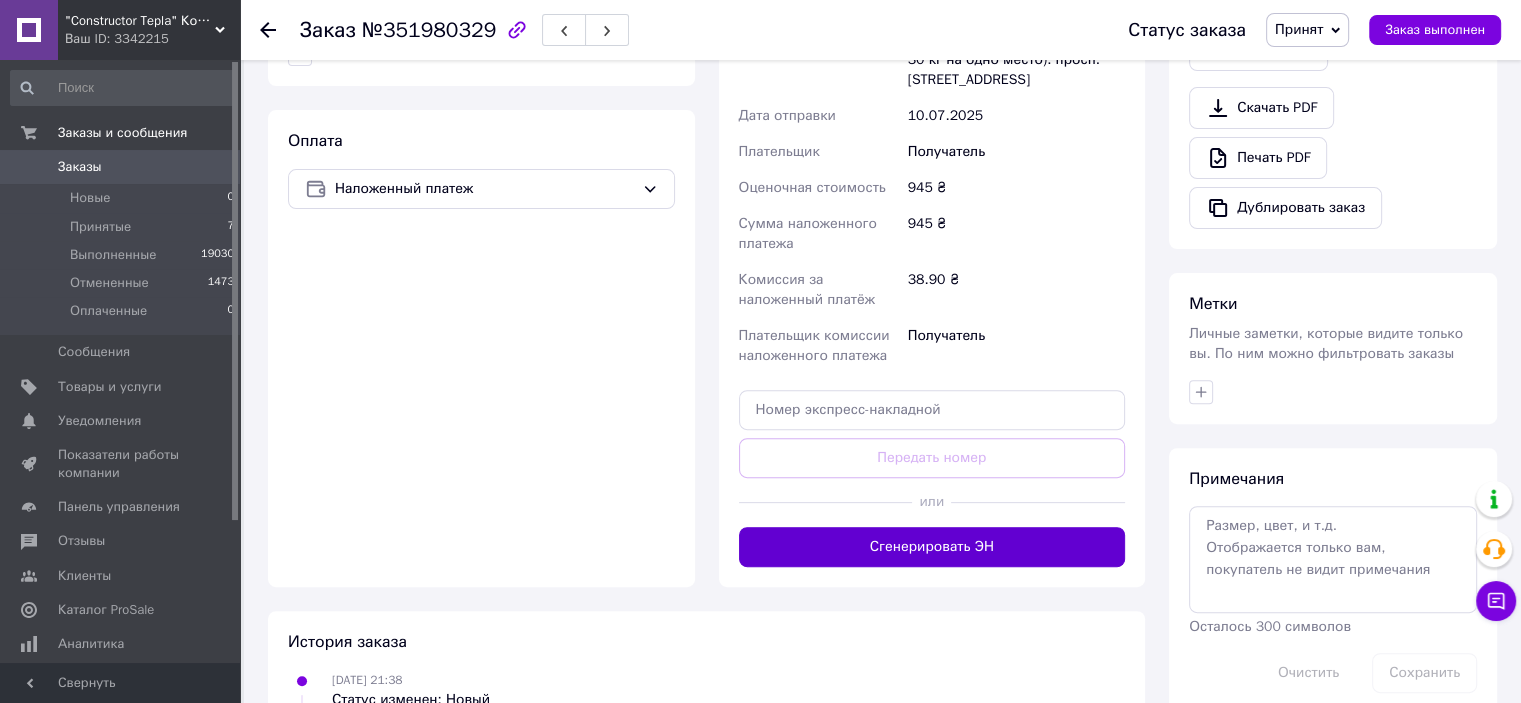 click on "Сгенерировать ЭН" at bounding box center (932, 547) 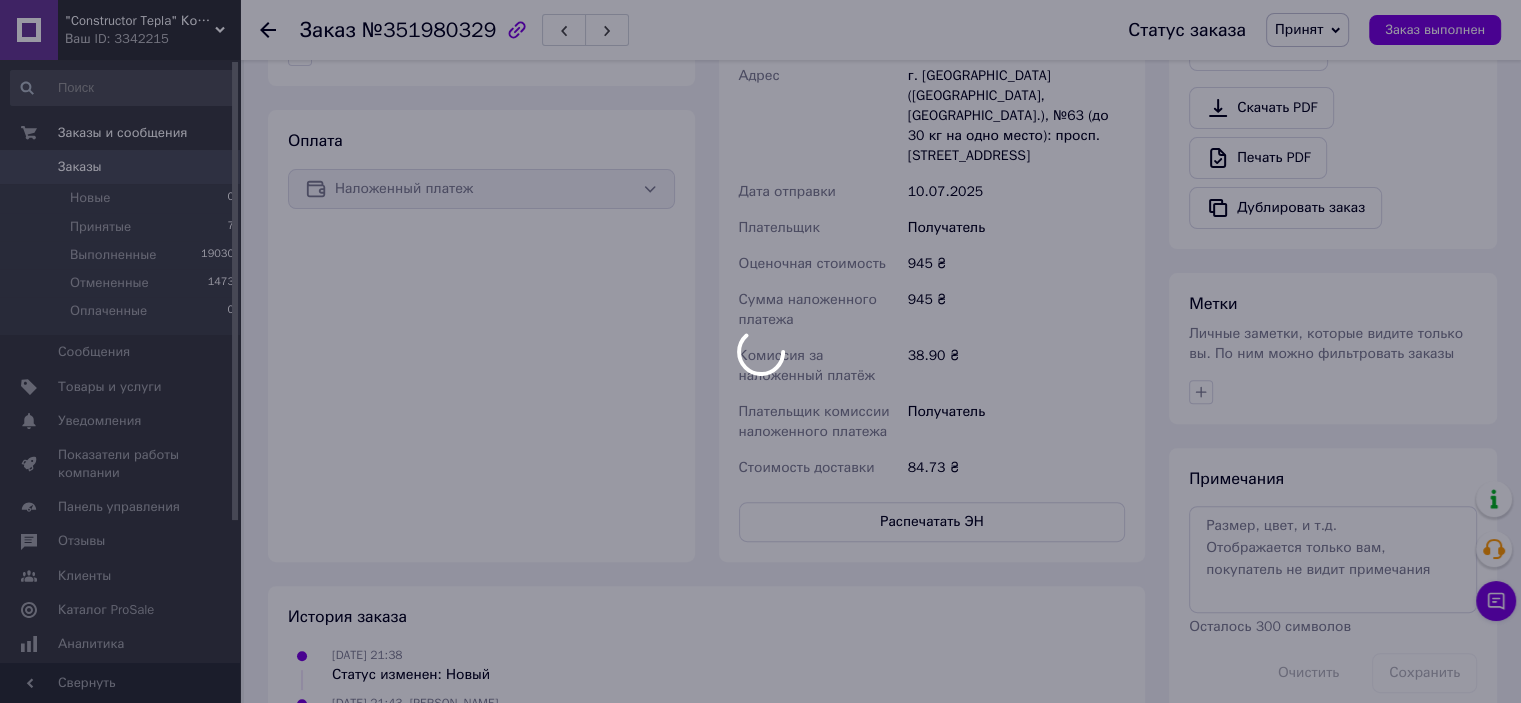 click at bounding box center [760, 351] 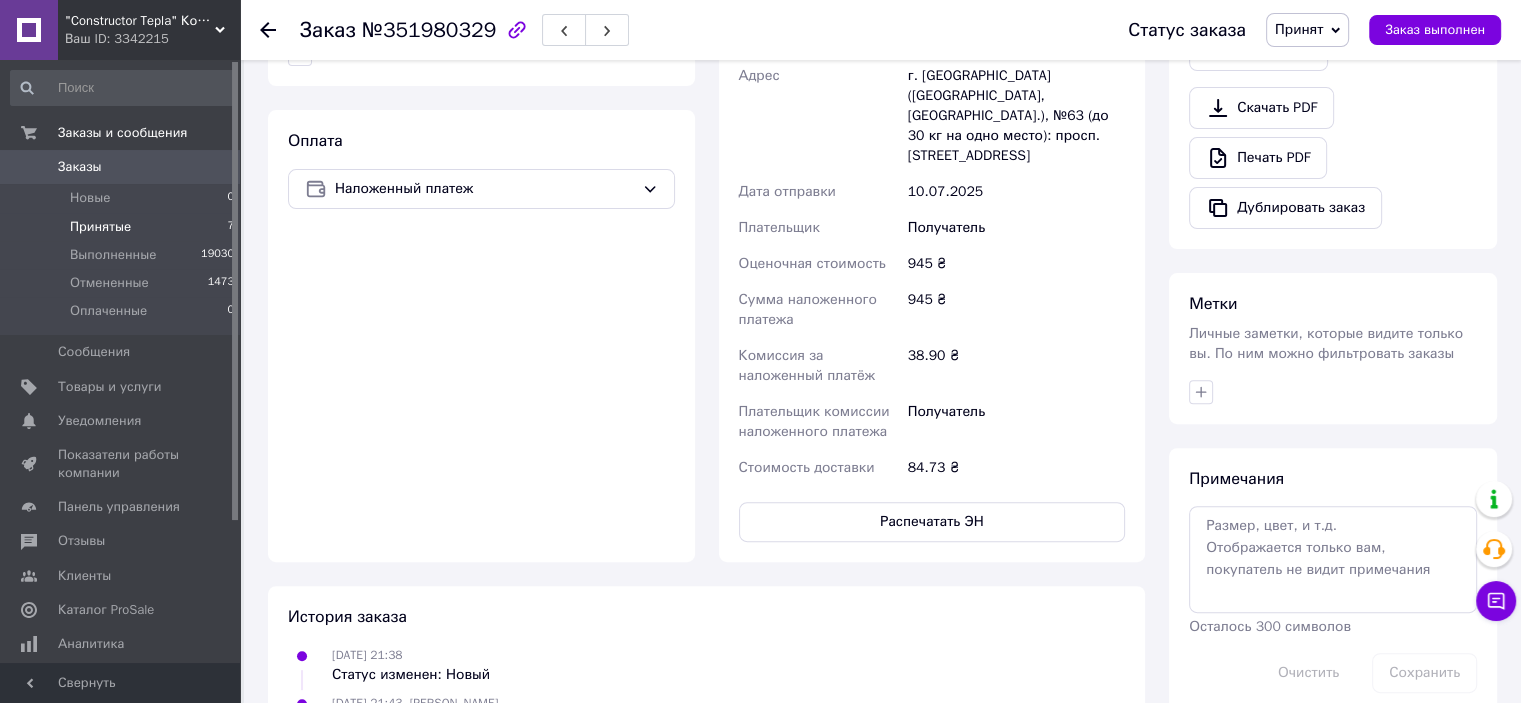click on "Принятые 7" at bounding box center [123, 227] 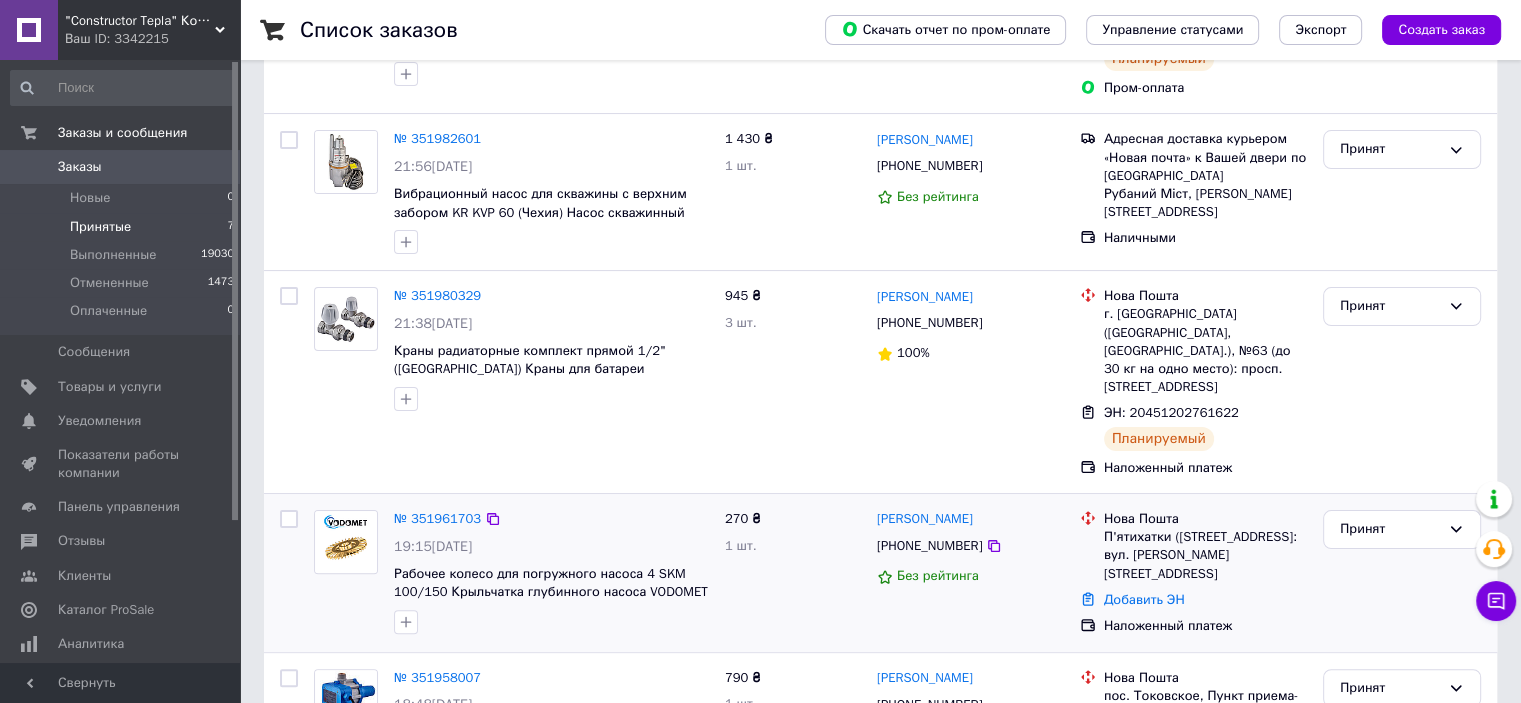 scroll, scrollTop: 500, scrollLeft: 0, axis: vertical 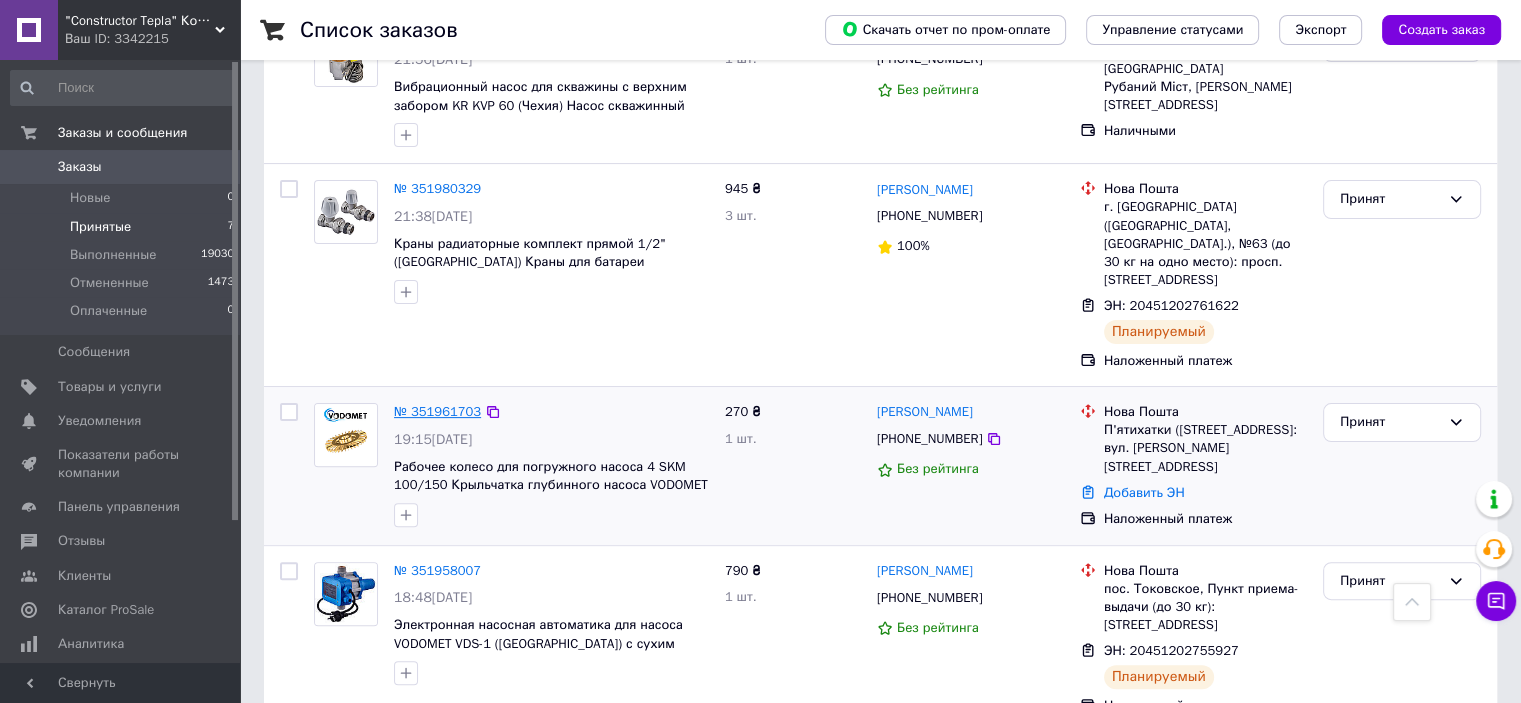 click on "№ 351961703" at bounding box center (437, 411) 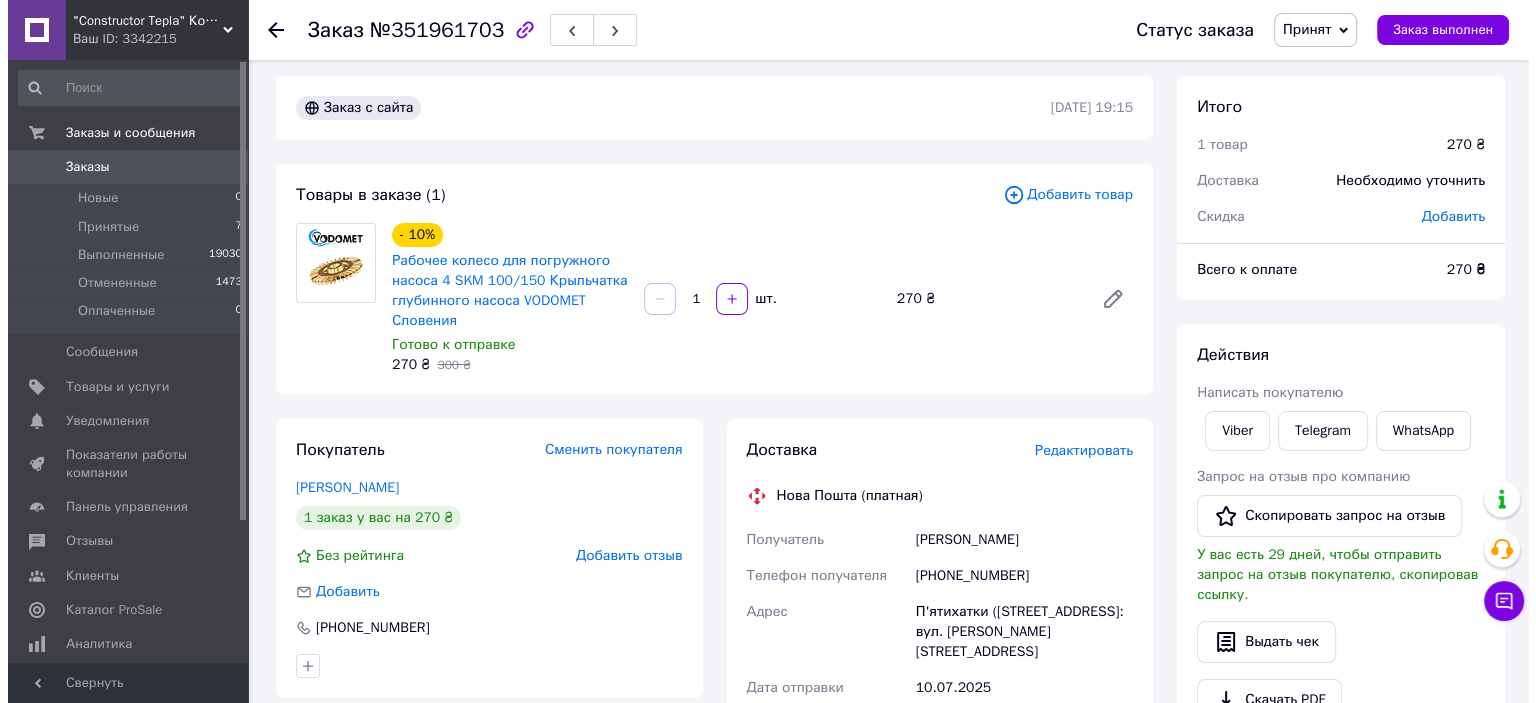 scroll, scrollTop: 0, scrollLeft: 0, axis: both 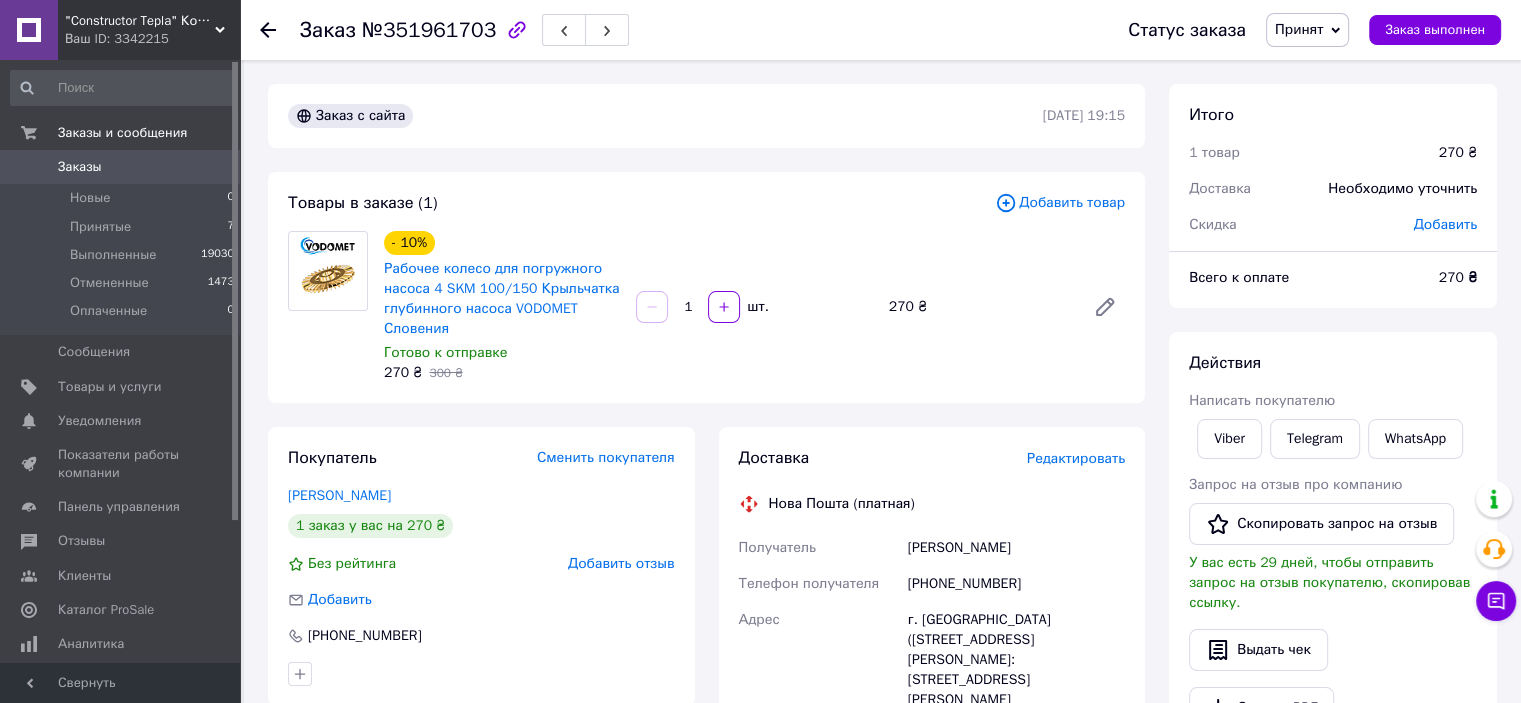 click on "Редактировать" at bounding box center [1076, 458] 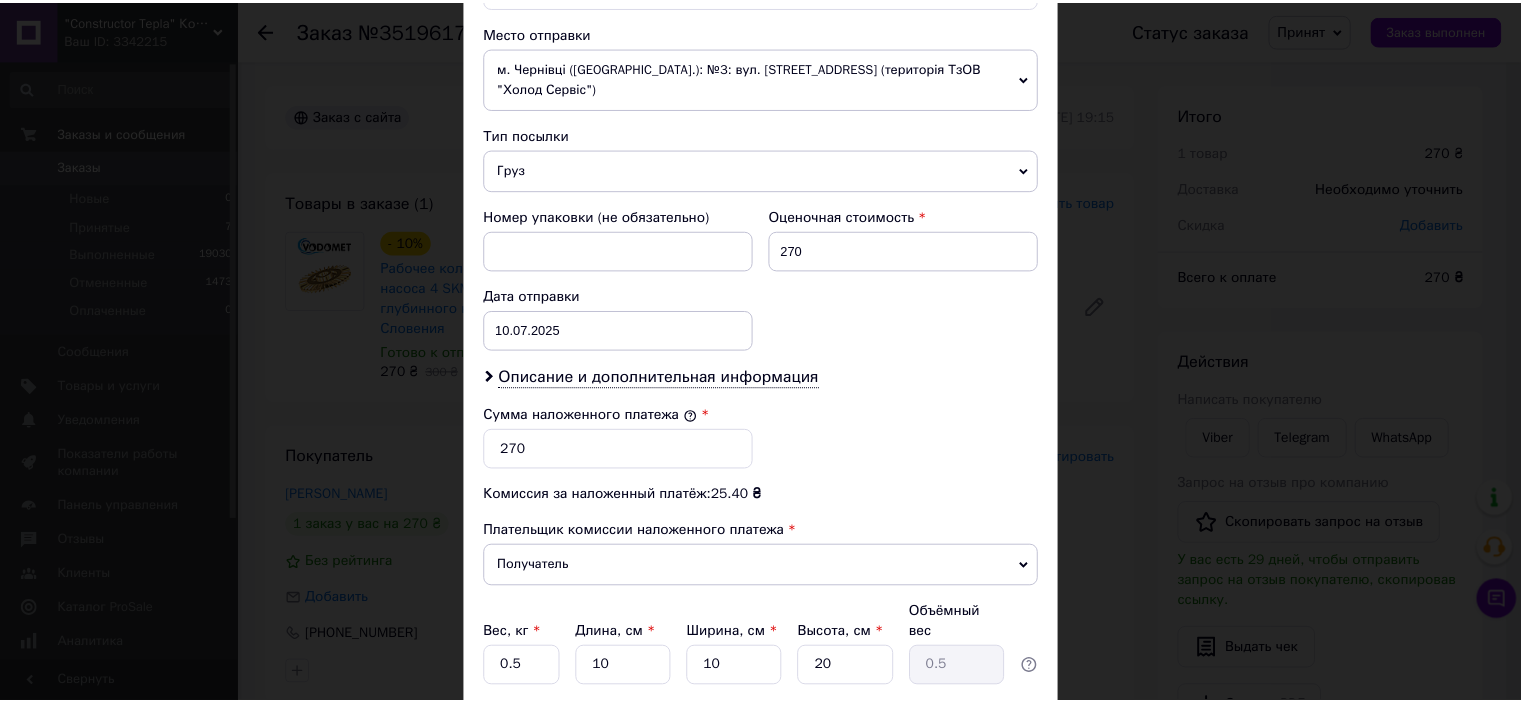 scroll, scrollTop: 836, scrollLeft: 0, axis: vertical 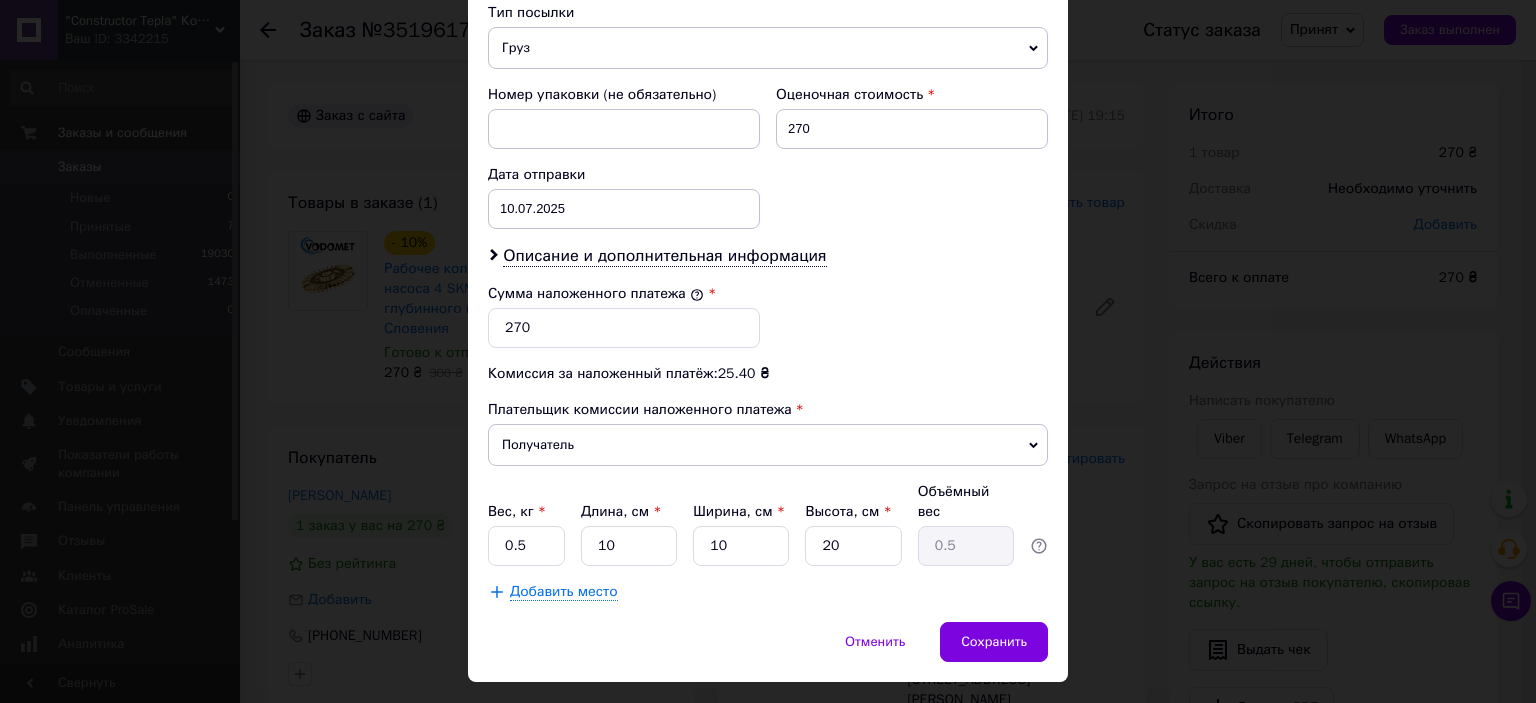 click on "× Редактирование доставки Способ доставки Нова Пошта (платная) Плательщик Получатель Отправитель Фамилия получателя Мартинко Имя получателя Микола Отчество получателя Телефон получателя +380509878610 Тип доставки В отделении Курьером В почтомате Город г. Пятихатки (Днепропетровская обл., Каменский р-н.) Отделение №1: ул. Грушевского, 41 Место отправки м. Чернівці (Чернівецька обл.): №3: вул. Коломийська, 9г (територія ТзОВ "Холод Сервіс") Нет совпадений. Попробуйте изменить условия поиска Добавить еще место отправки Тип посылки Груз Документы 270 Дата отправки < 2025" at bounding box center [768, 351] 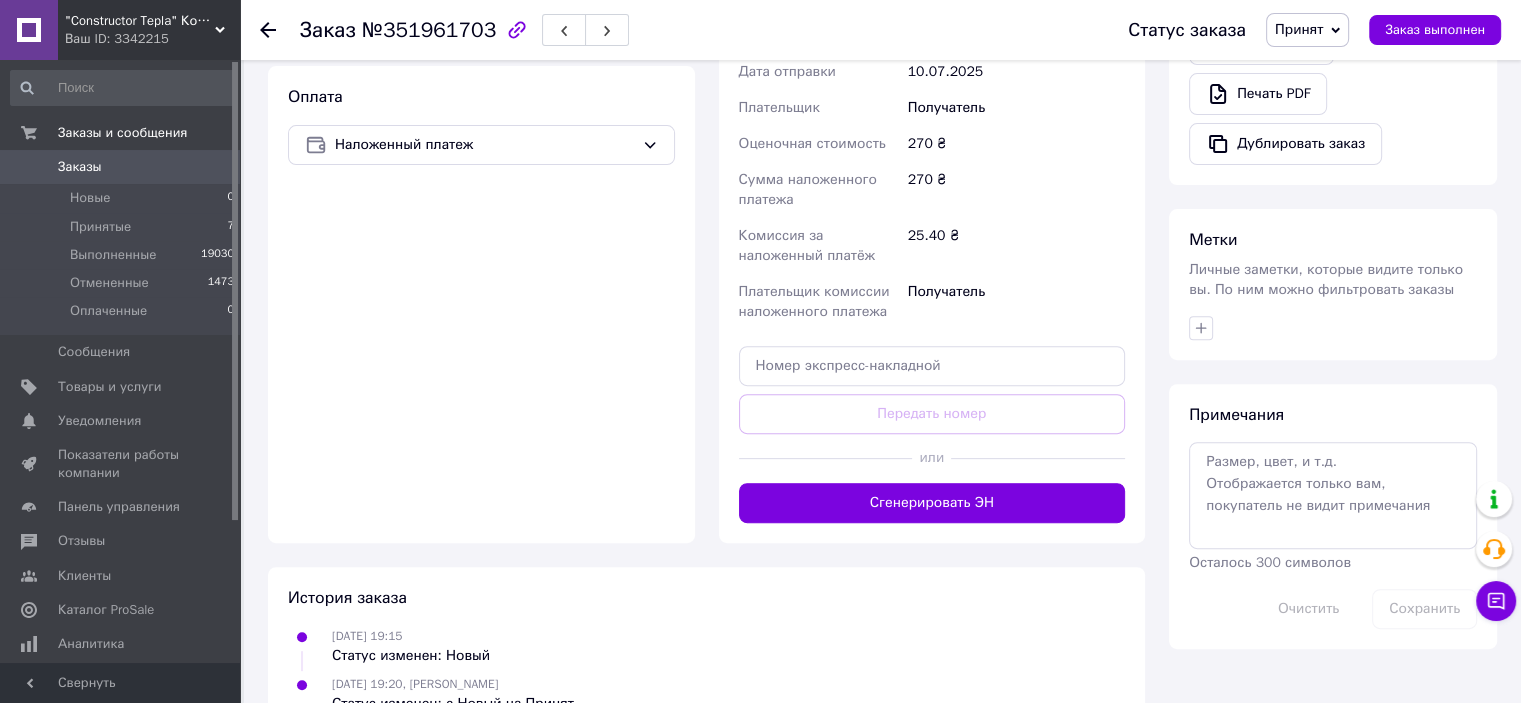 scroll, scrollTop: 679, scrollLeft: 0, axis: vertical 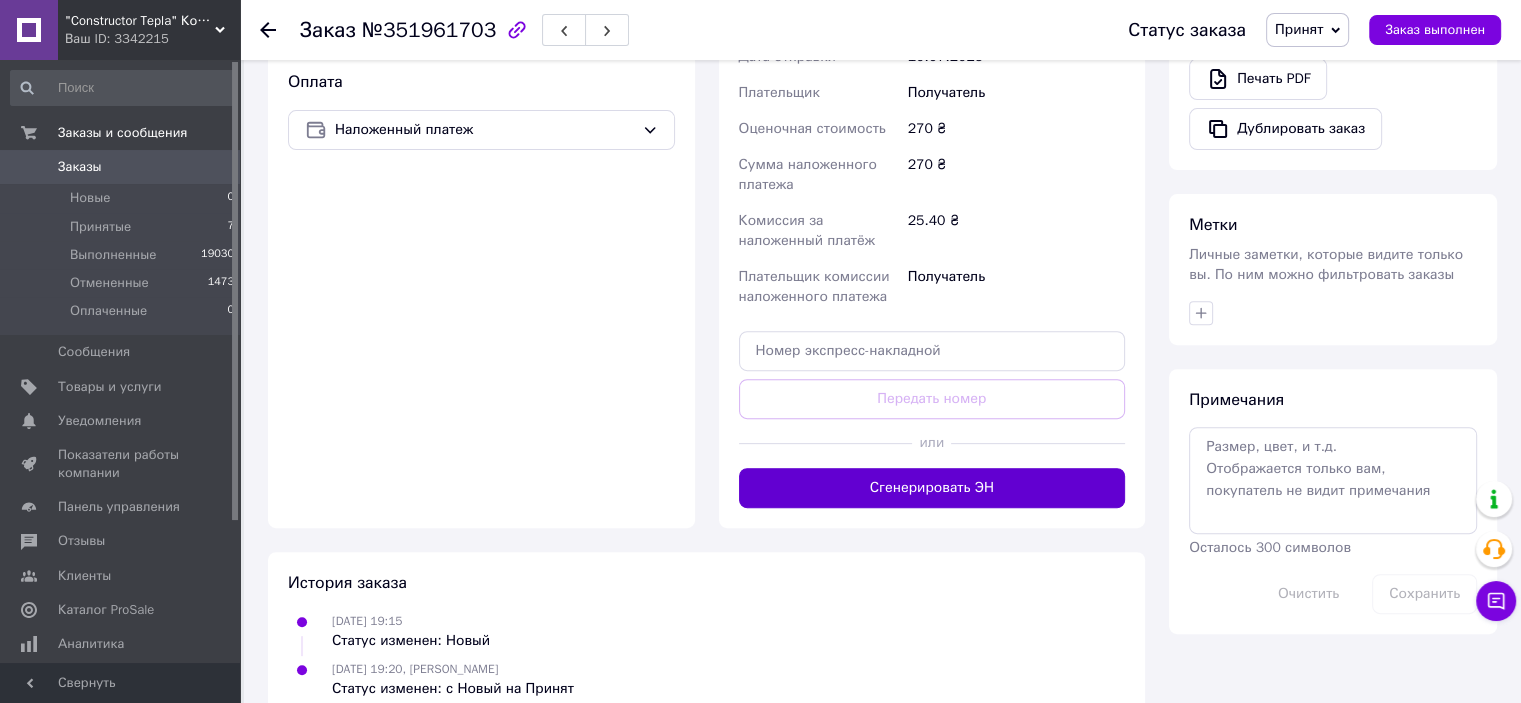 click on "Сгенерировать ЭН" at bounding box center (932, 488) 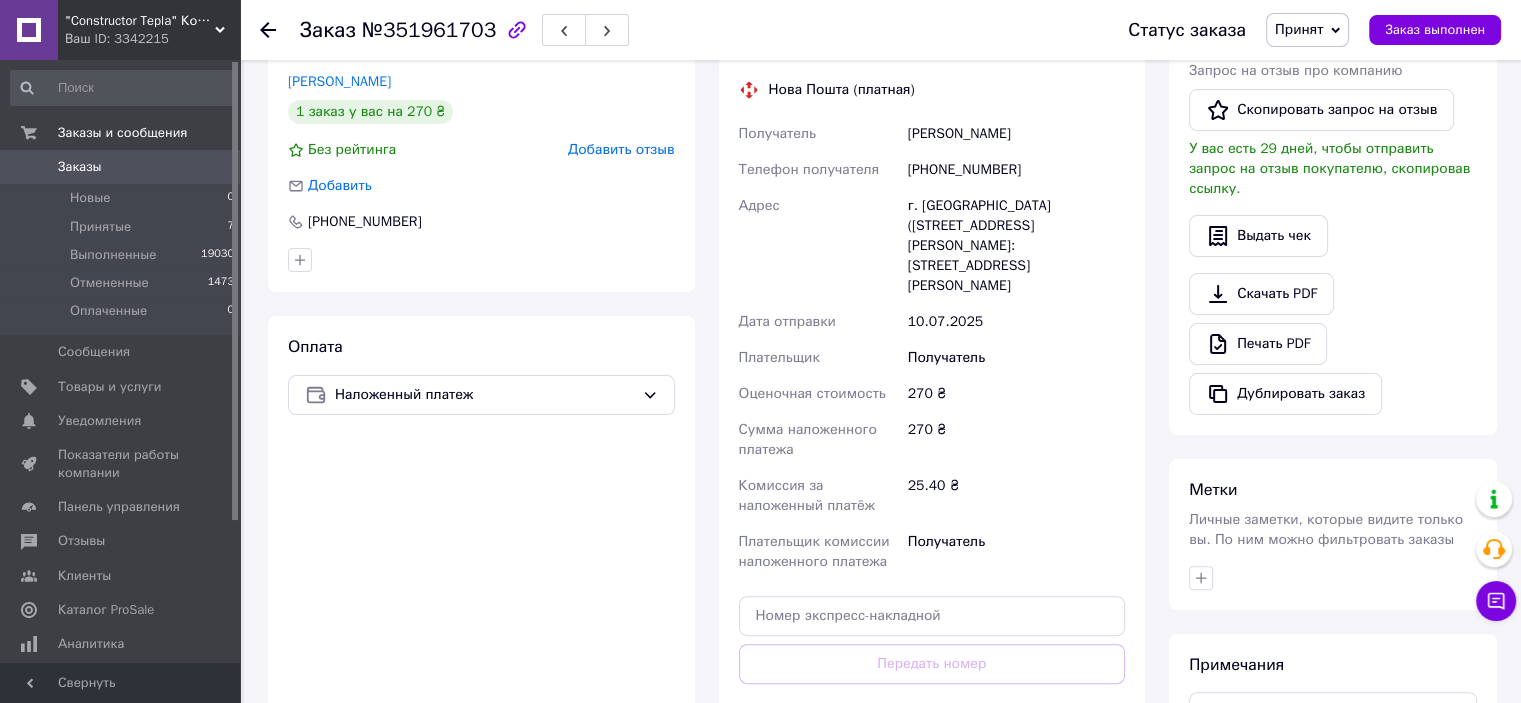 scroll, scrollTop: 379, scrollLeft: 0, axis: vertical 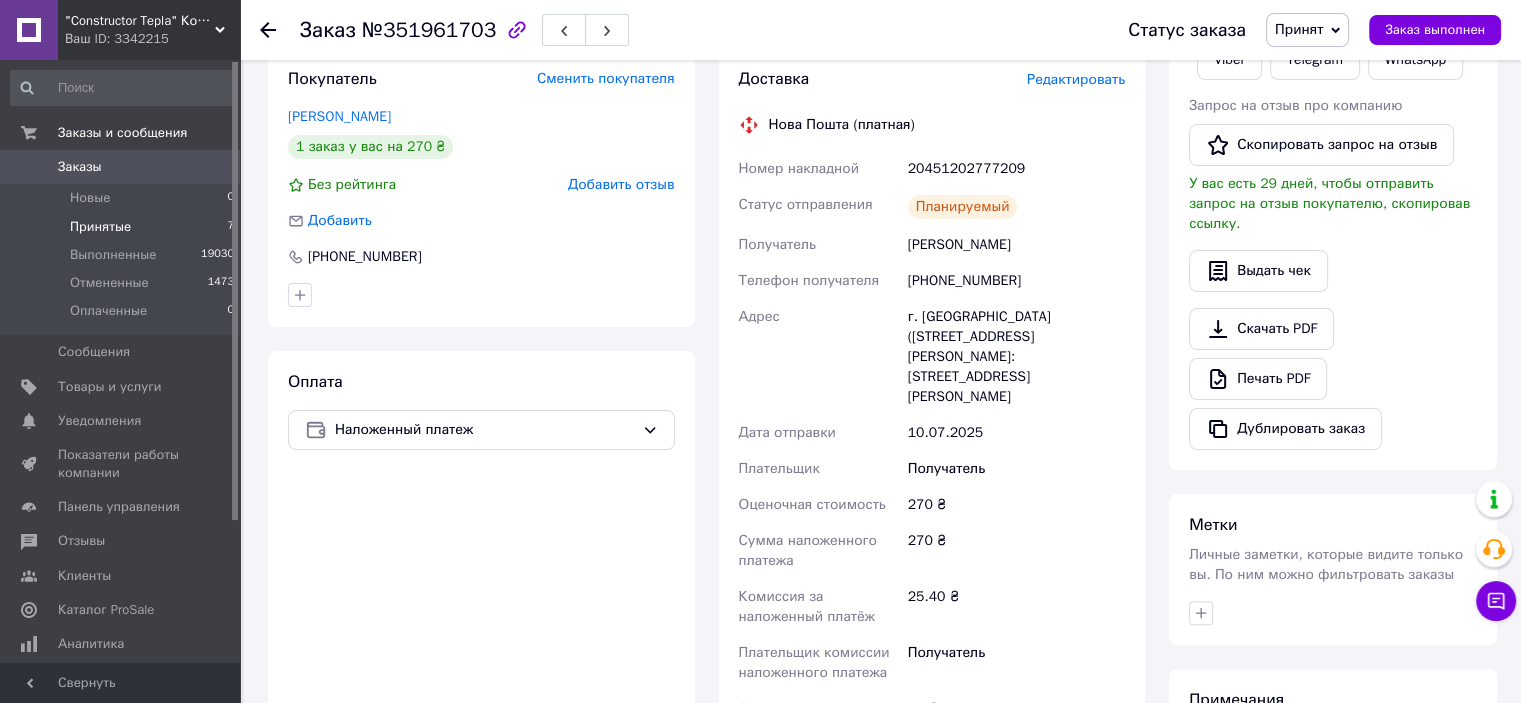 click on "Принятые 7" at bounding box center [123, 227] 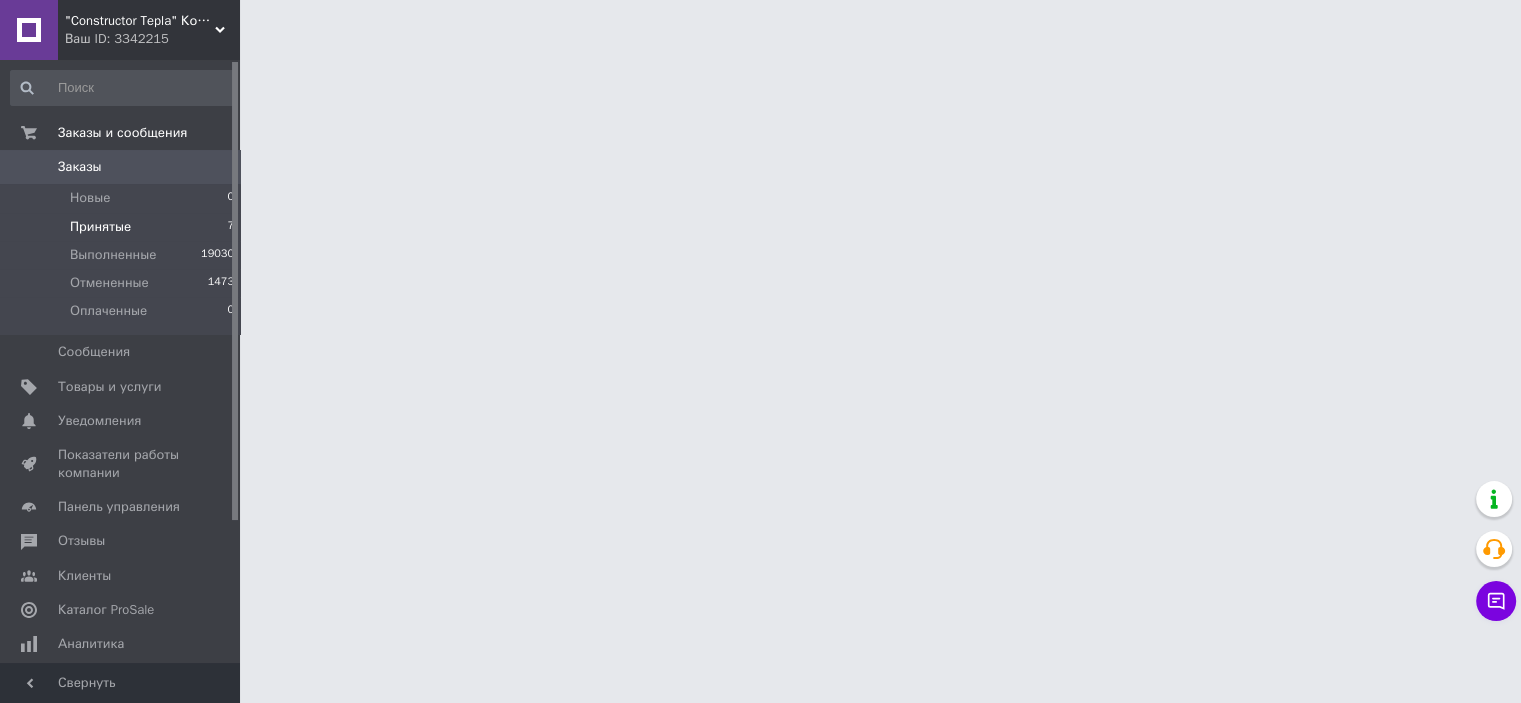 scroll, scrollTop: 0, scrollLeft: 0, axis: both 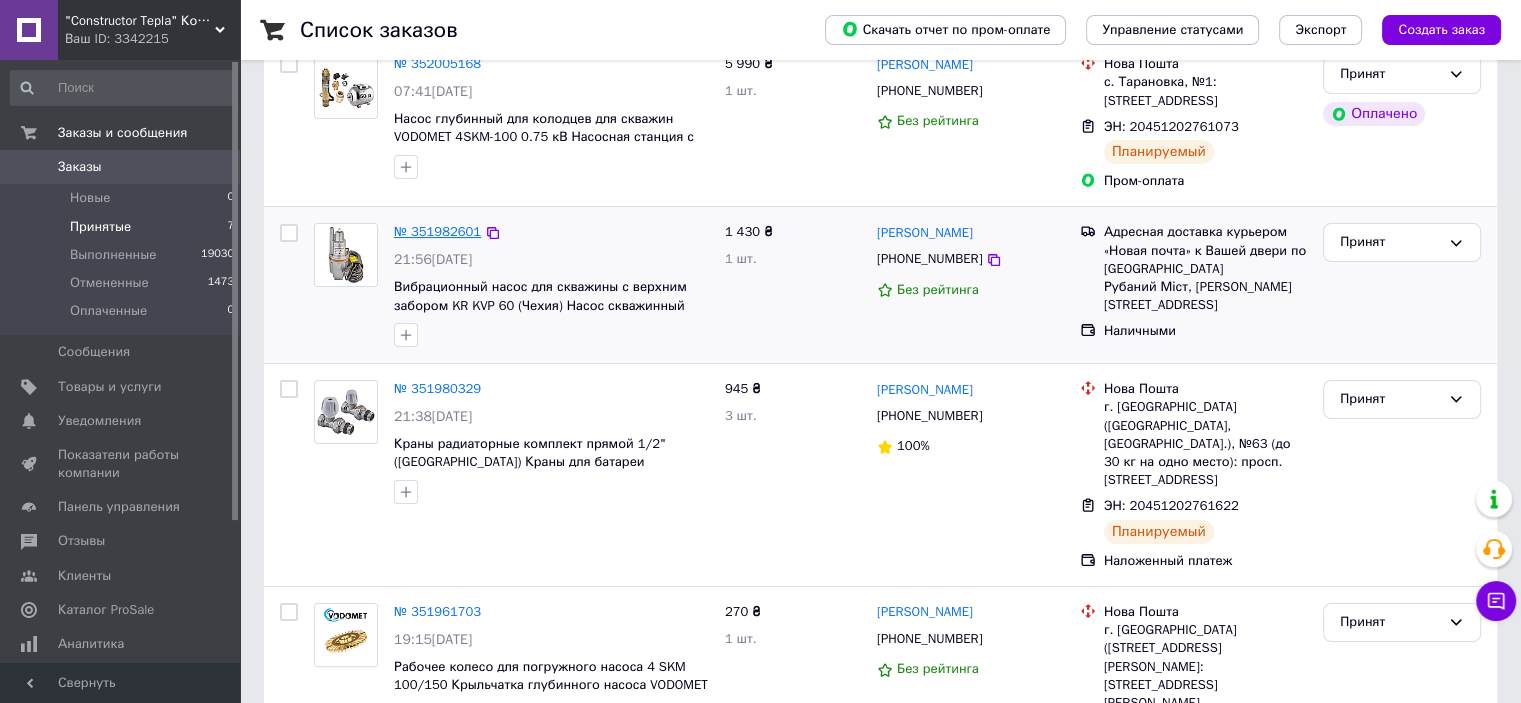 click on "№ 351982601" at bounding box center (437, 231) 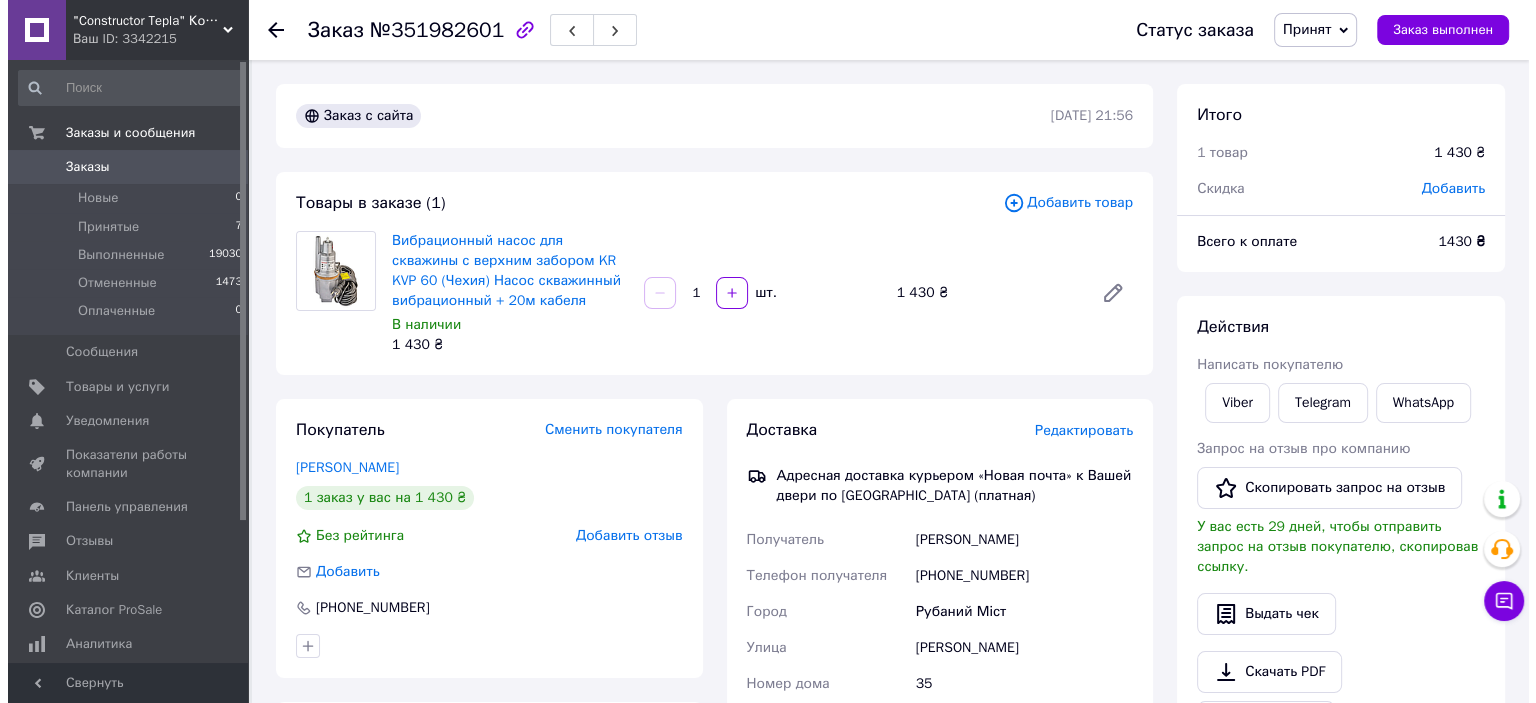 scroll, scrollTop: 0, scrollLeft: 0, axis: both 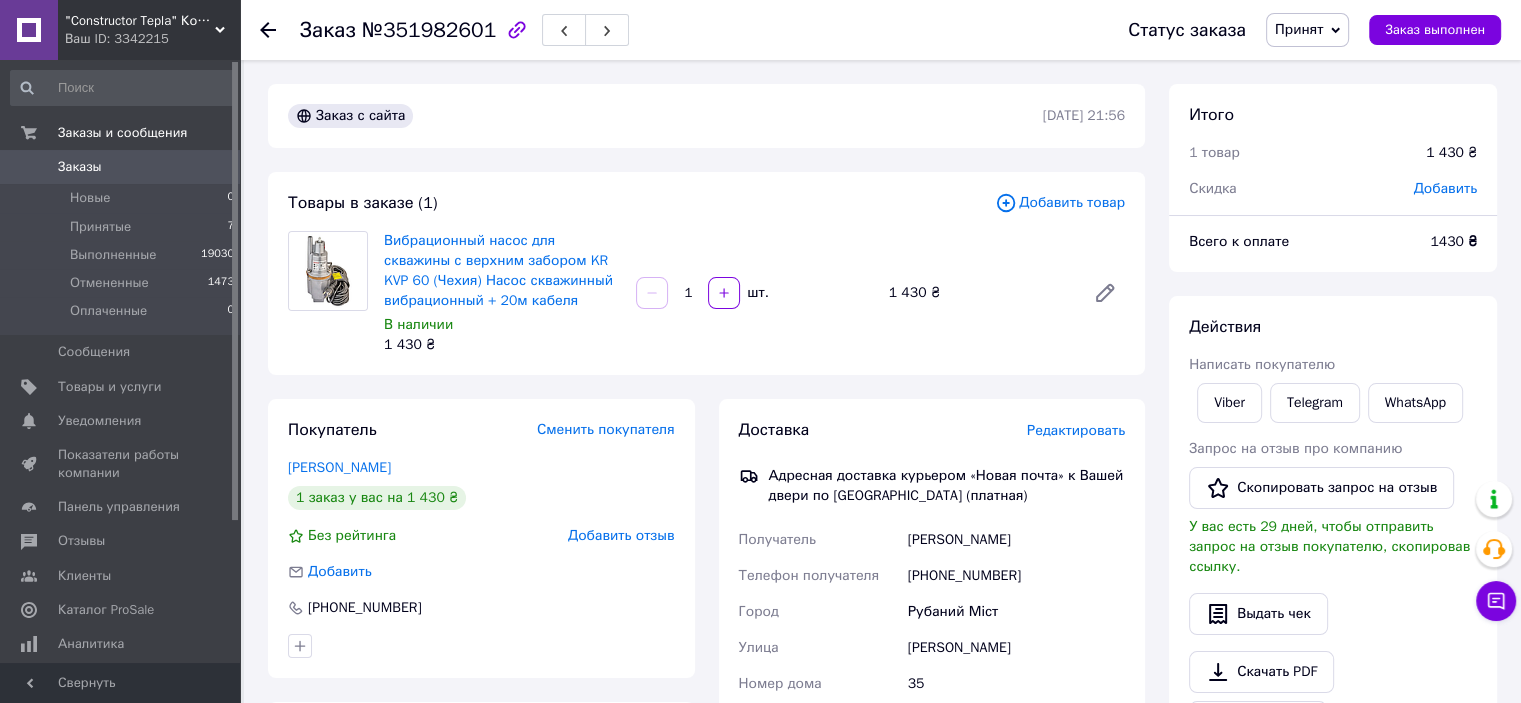 click on "Редактировать" at bounding box center [1076, 430] 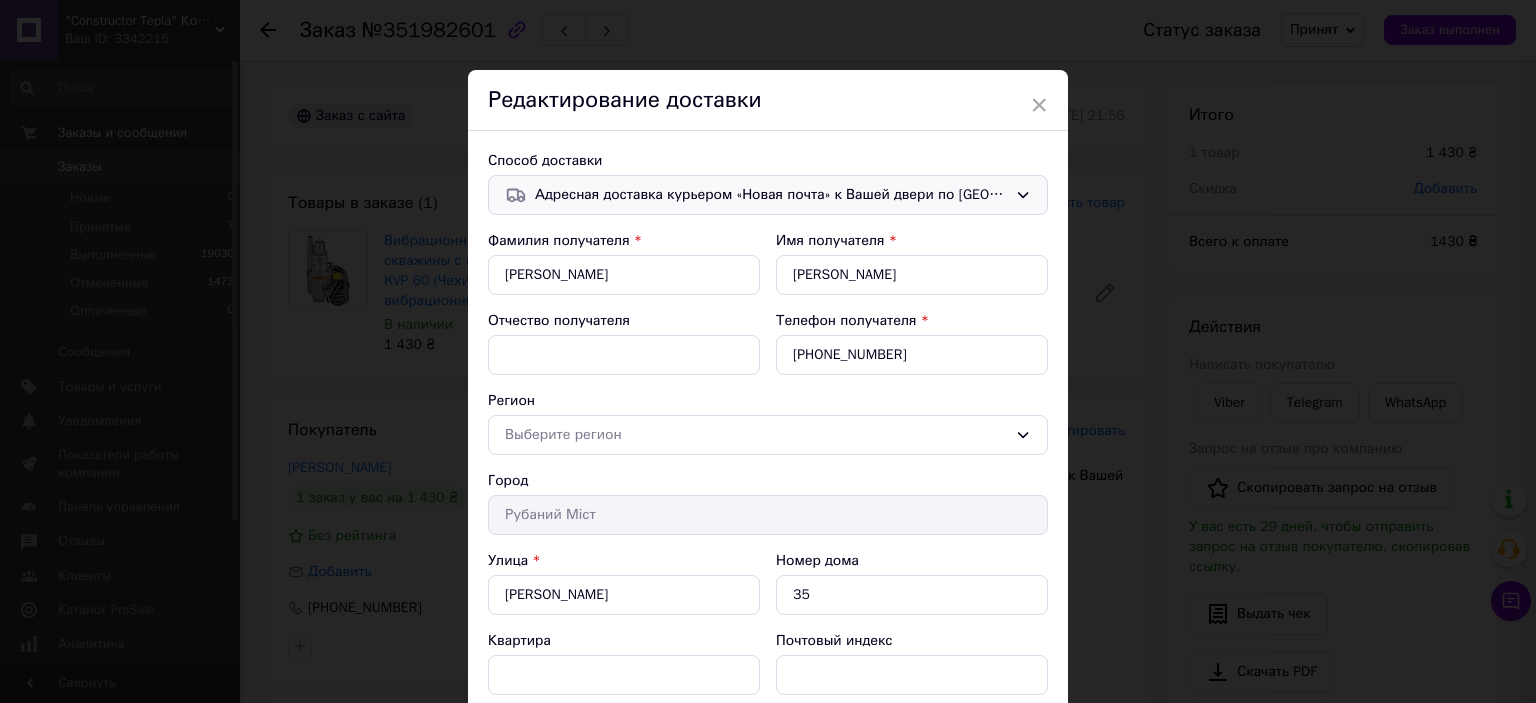 click on "Адресная доставка курьером «Новая почта» к Вашей двери по Украине (платная)" at bounding box center [768, 195] 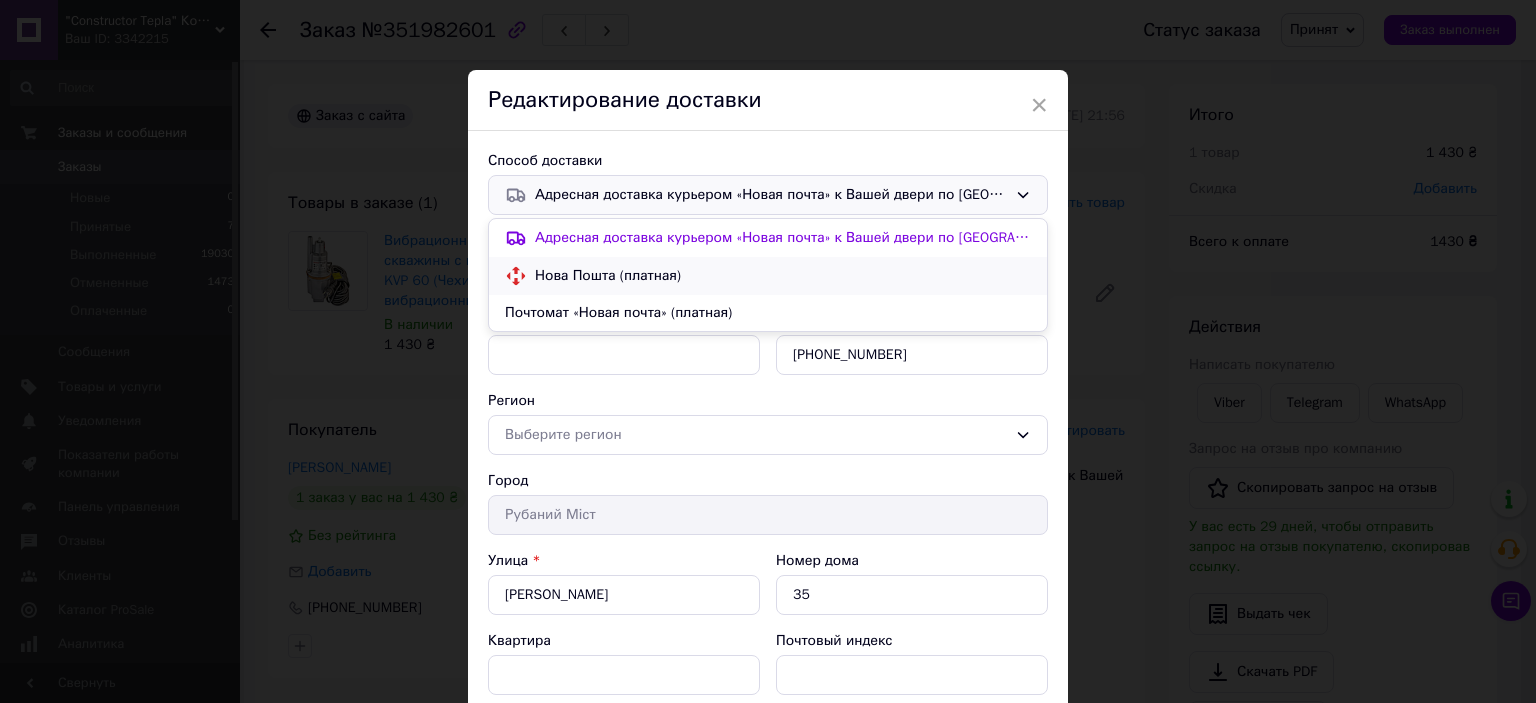 click on "Нова Пошта (платная)" at bounding box center [783, 276] 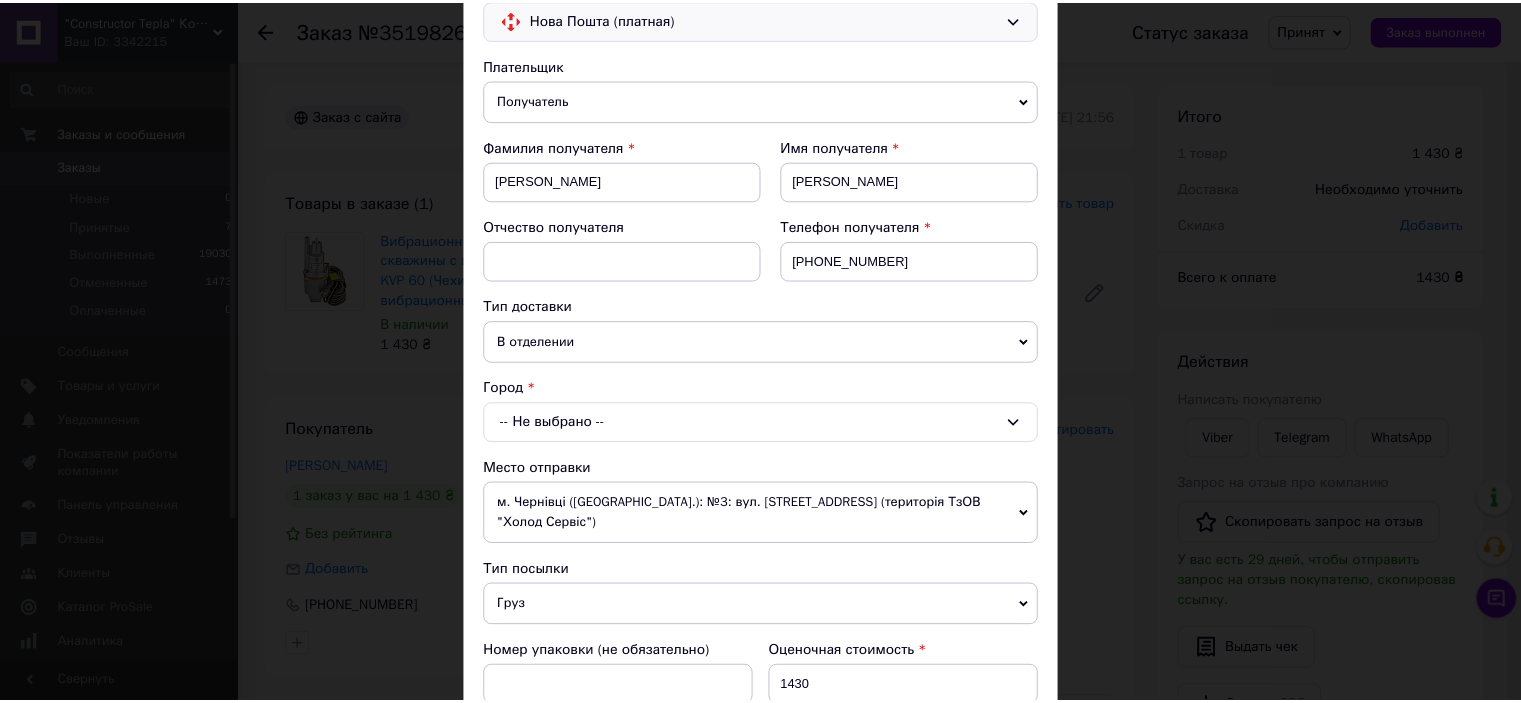scroll, scrollTop: 300, scrollLeft: 0, axis: vertical 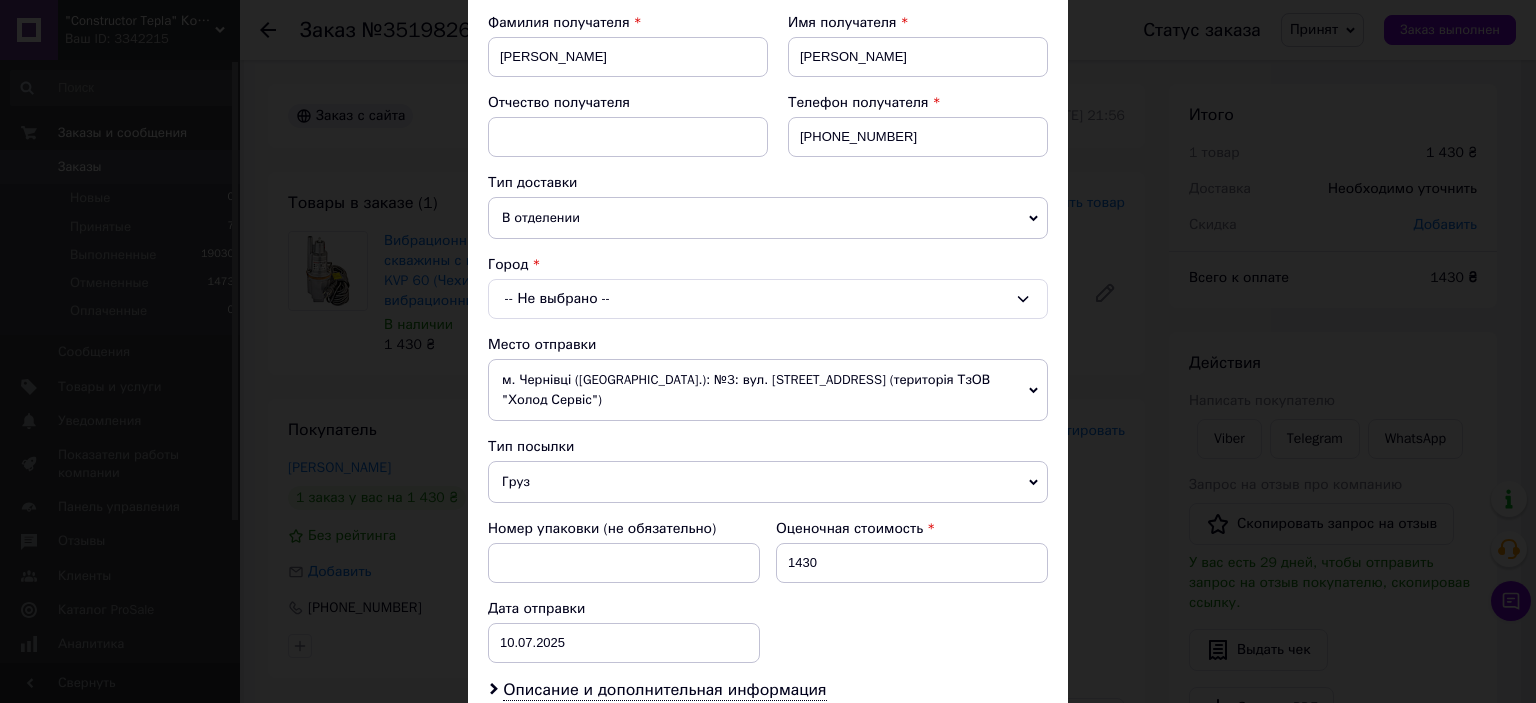click on "Способ доставки Нова Пошта (платная) Плательщик Получатель Отправитель Фамилия получателя Тихолоз Имя получателя Олександр Отчество получателя Телефон получателя +380963804997 Тип доставки В отделении Курьером В почтомате Город -- Не выбрано -- Место отправки м. Чернівці (Чернівецька обл.): №3: вул. Коломийська, 9г (територія ТзОВ "Холод Сервіс") Нет совпадений. Попробуйте изменить условия поиска Добавить еще место отправки Тип посылки Груз Документы Номер упаковки (не обязательно) Оценочная стоимость 1430 Дата отправки 10.07.2025 < 2025 > < Июль > Пн Вт Ср Чт Пт Сб Вс 30 1 2 3 4" at bounding box center (768, 362) 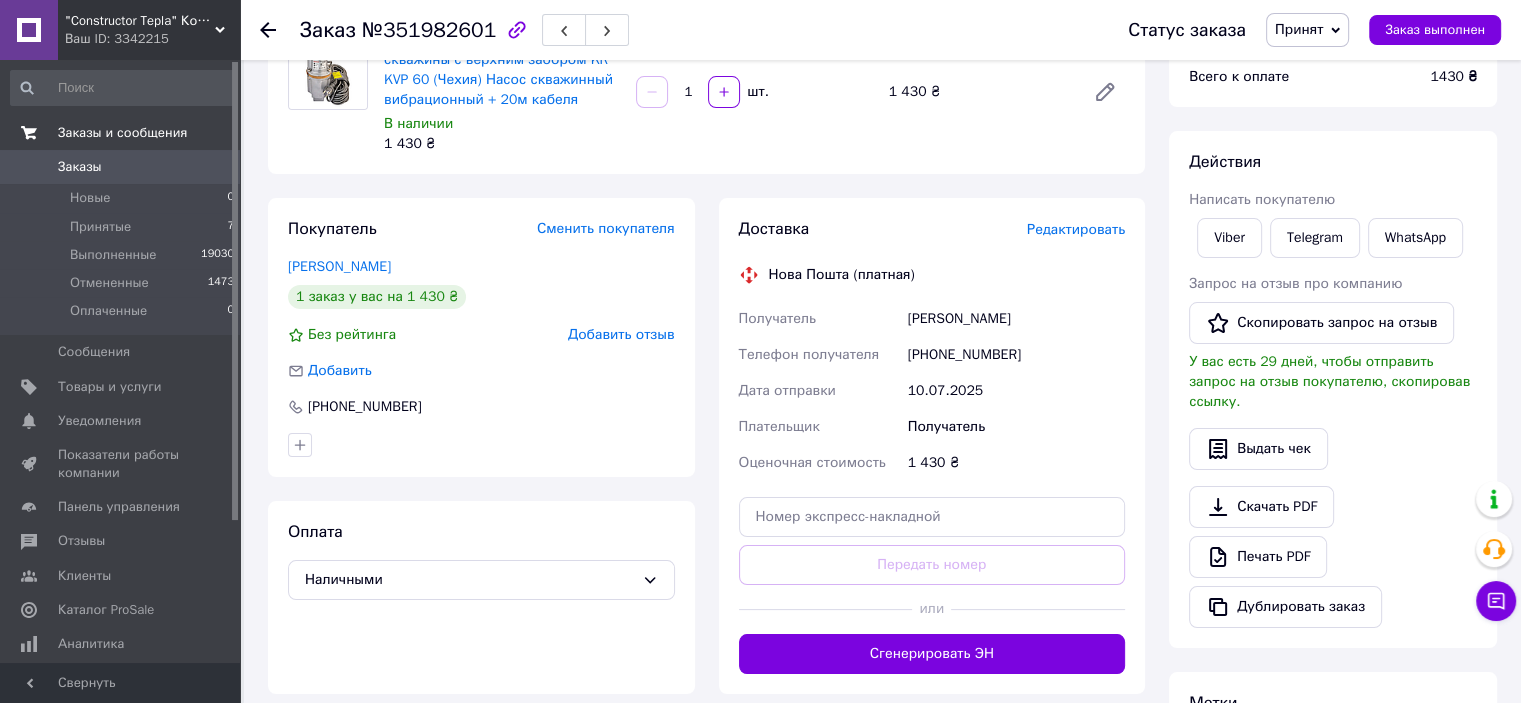 scroll, scrollTop: 200, scrollLeft: 0, axis: vertical 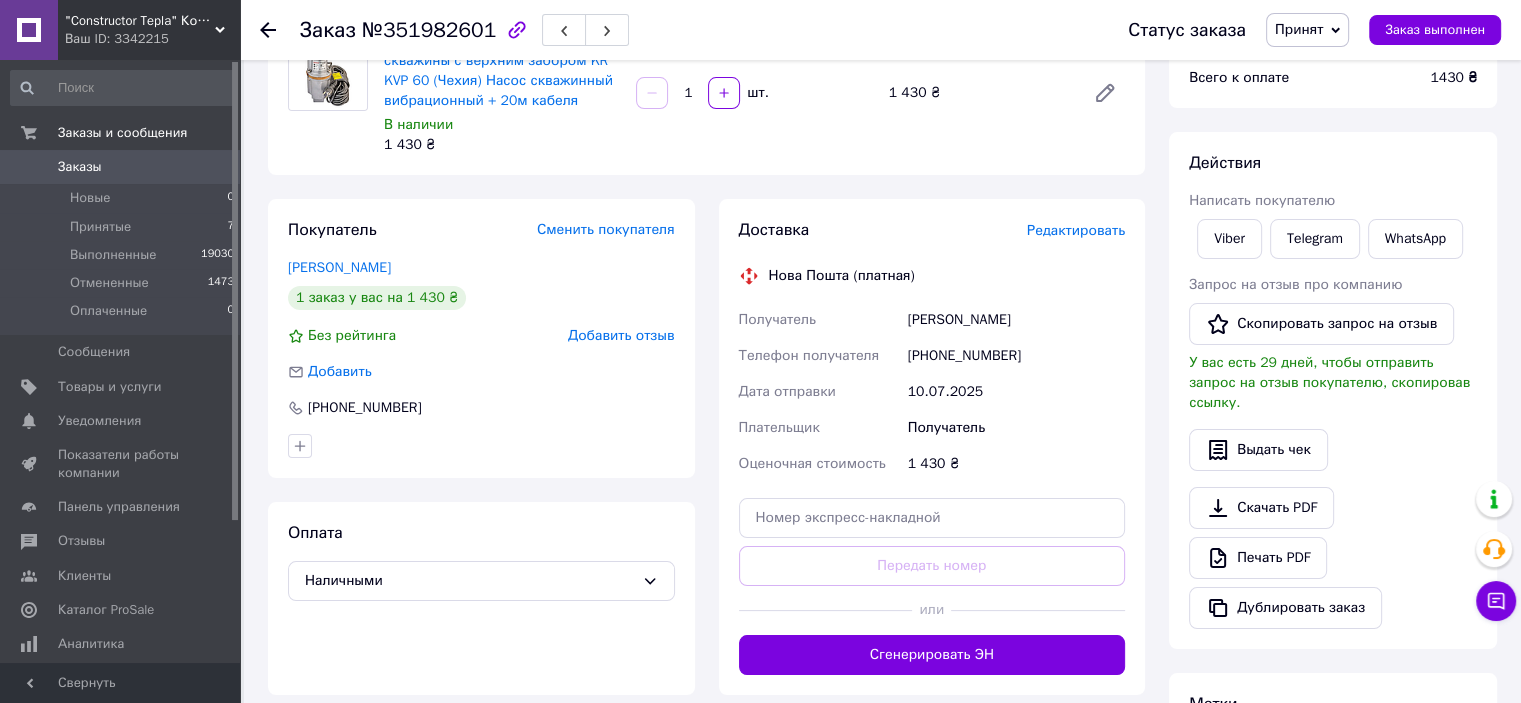 click 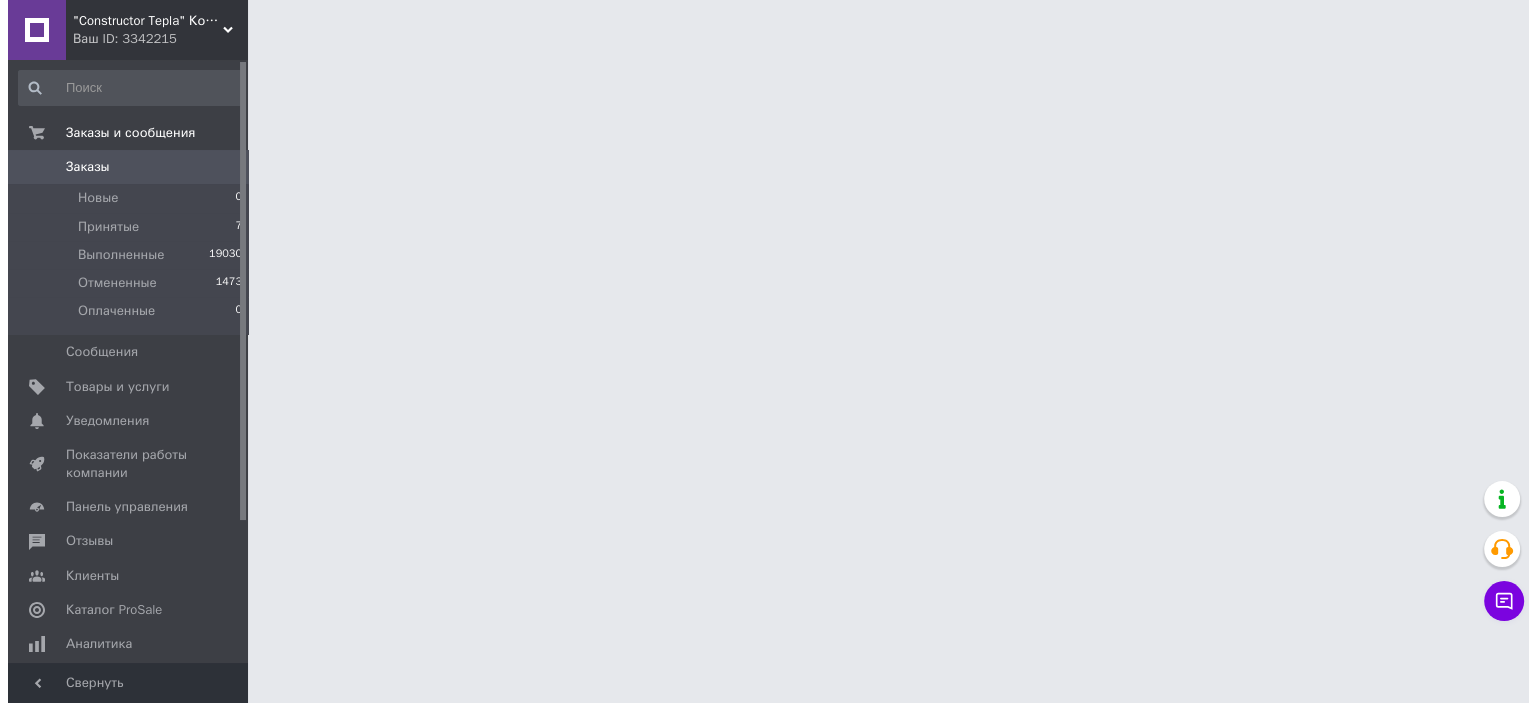 scroll, scrollTop: 0, scrollLeft: 0, axis: both 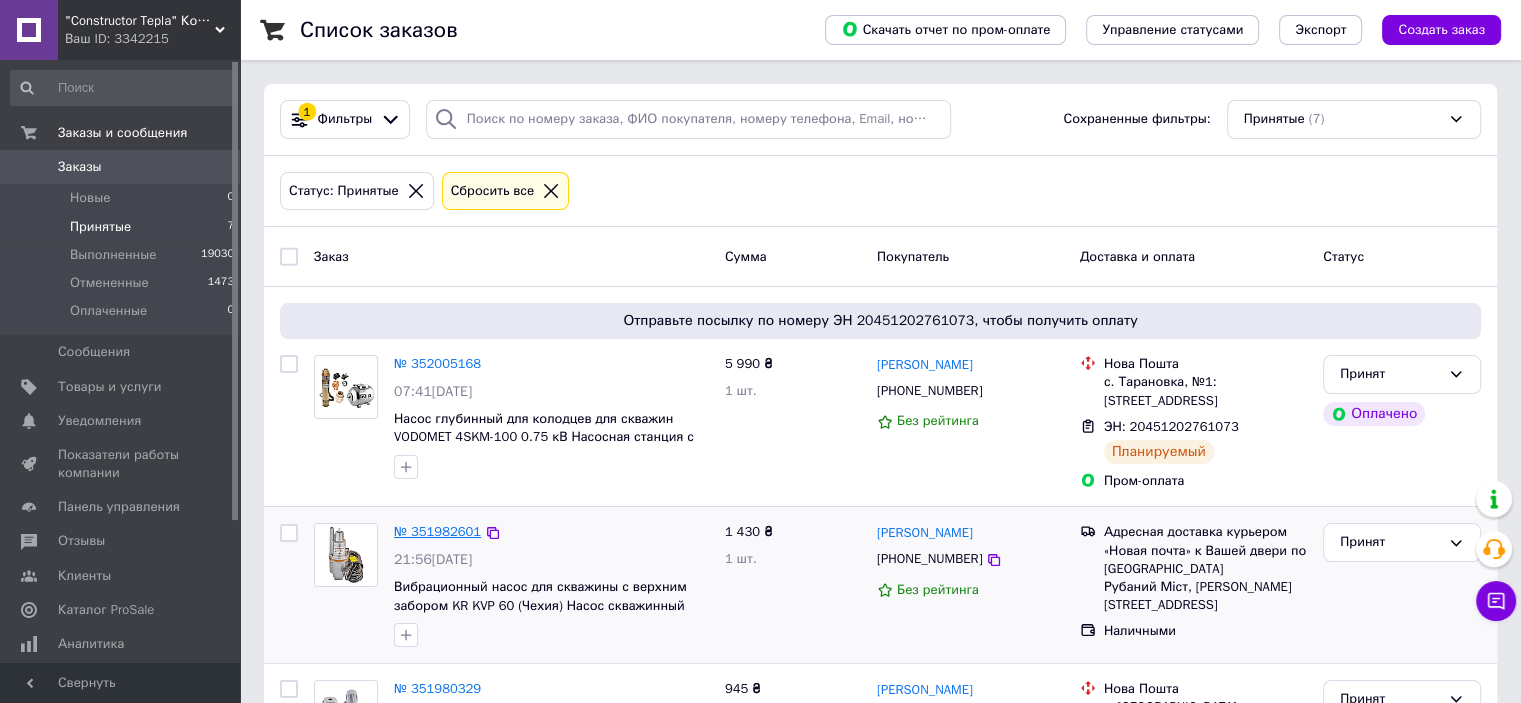 click on "№ 351982601" at bounding box center (437, 531) 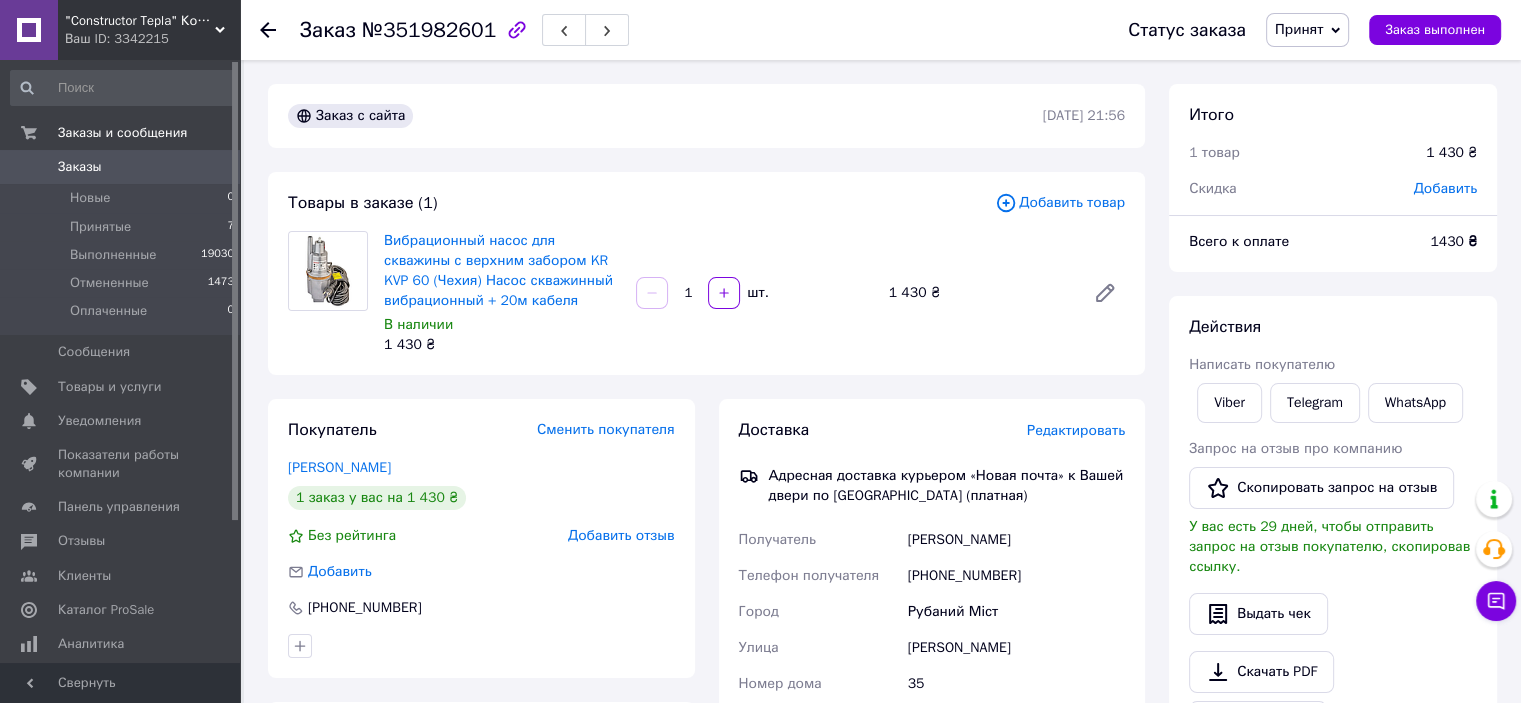 click on "Редактировать" at bounding box center [1076, 430] 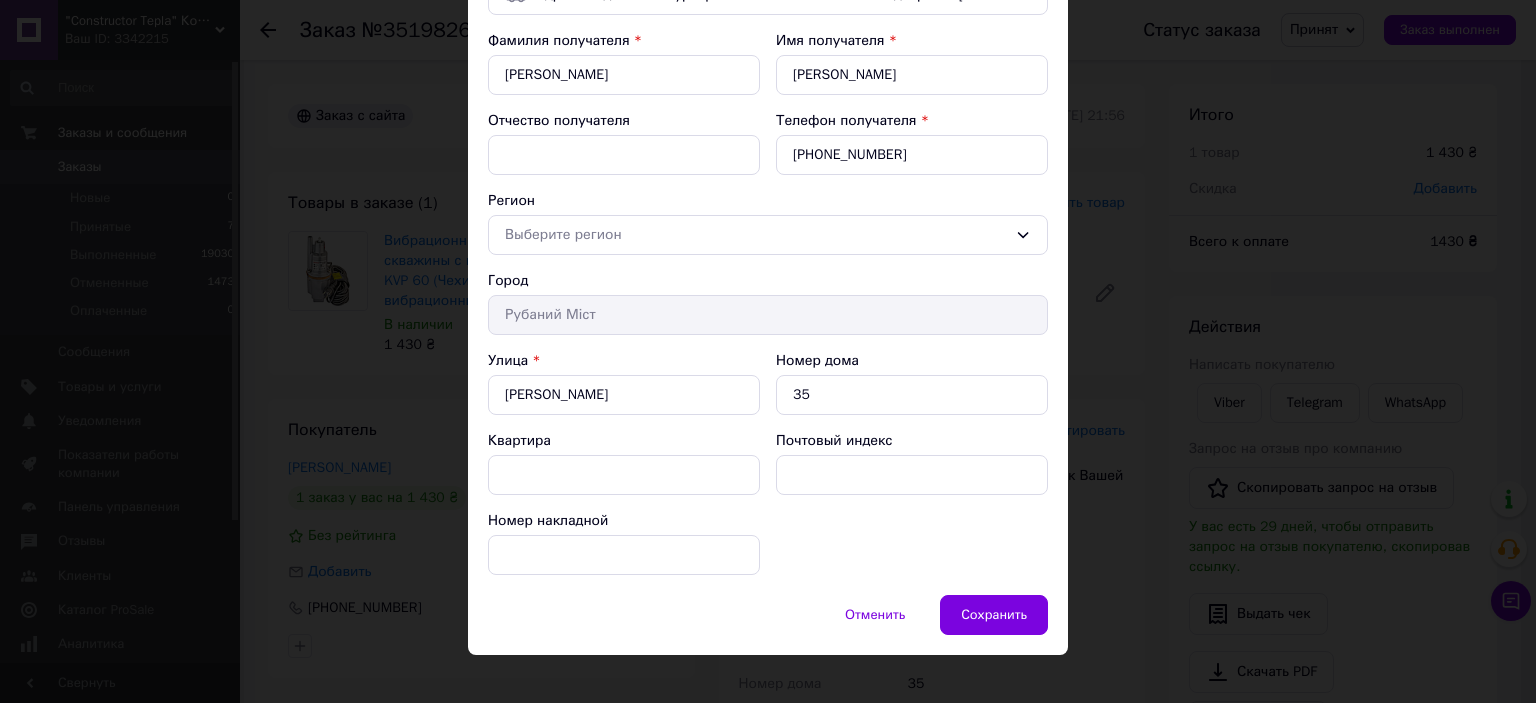 scroll, scrollTop: 0, scrollLeft: 0, axis: both 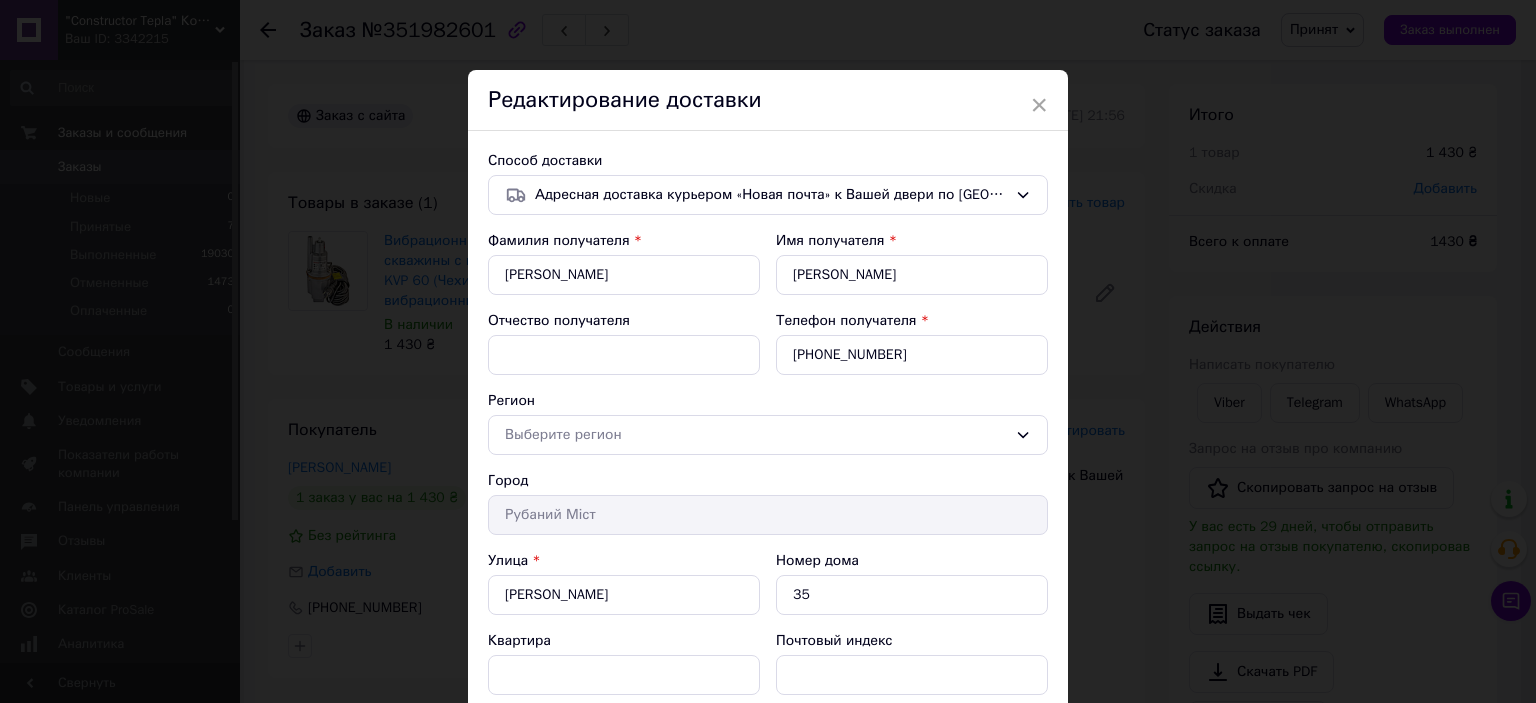 click on "Способ доставки Адресная доставка курьером «Новая почта» к Вашей двери по Украине (платная) Фамилия получателя   * Тихолоз Имя получателя   * Олександр Отчество получателя Телефон получателя   * +380963804997 Регион Выберите регион Город Рубаний Міст Улица   * Пушкіна Номер дома 35 Квартира Почтовый индекс Номер накладной" at bounding box center (768, 463) 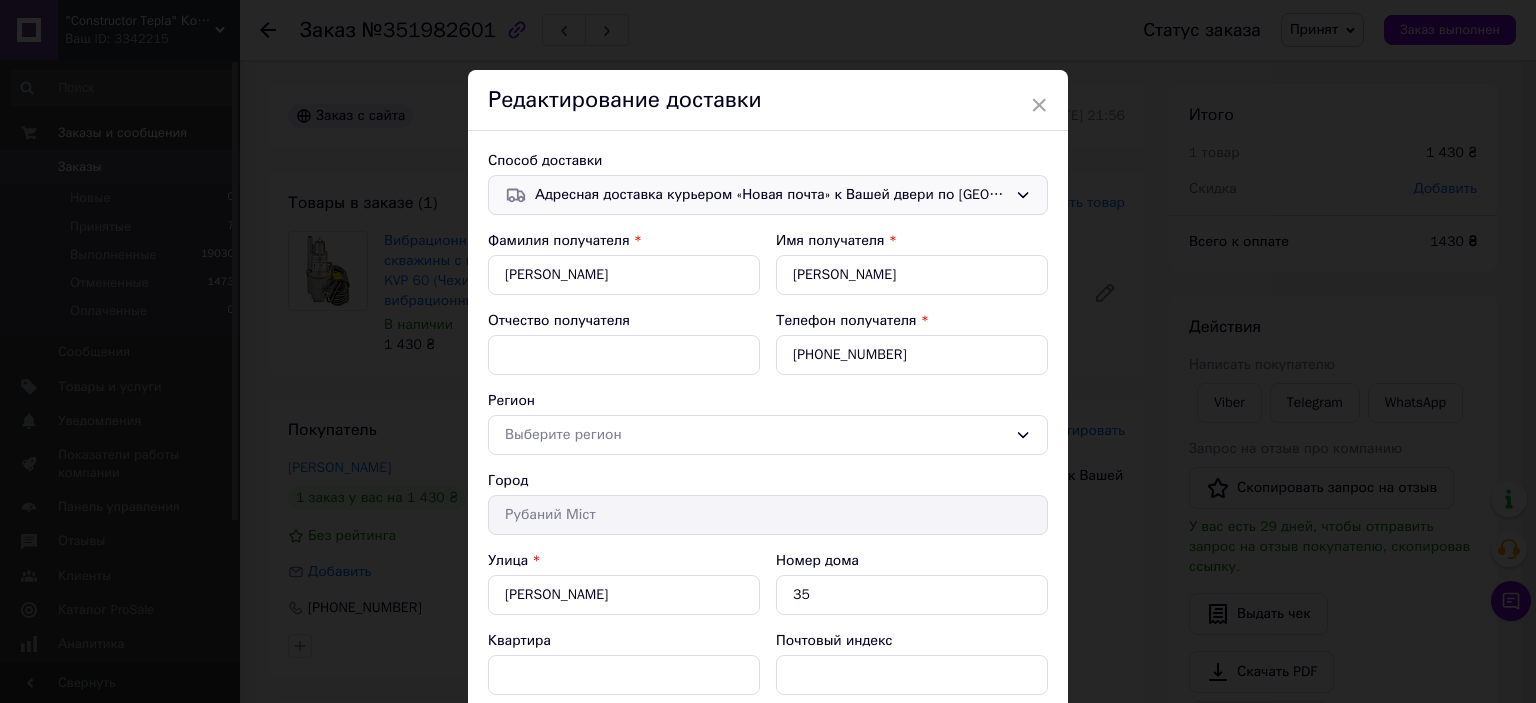click on "Адресная доставка курьером «Новая почта» к Вашей двери по Украине (платная)" at bounding box center (771, 195) 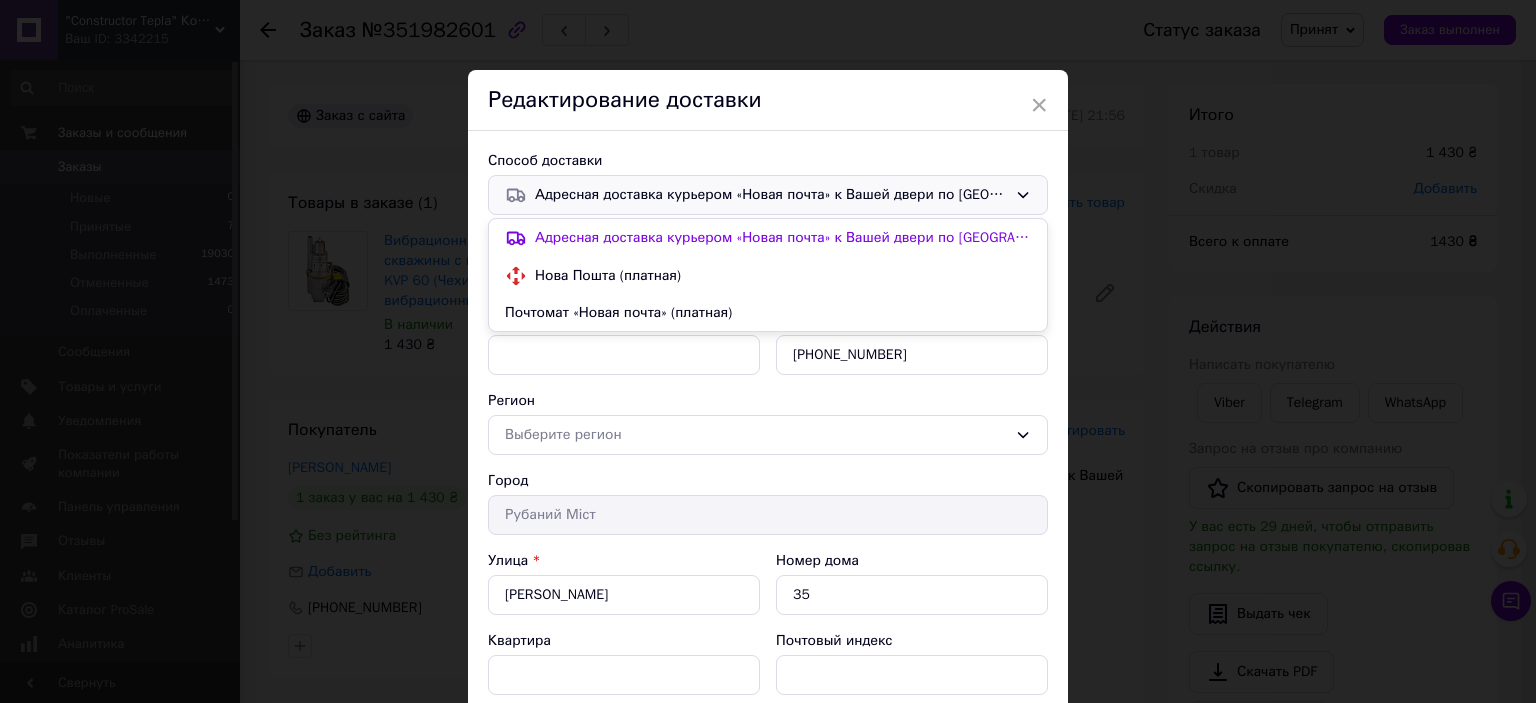 click on "Нова Пошта (платная)" at bounding box center (783, 276) 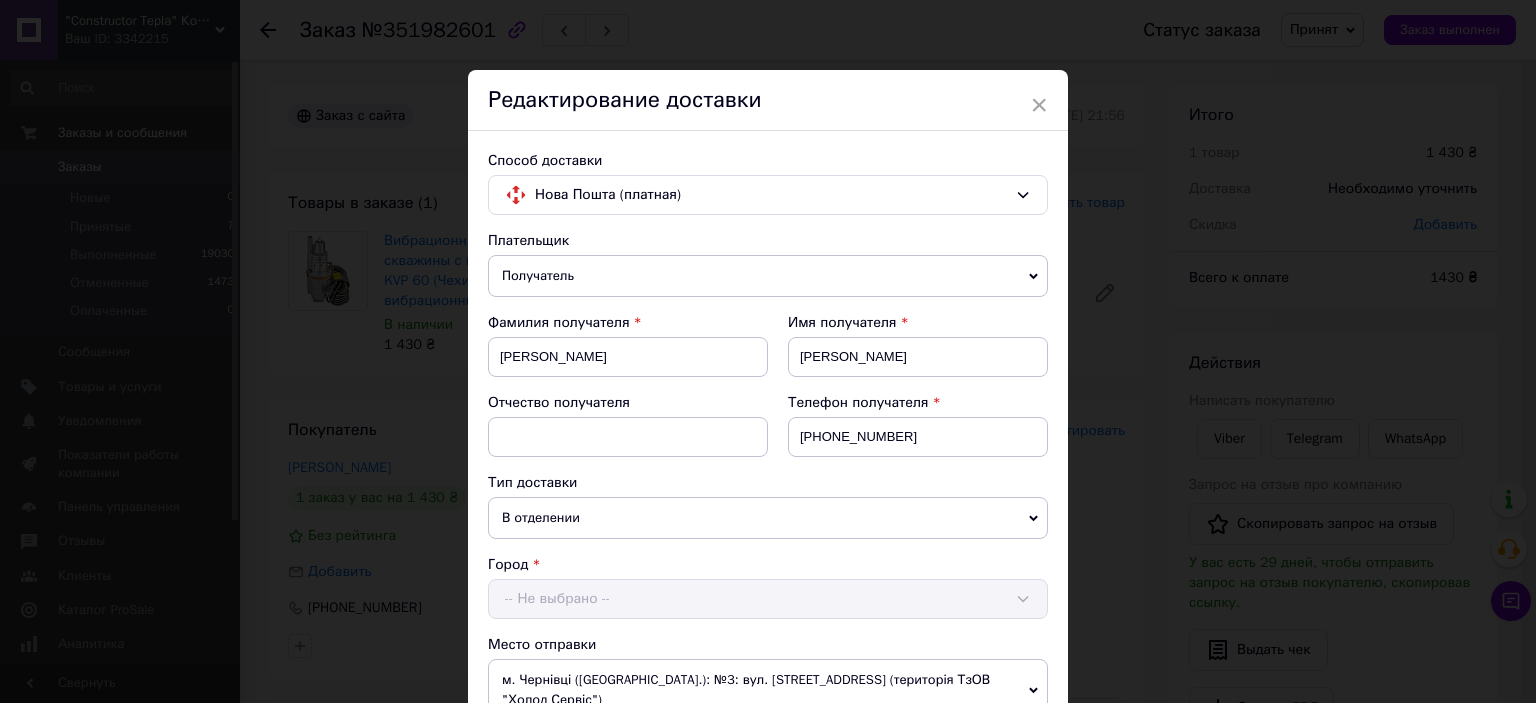 scroll, scrollTop: 400, scrollLeft: 0, axis: vertical 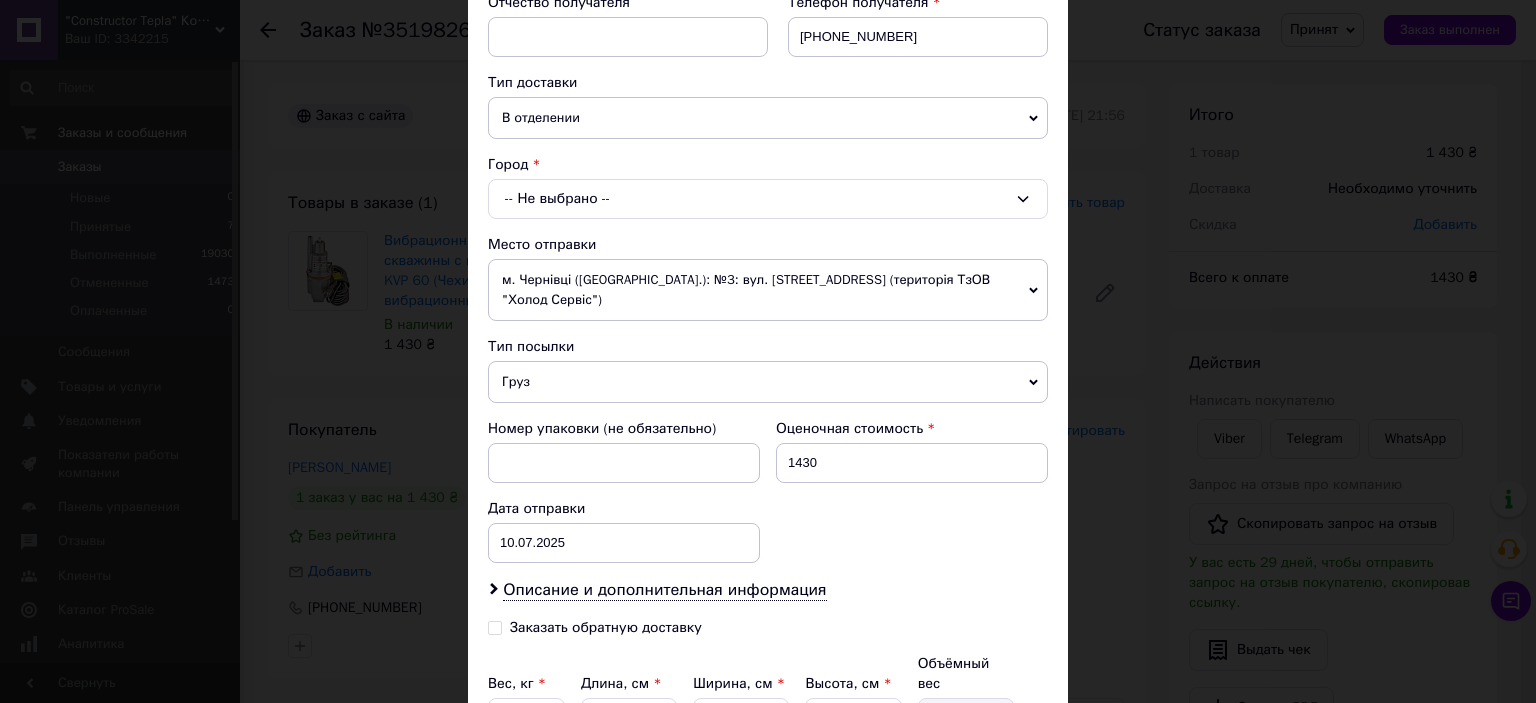 click on "-- Не выбрано --" at bounding box center (768, 199) 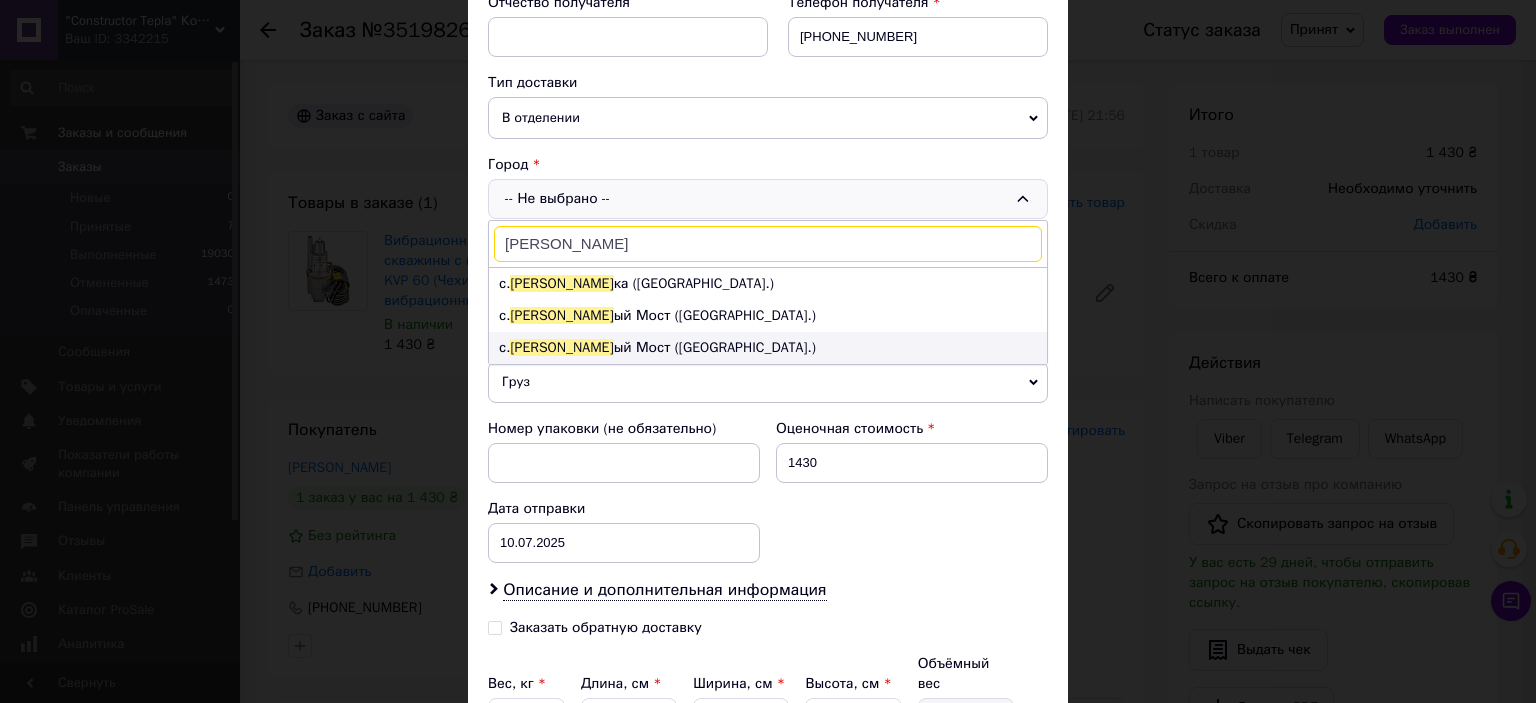 type on "рубан" 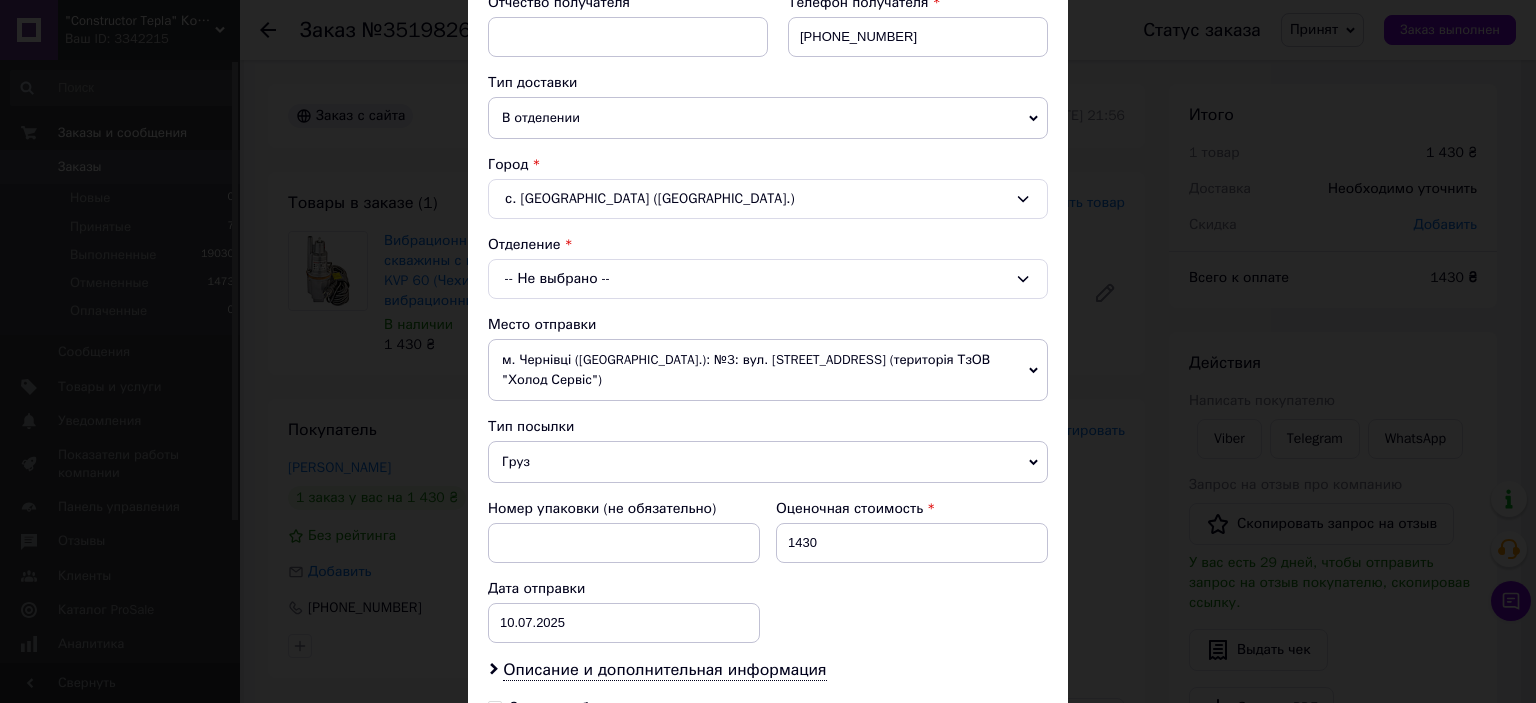 click on "-- Не выбрано --" at bounding box center (768, 279) 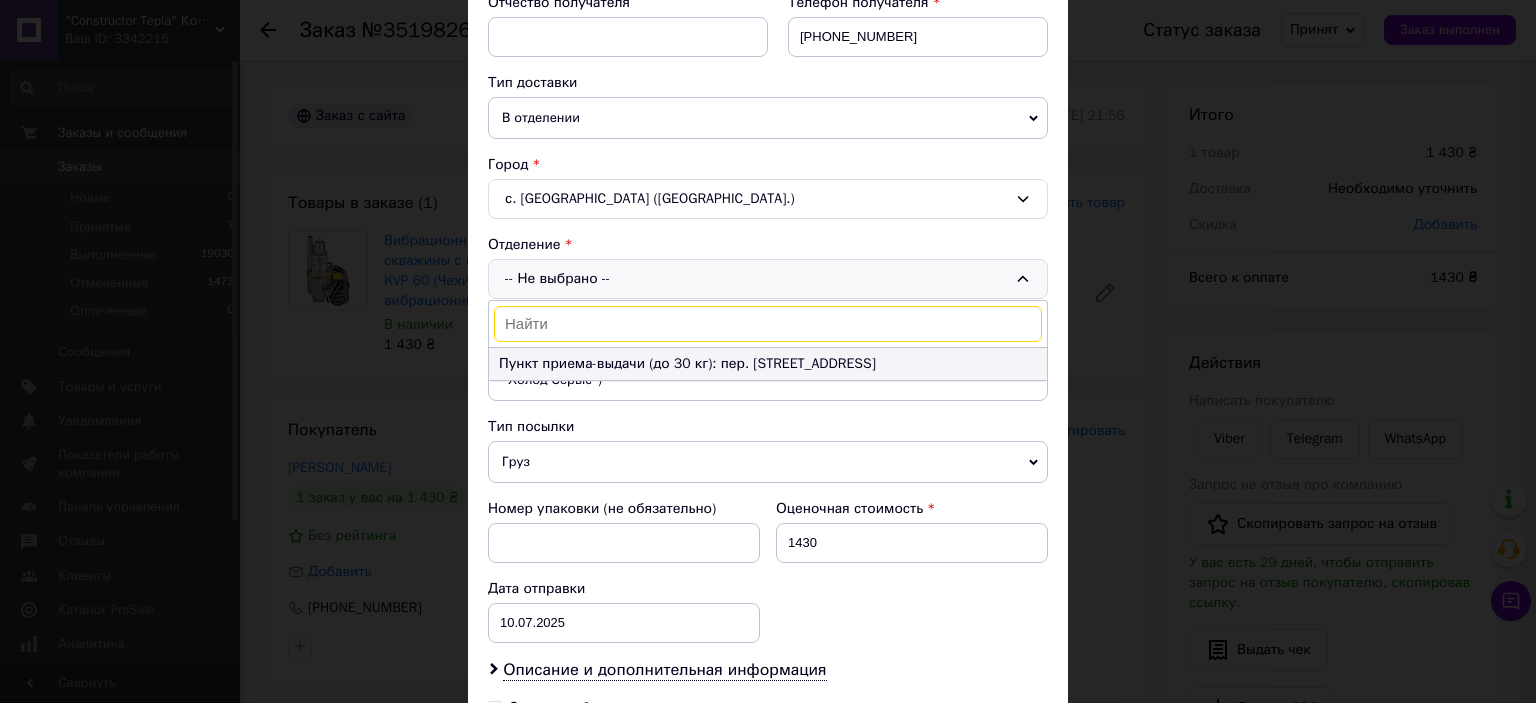 click on "Пункт приема-выдачи (до 30 кг): пер. Вишневый, 58" at bounding box center [768, 364] 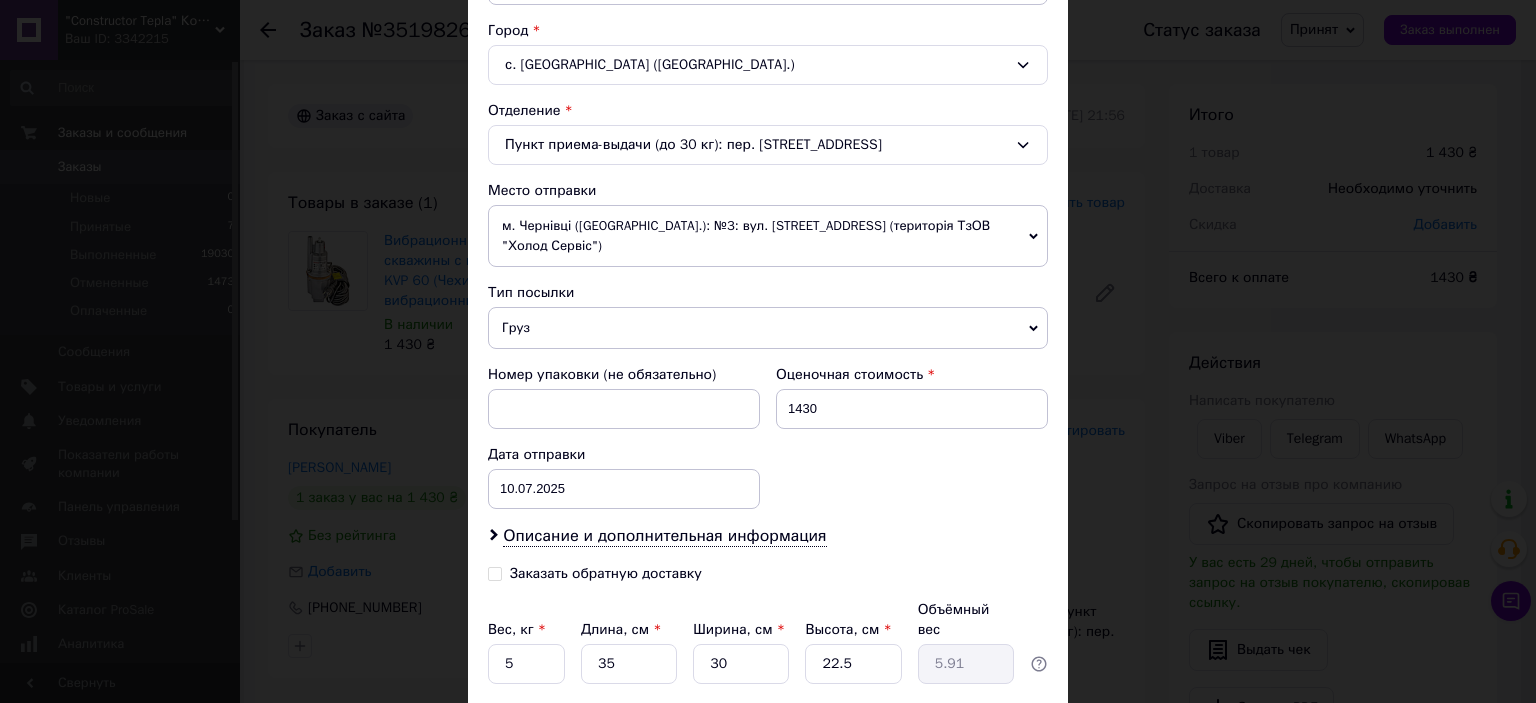 scroll, scrollTop: 675, scrollLeft: 0, axis: vertical 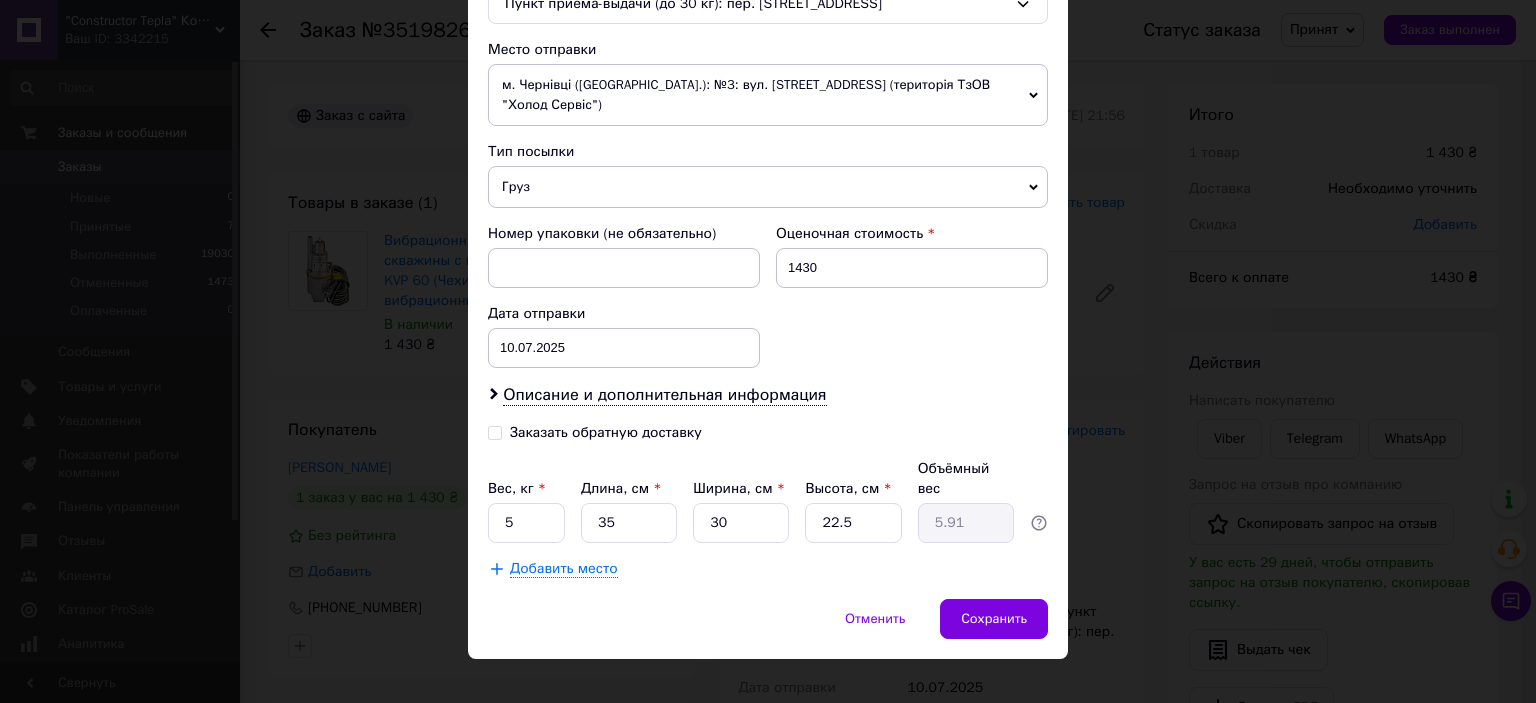 click on "Заказать обратную доставку" at bounding box center [606, 432] 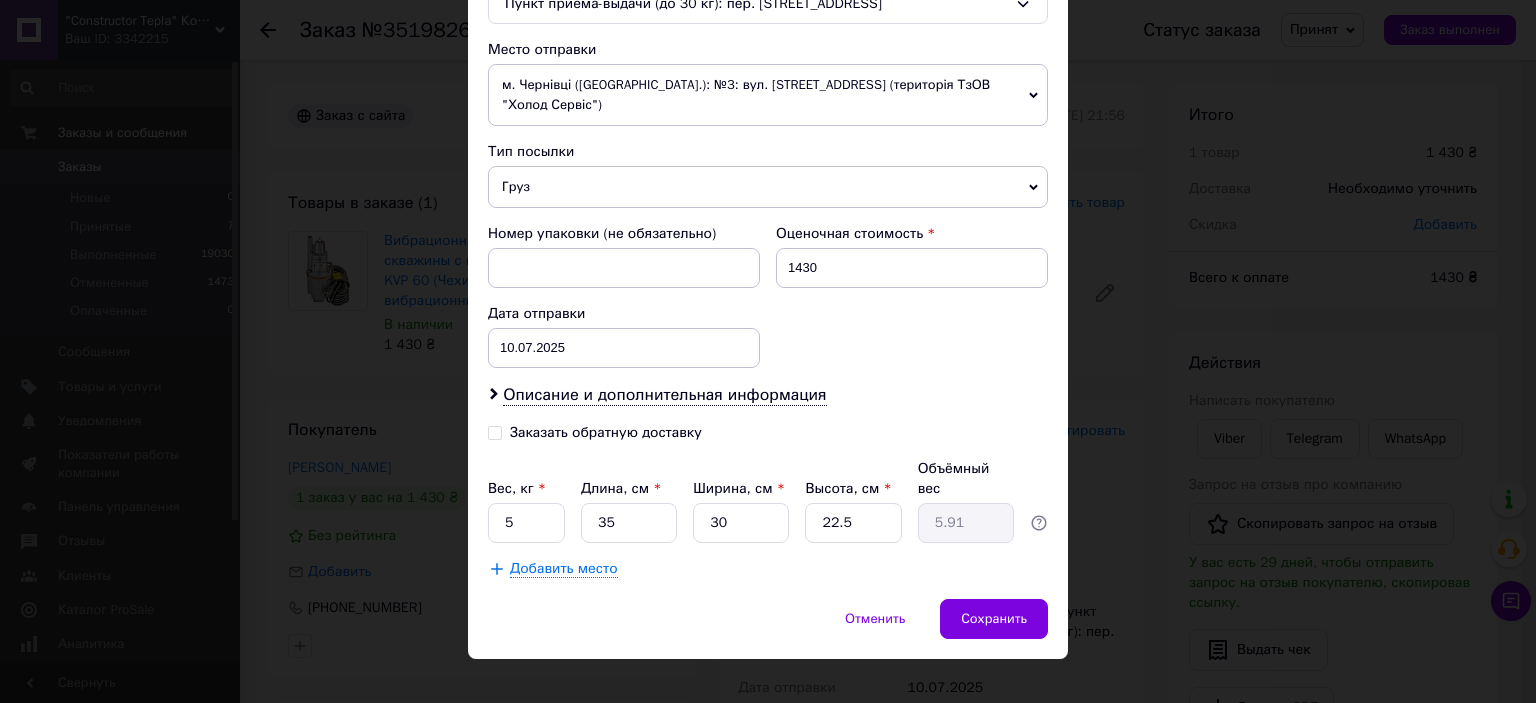 click on "Заказать обратную доставку" at bounding box center [495, 431] 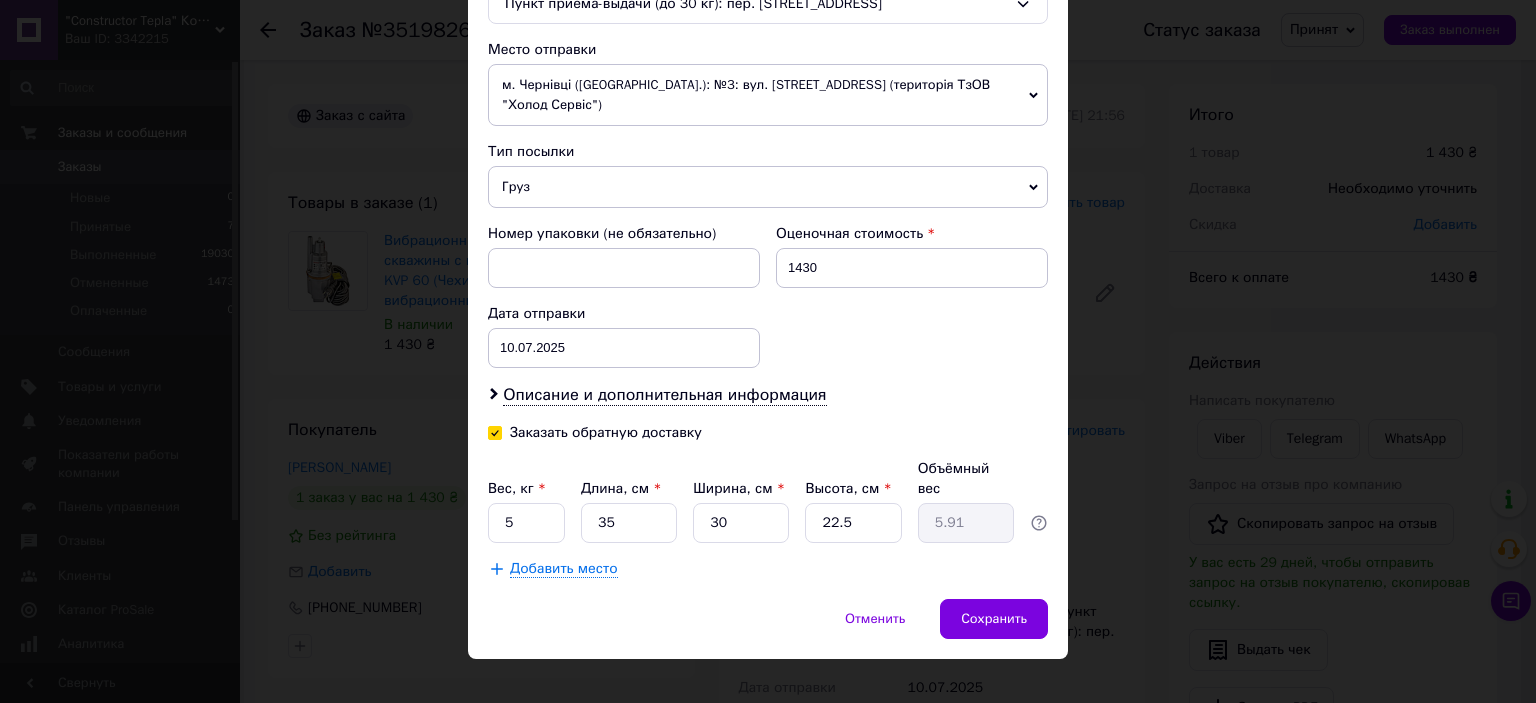 checkbox on "true" 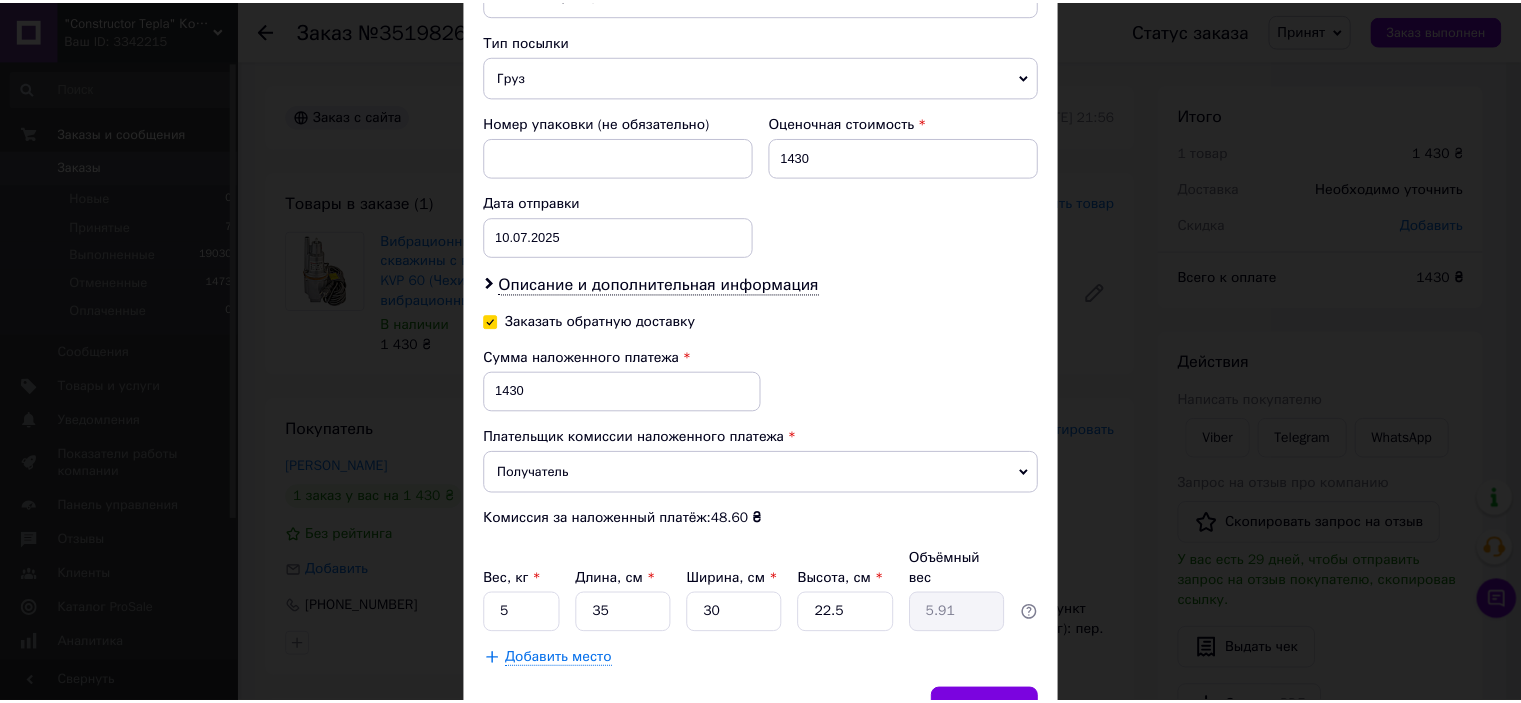 scroll, scrollTop: 876, scrollLeft: 0, axis: vertical 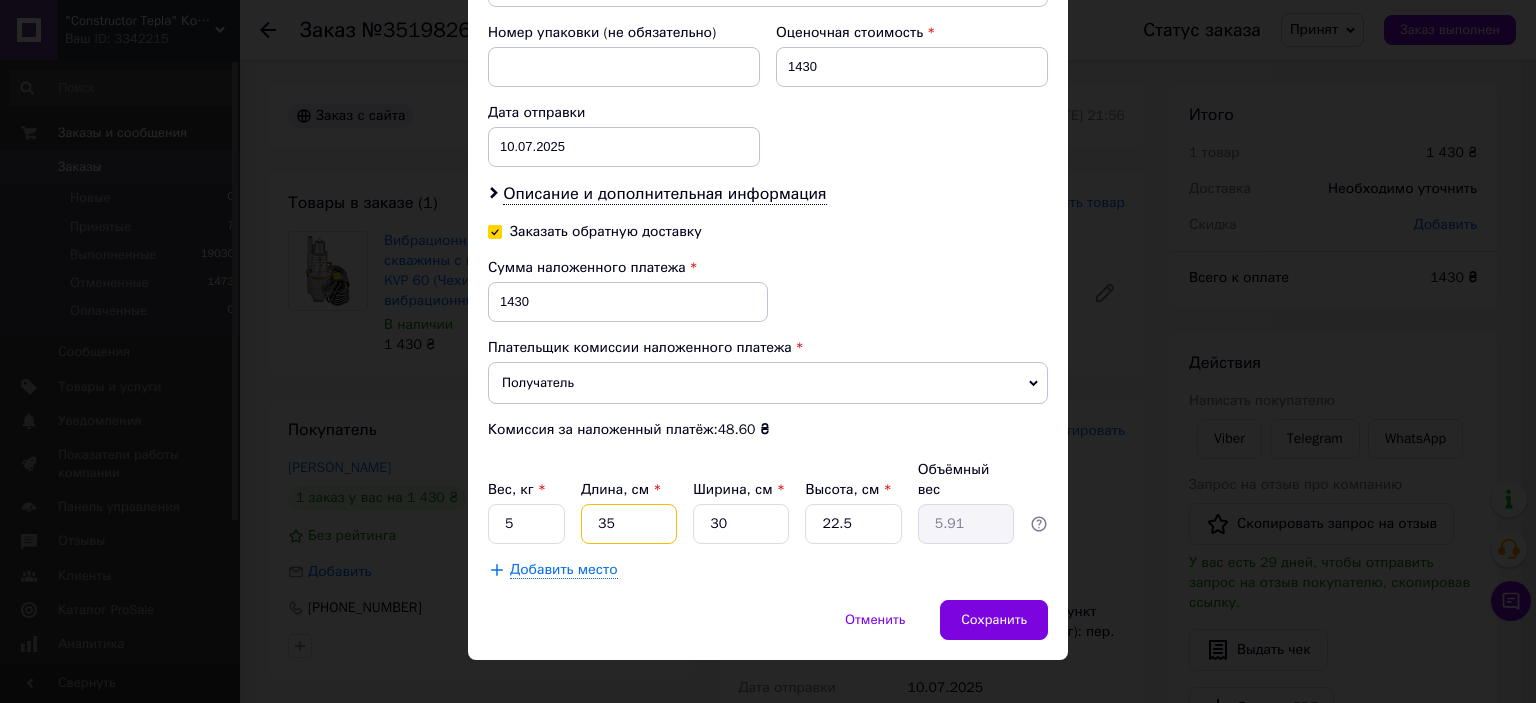 click on "35" at bounding box center [629, 524] 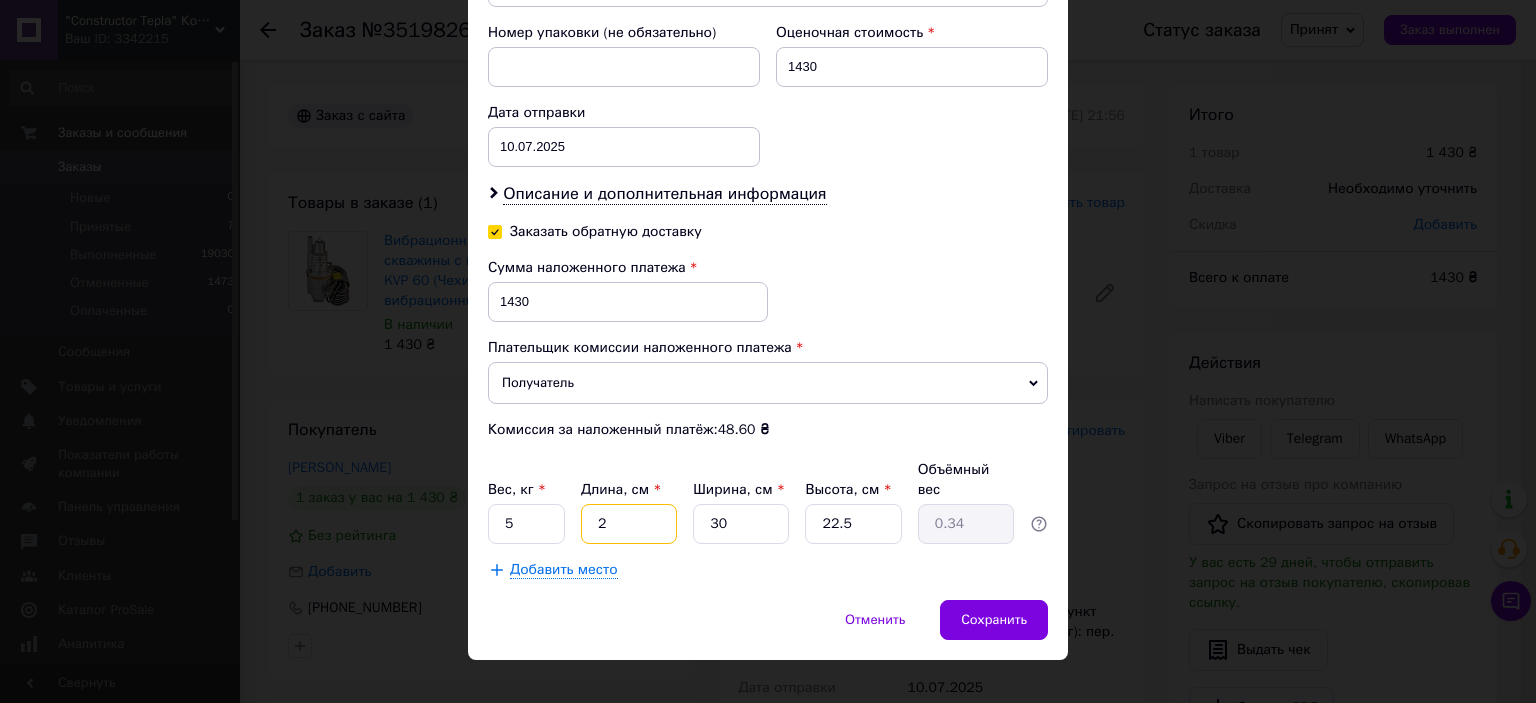 type on "20" 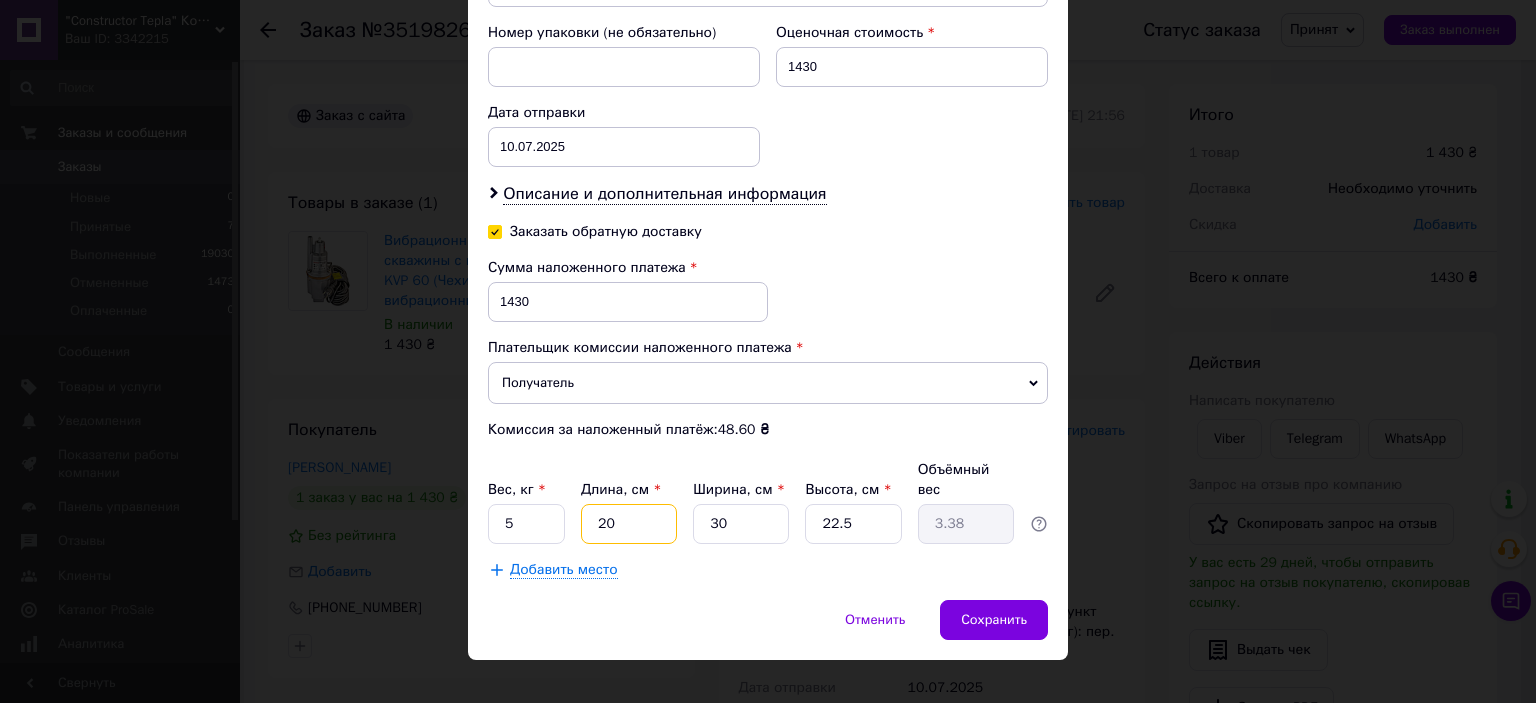 type on "20" 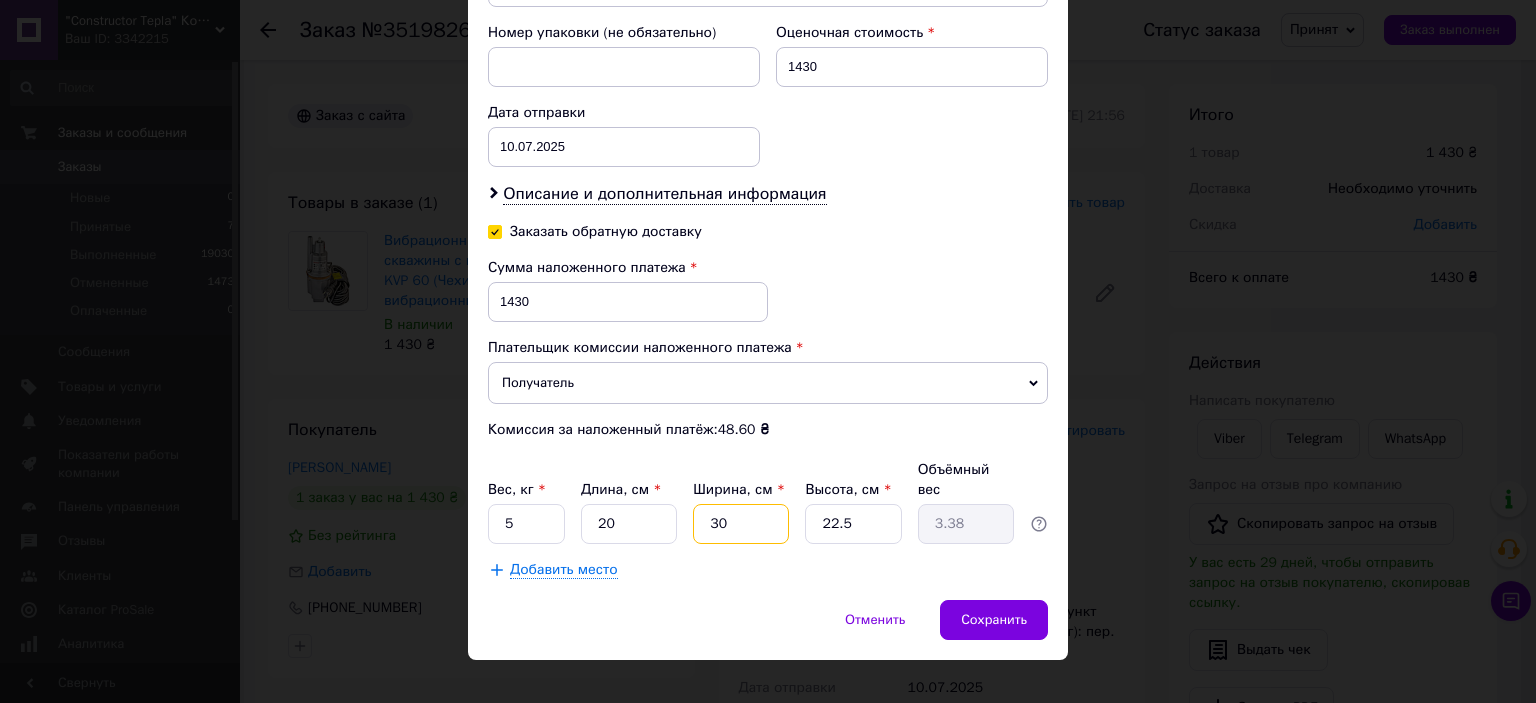 type on "2" 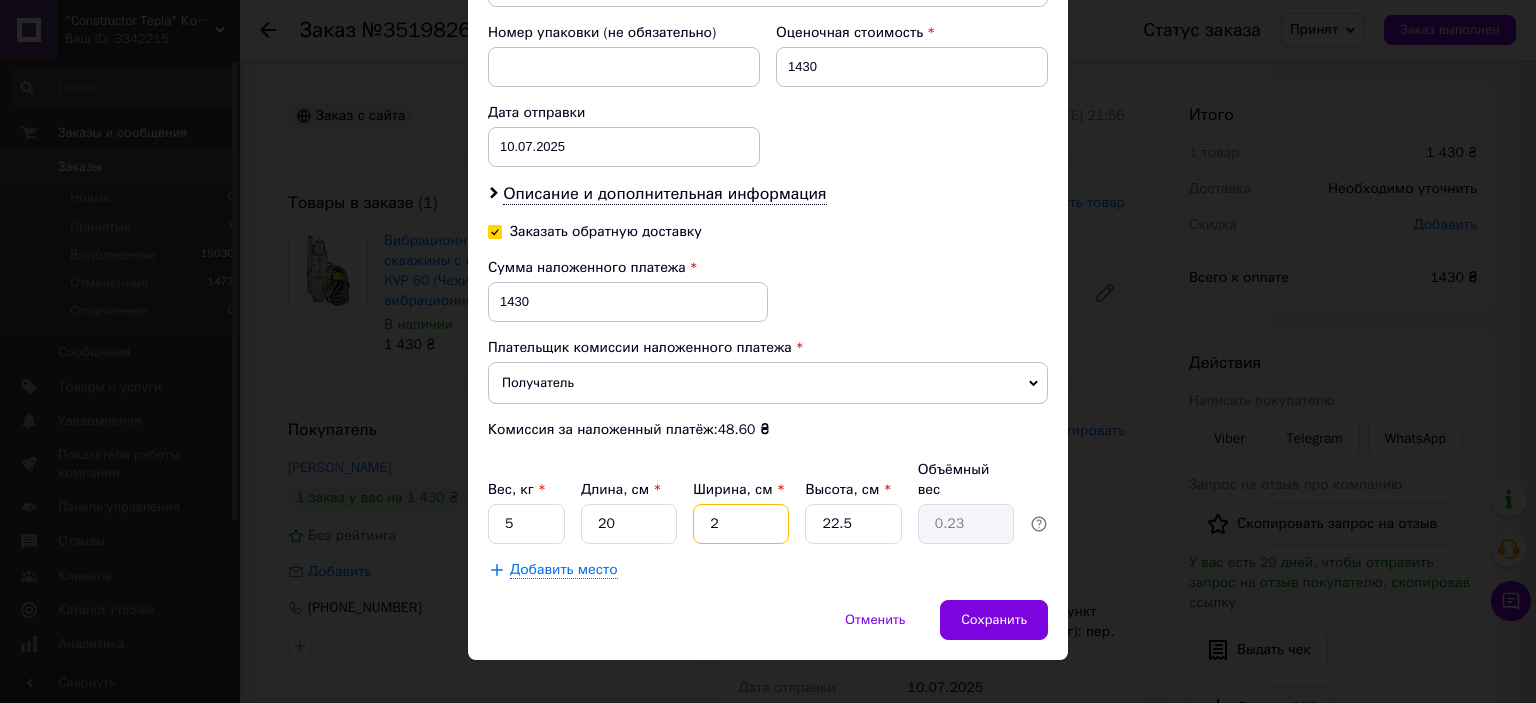 type on "20" 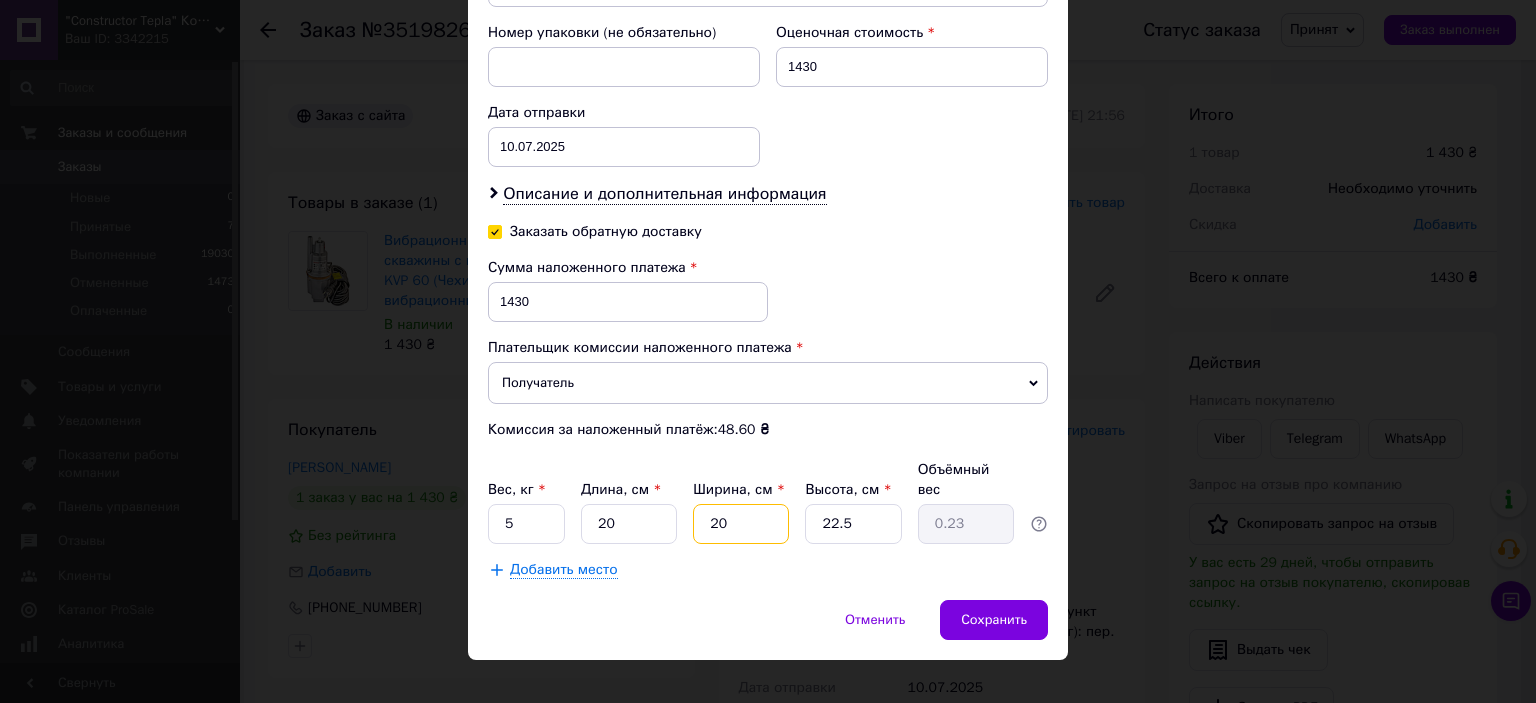 type on "2.25" 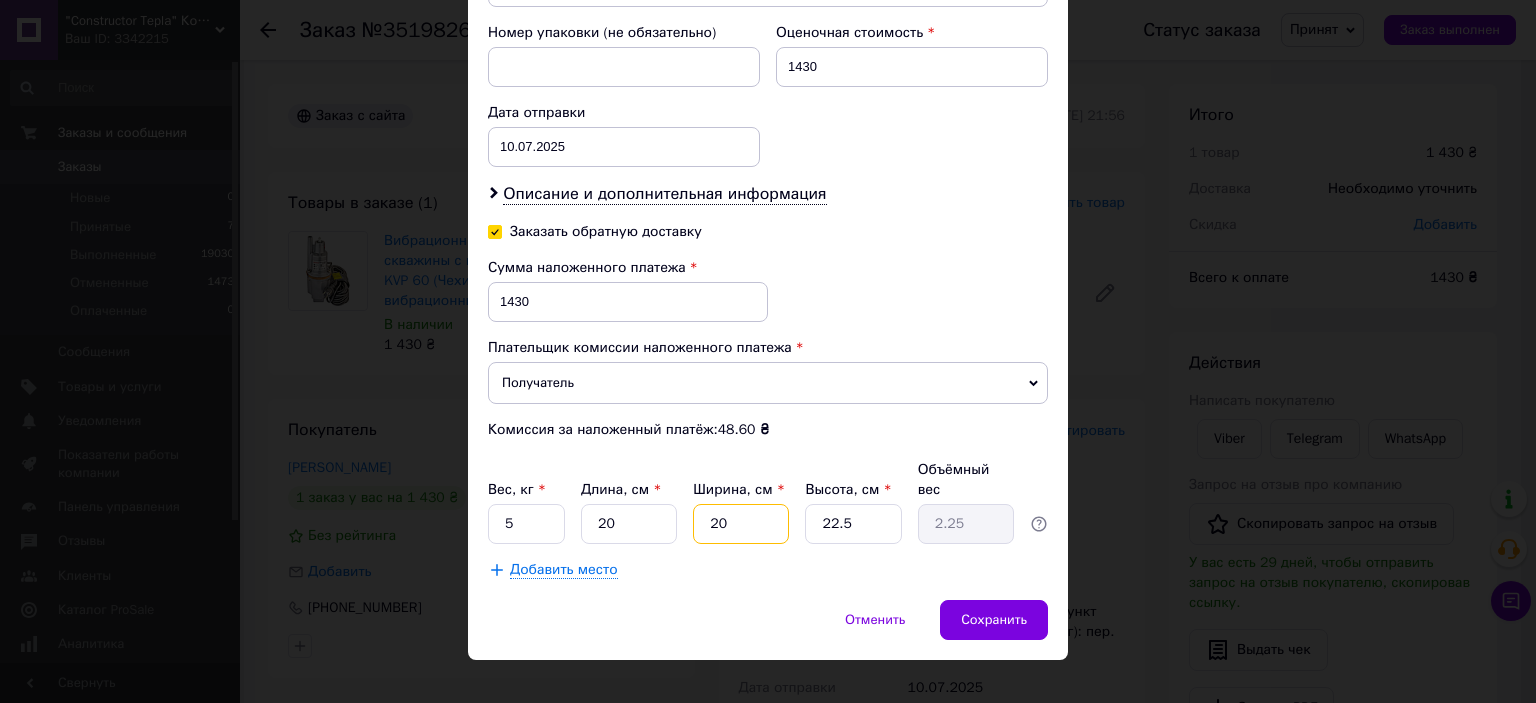 type on "20" 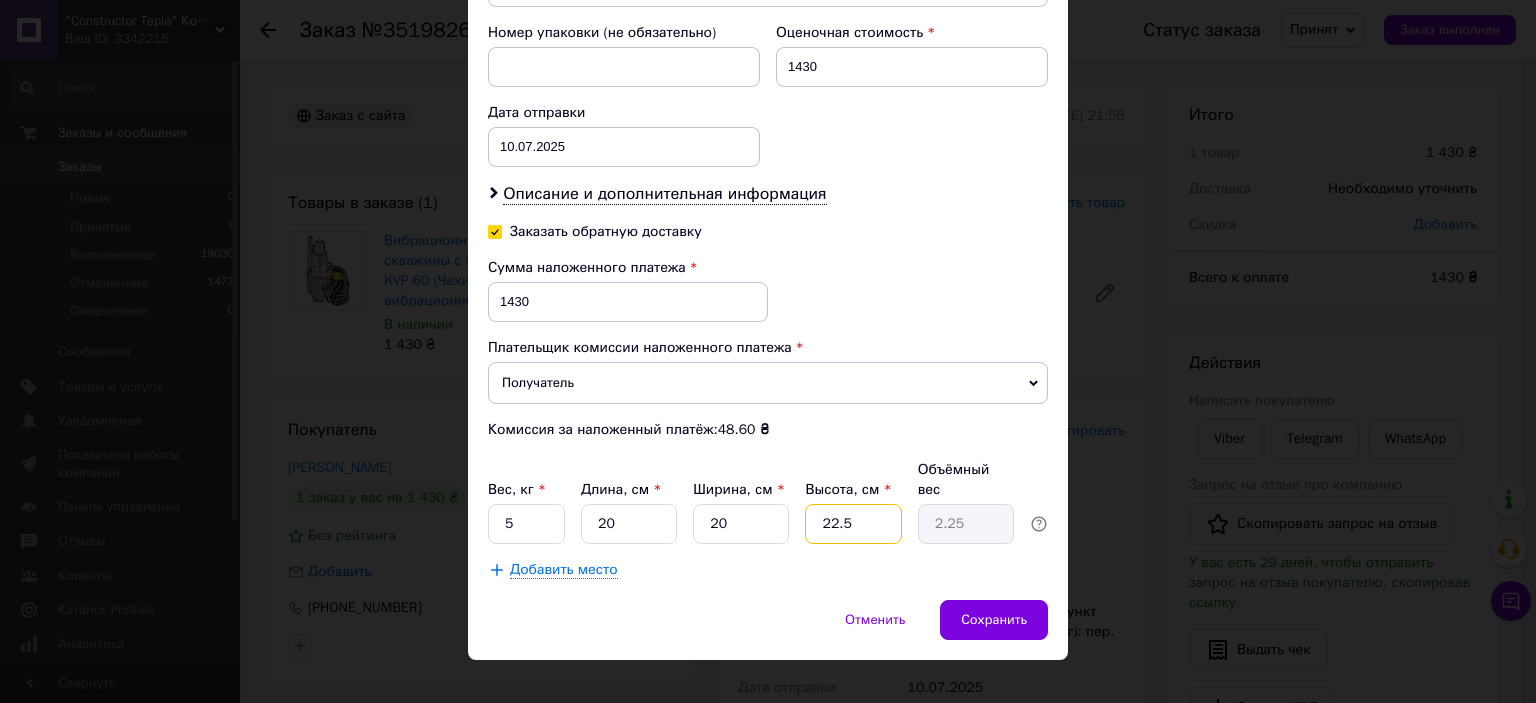 type on "5" 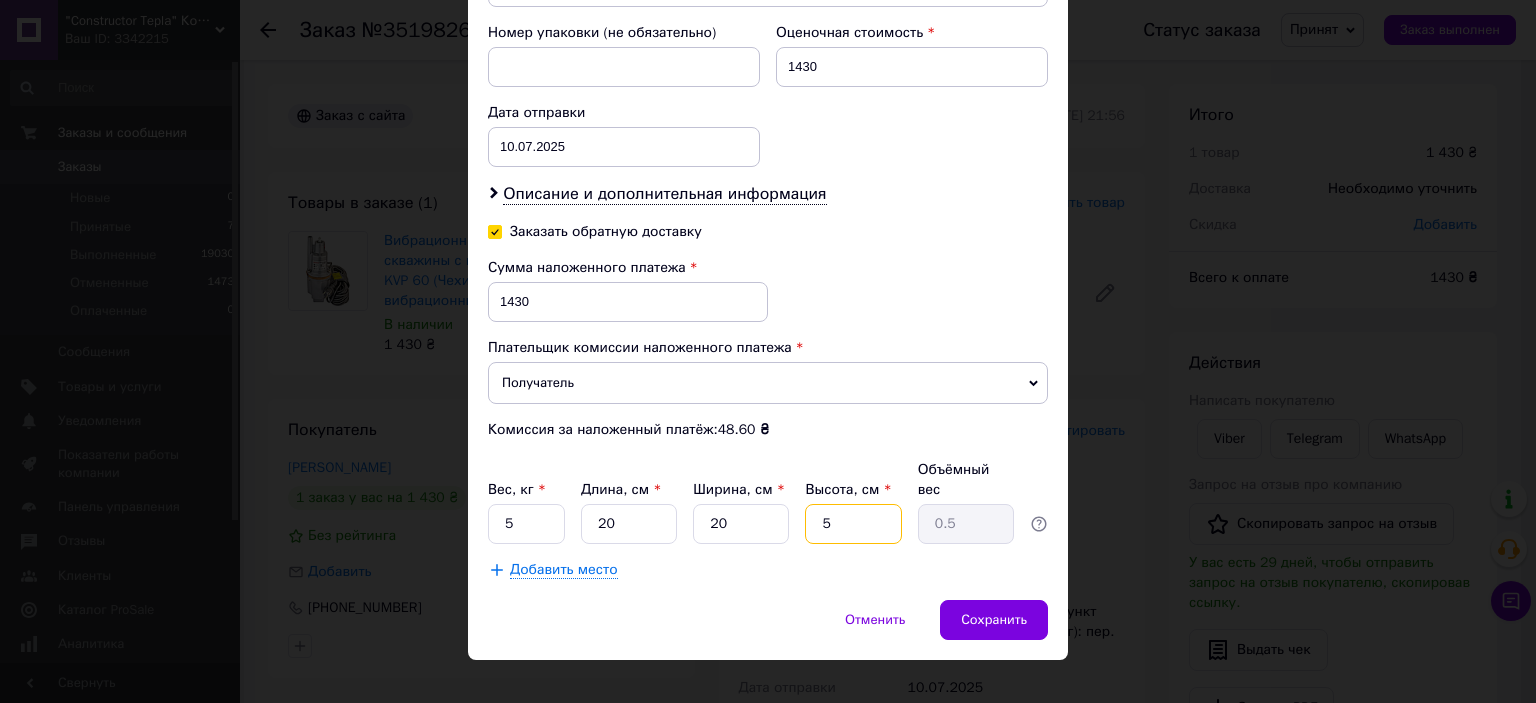 type on "50" 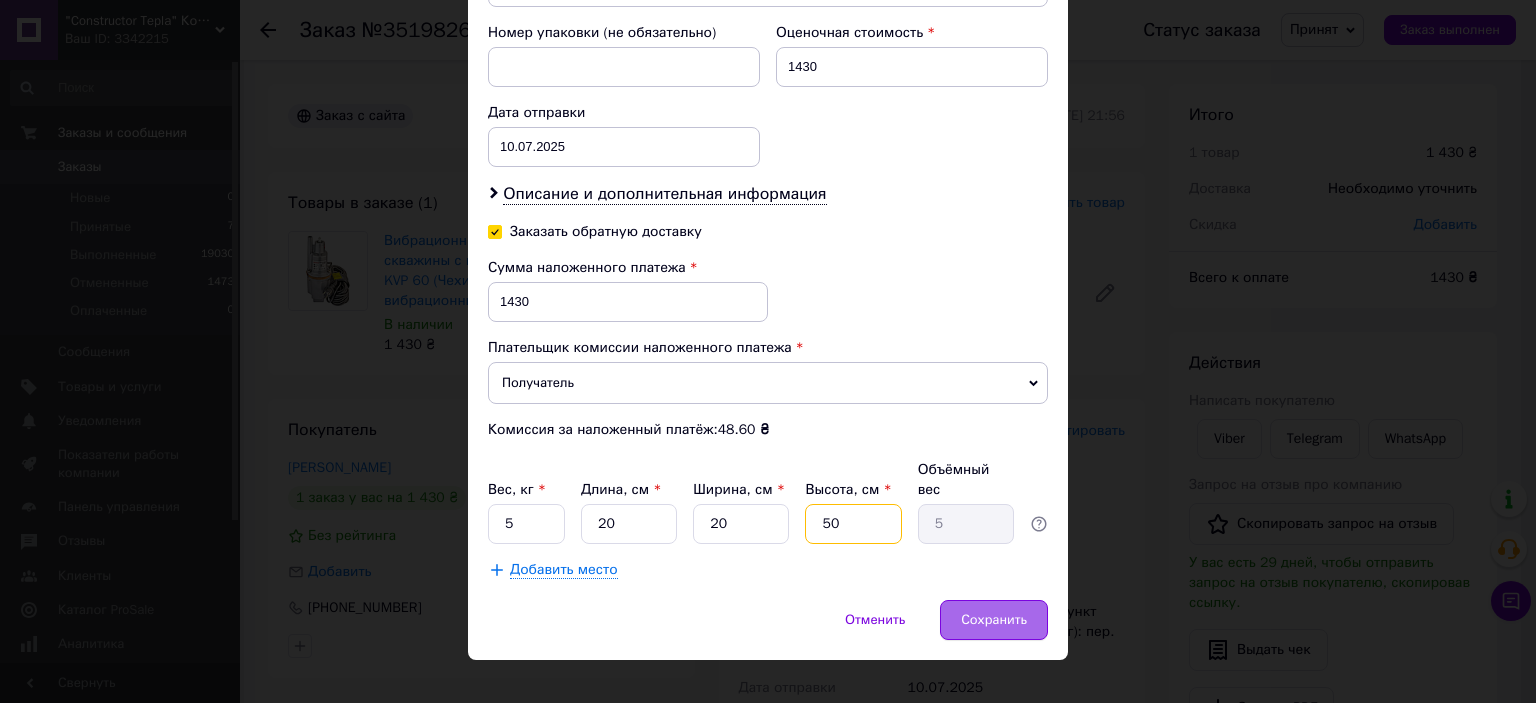 type on "50" 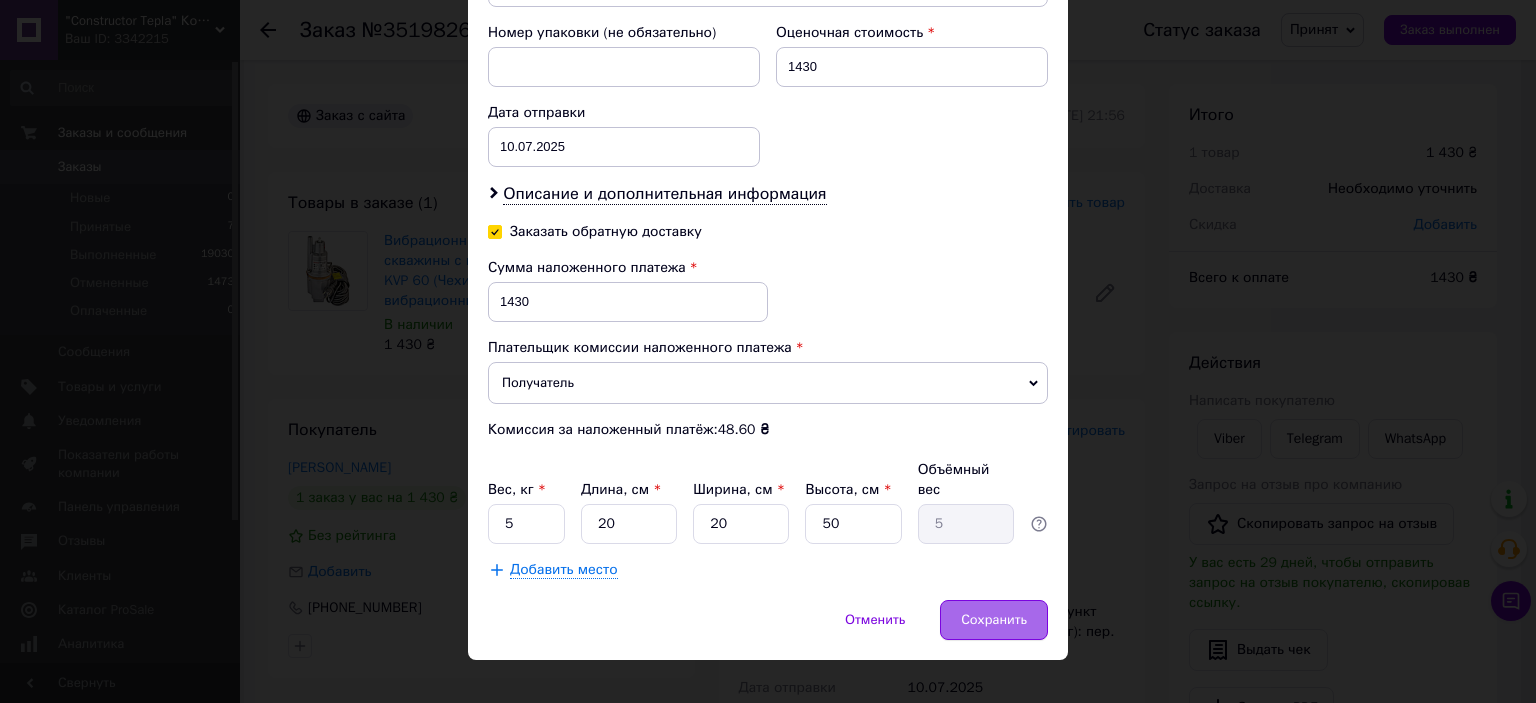 click on "Сохранить" at bounding box center [994, 620] 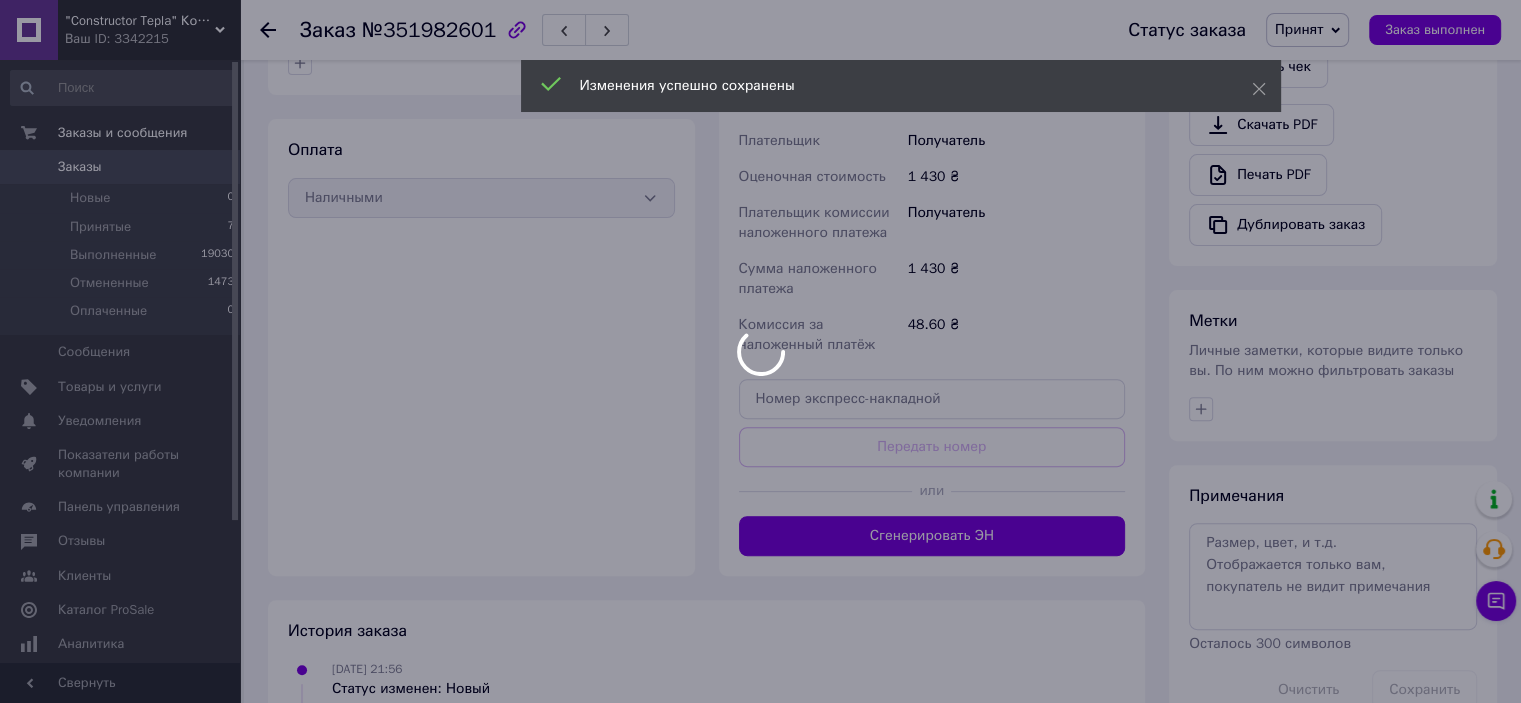 scroll, scrollTop: 650, scrollLeft: 0, axis: vertical 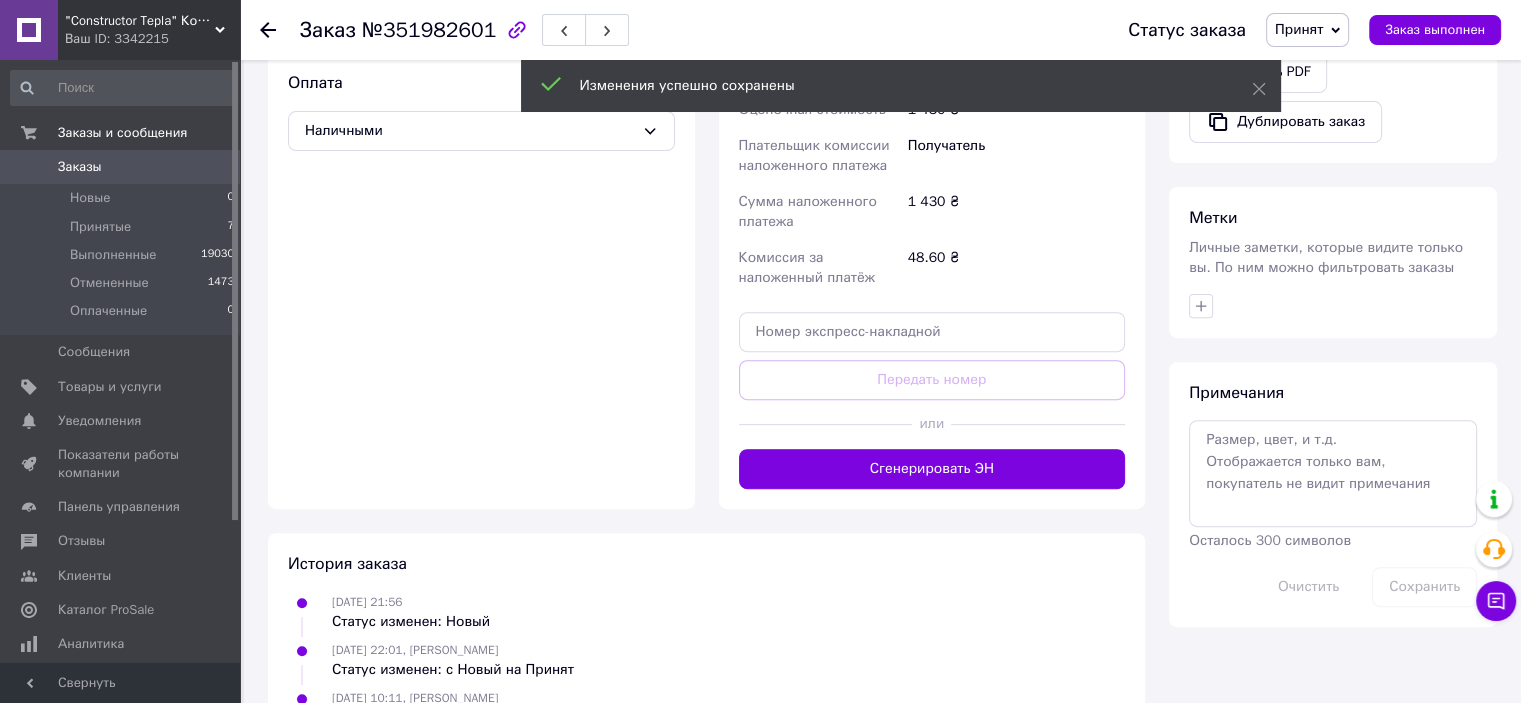 click on "Сгенерировать ЭН" at bounding box center [932, 469] 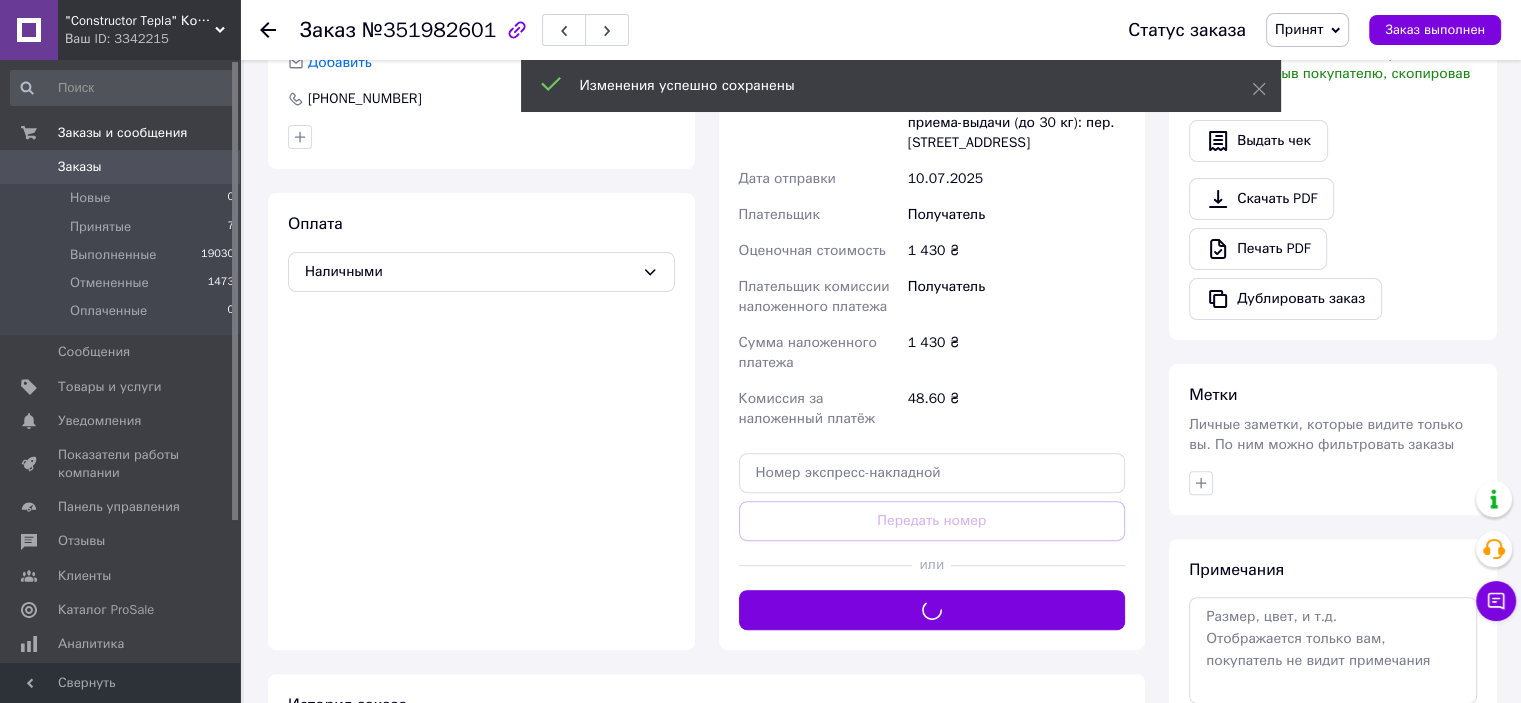 scroll, scrollTop: 250, scrollLeft: 0, axis: vertical 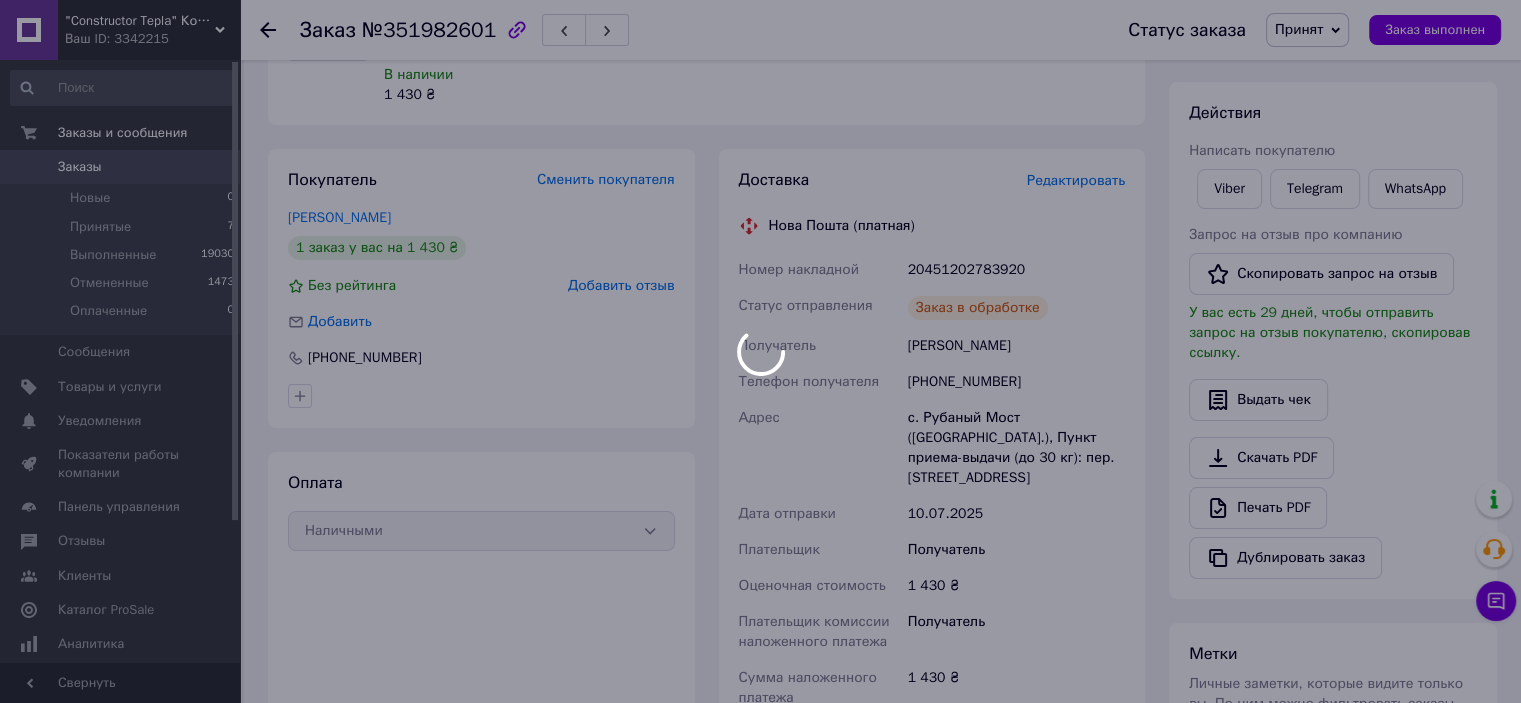 click at bounding box center [760, 351] 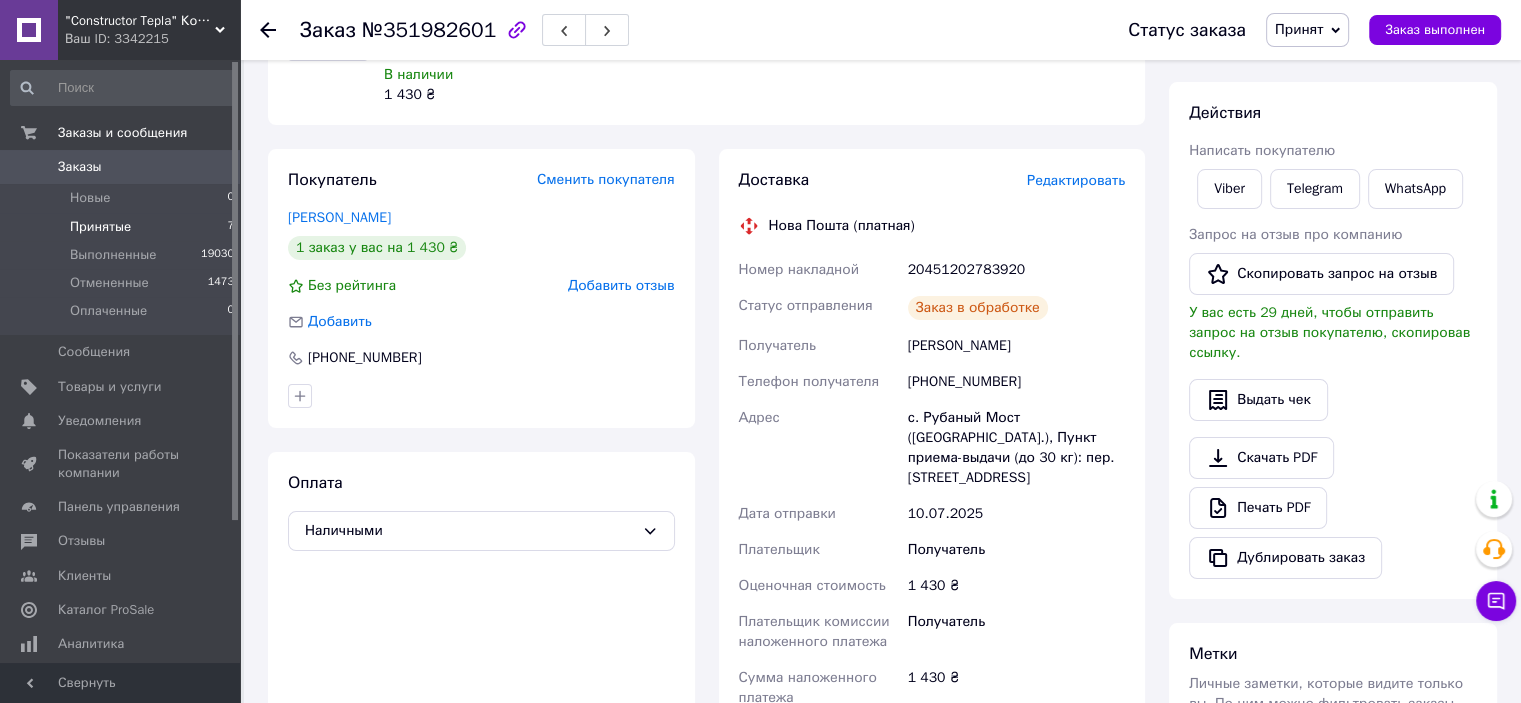 click on "Принятые 7" at bounding box center (123, 227) 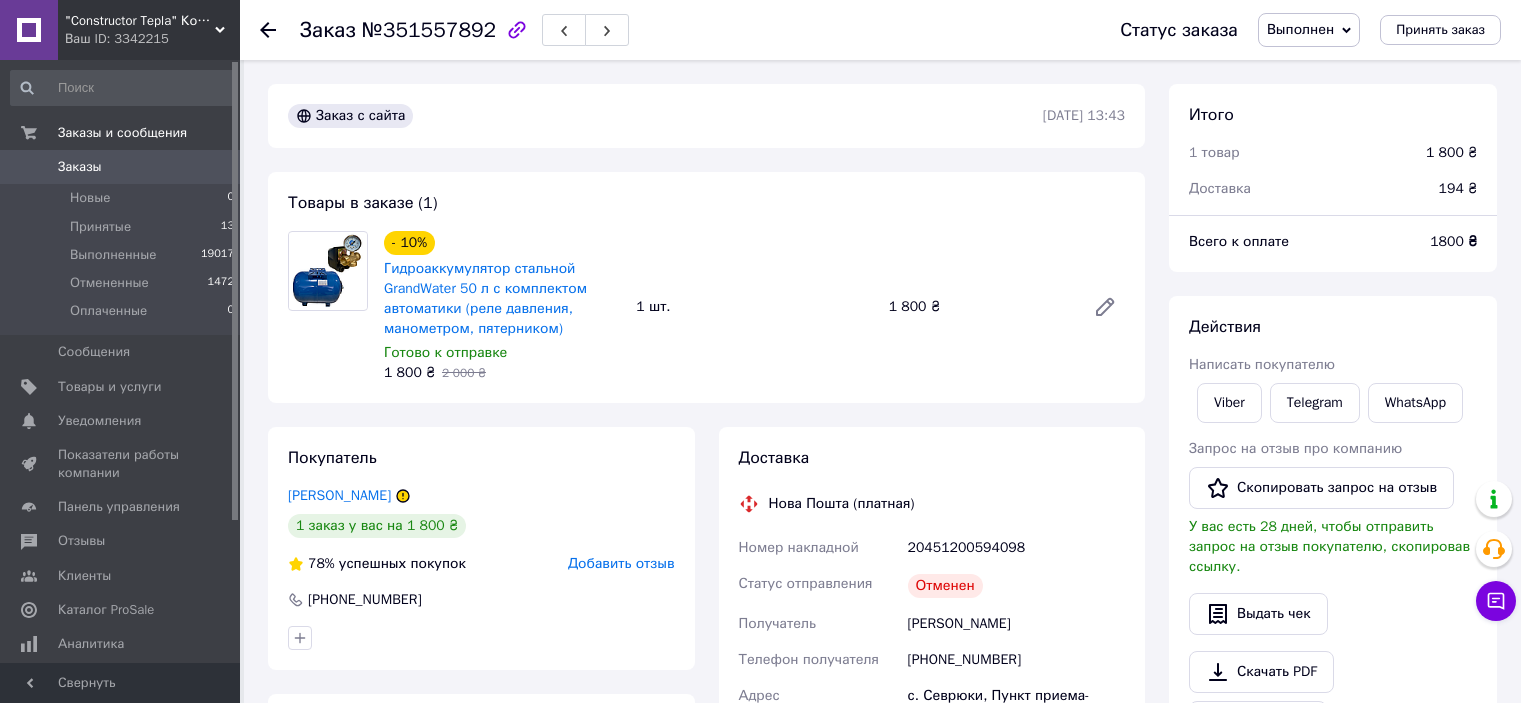 scroll, scrollTop: 0, scrollLeft: 0, axis: both 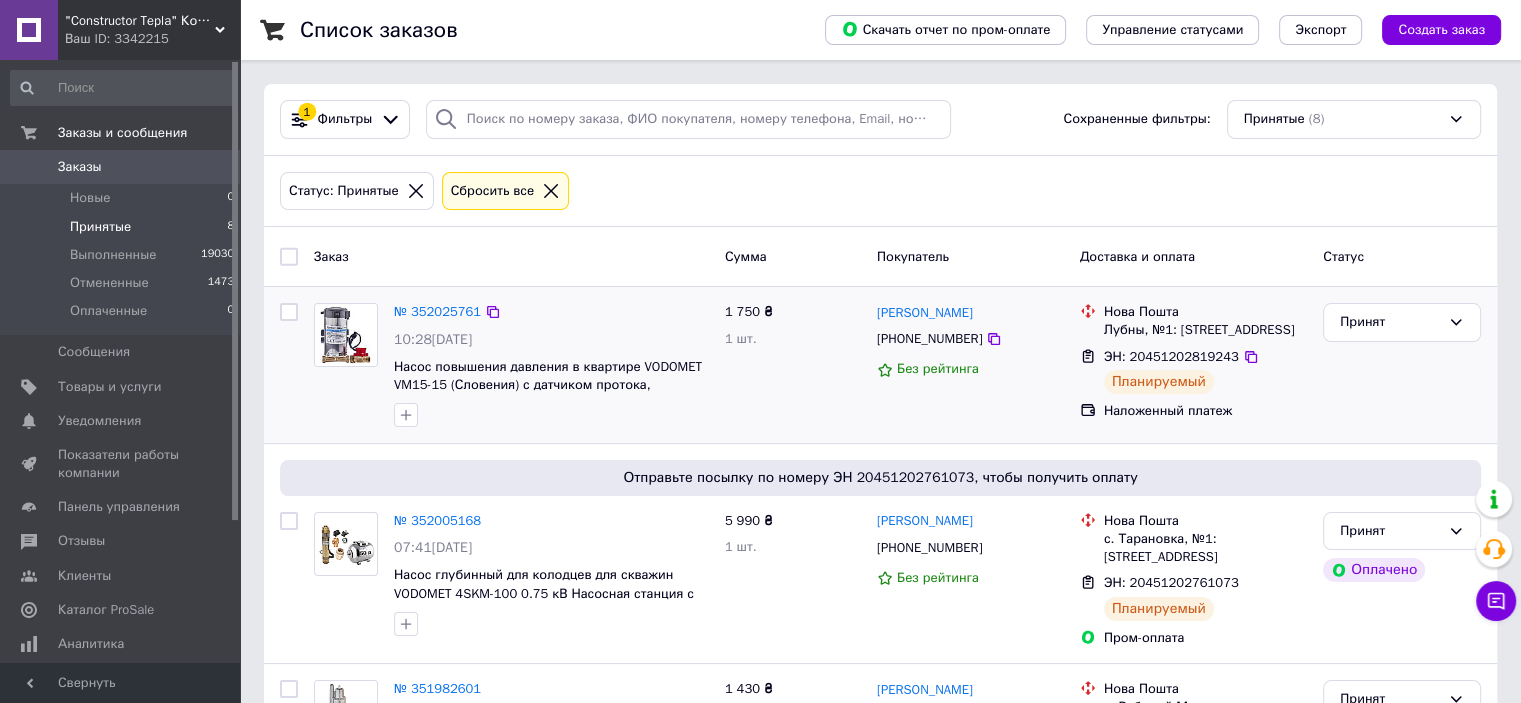 click on "Принят" at bounding box center [1402, 365] 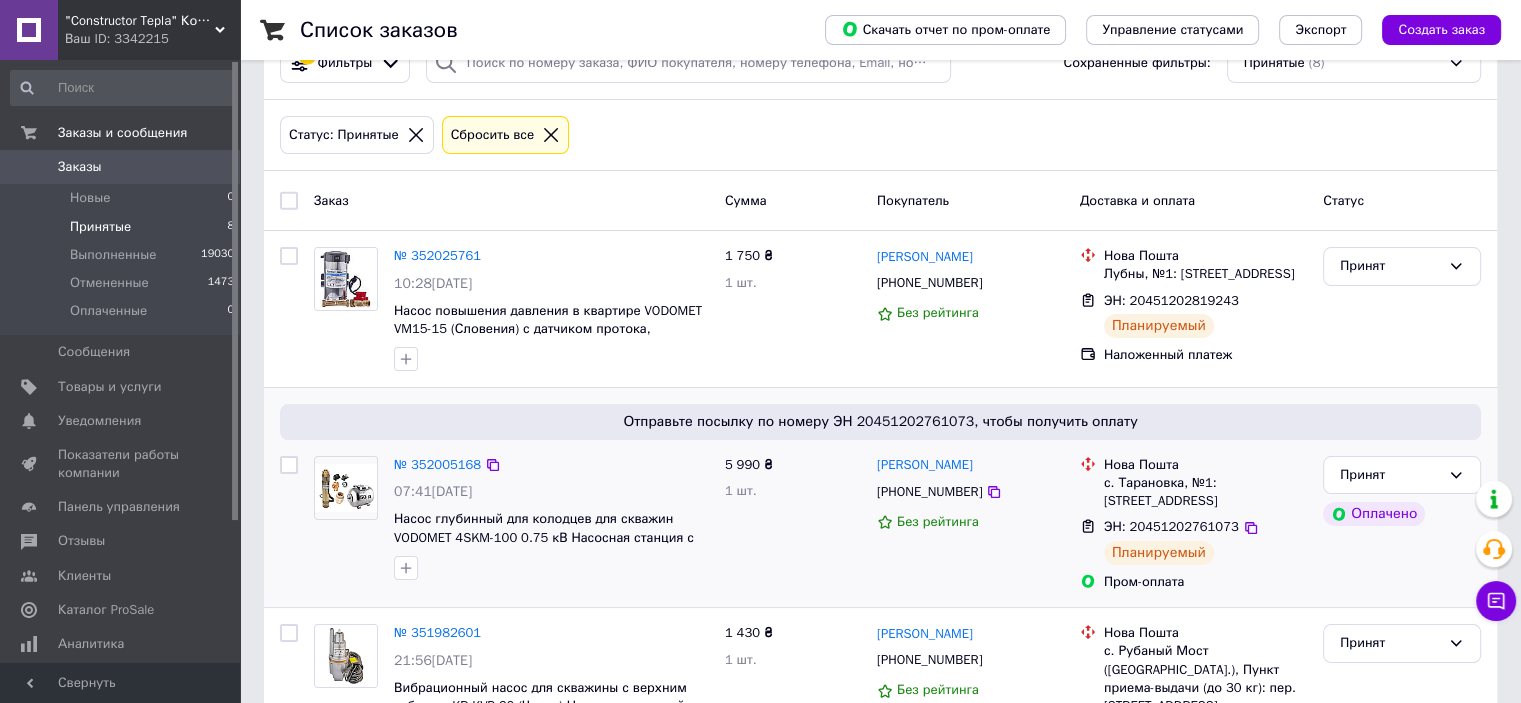 scroll, scrollTop: 0, scrollLeft: 0, axis: both 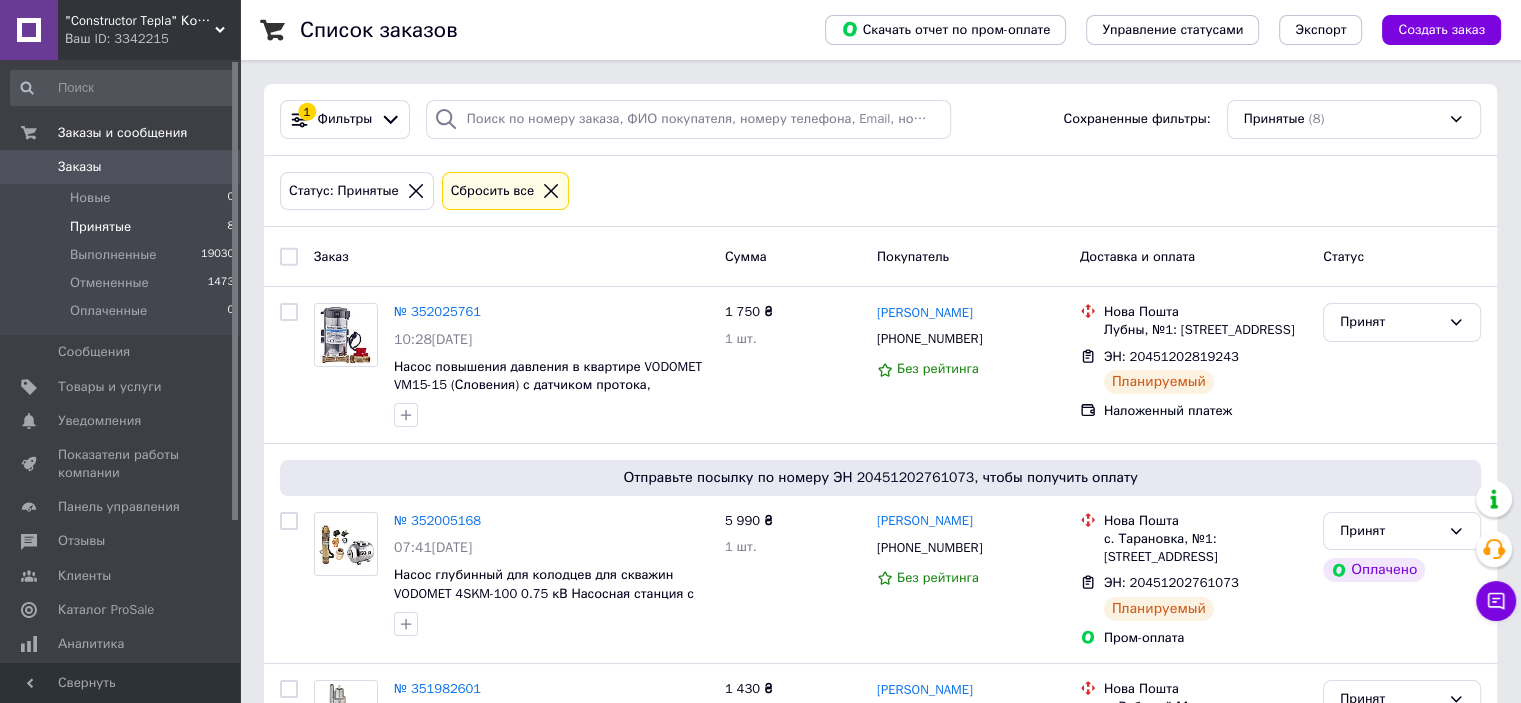 click on "Статус" at bounding box center [1402, 256] 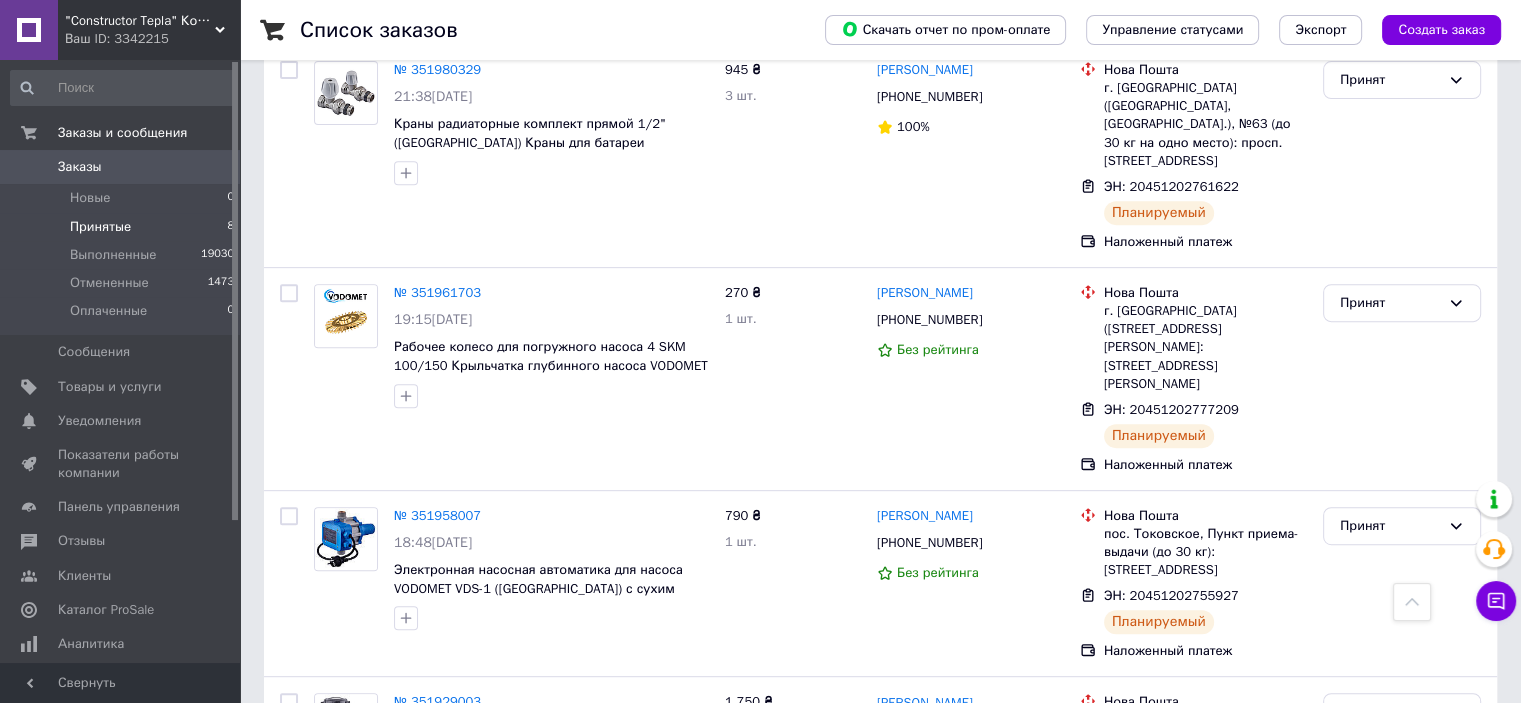 scroll, scrollTop: 1082, scrollLeft: 0, axis: vertical 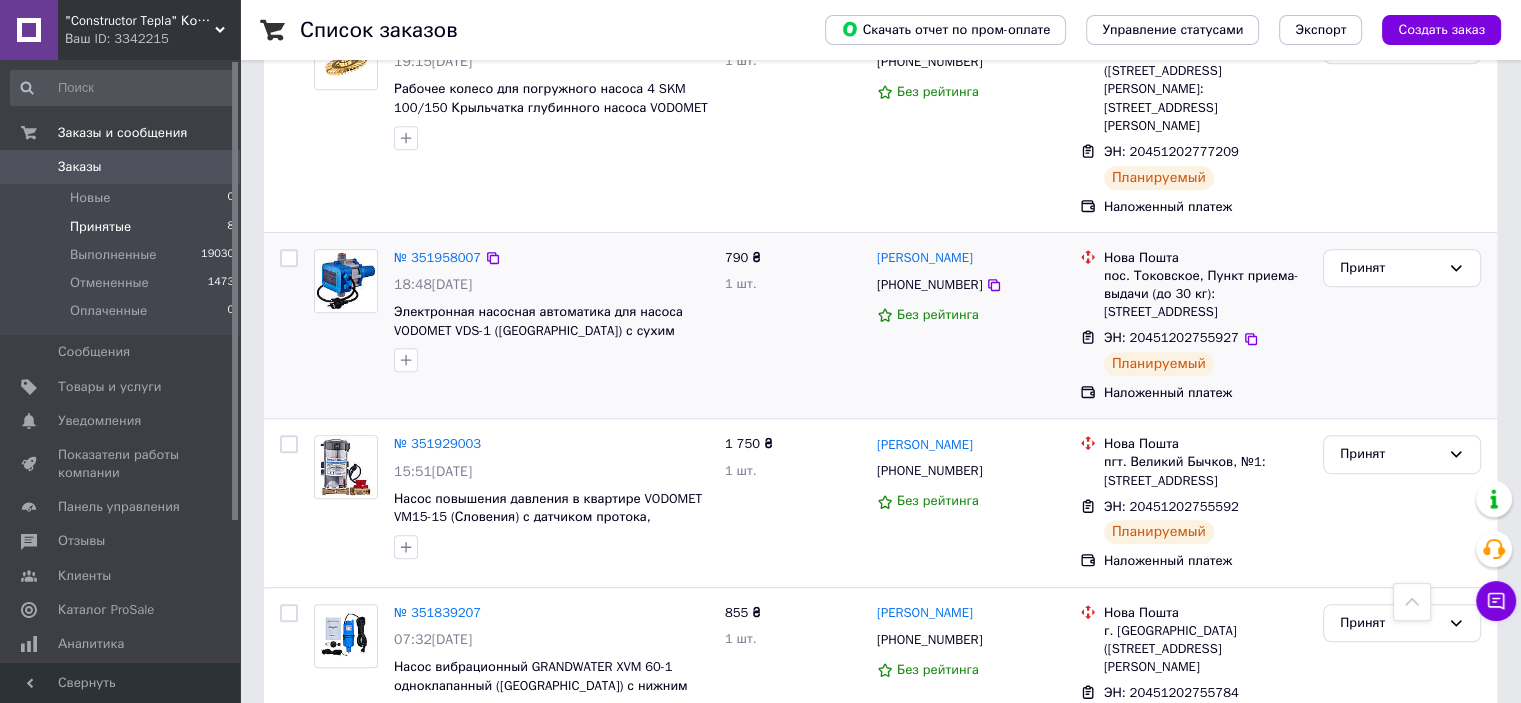 click on "№ 351958007 18:48[DATE] Электронная насосная автоматика для насоса VODOMET VDS-1 ([GEOGRAPHIC_DATA]) с сухим ходом" at bounding box center [551, 311] 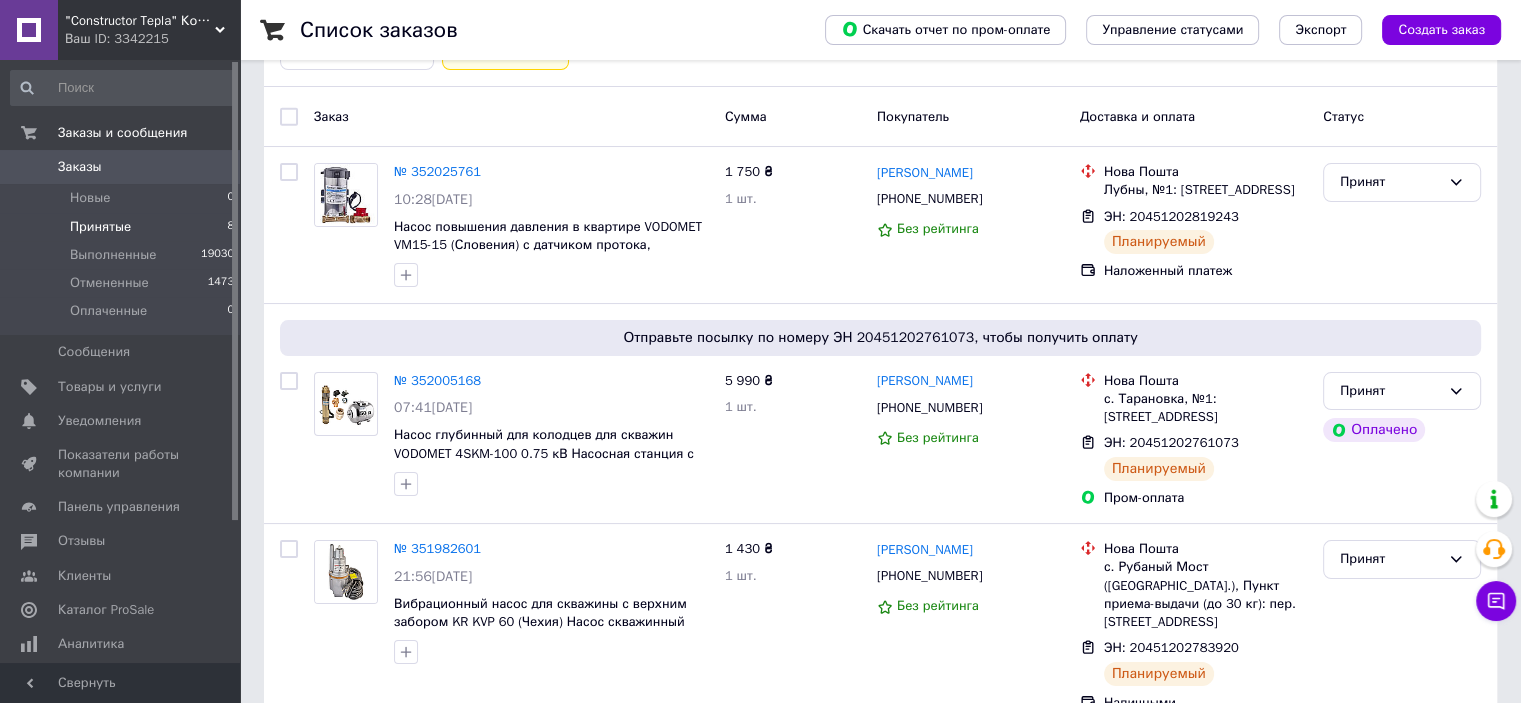 scroll, scrollTop: 0, scrollLeft: 0, axis: both 